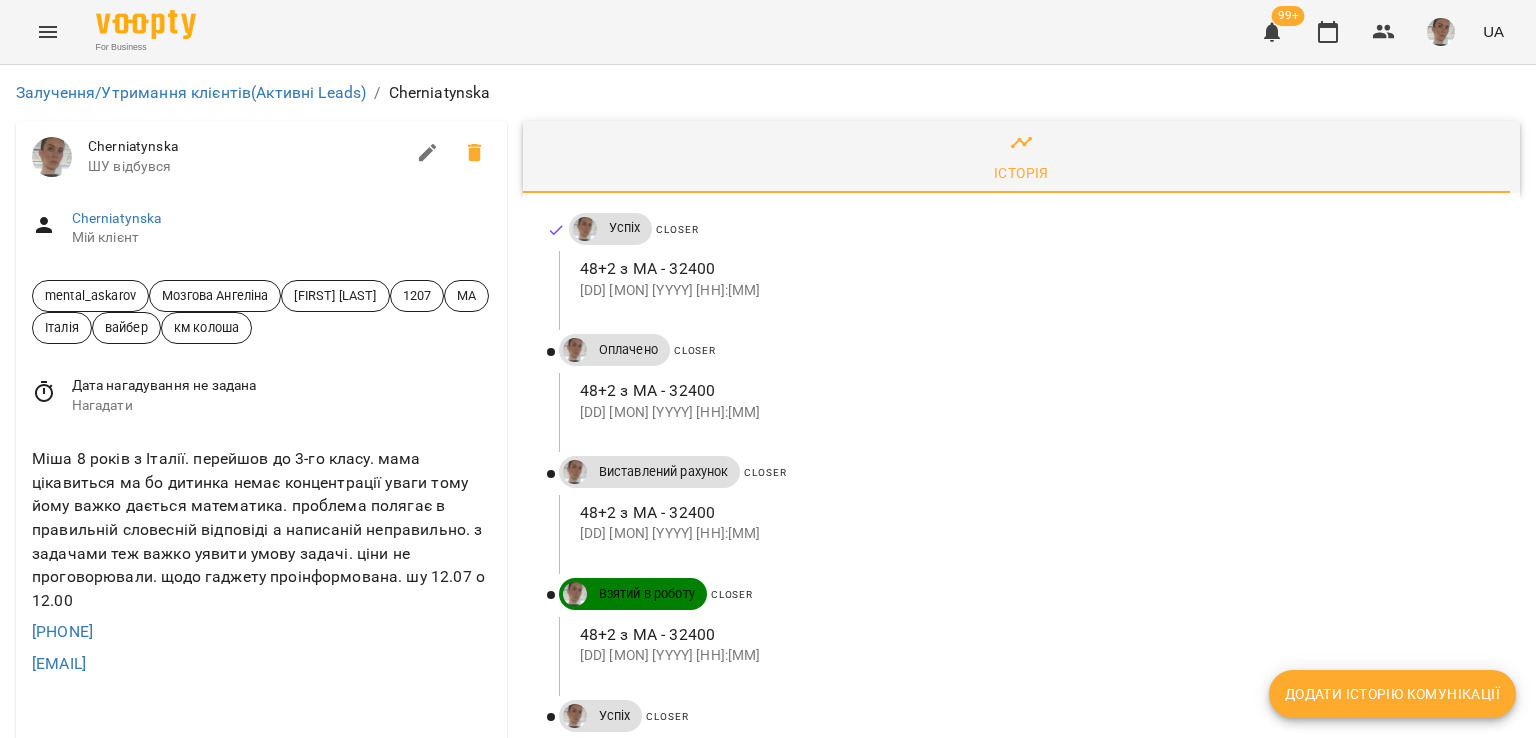 scroll, scrollTop: 0, scrollLeft: 0, axis: both 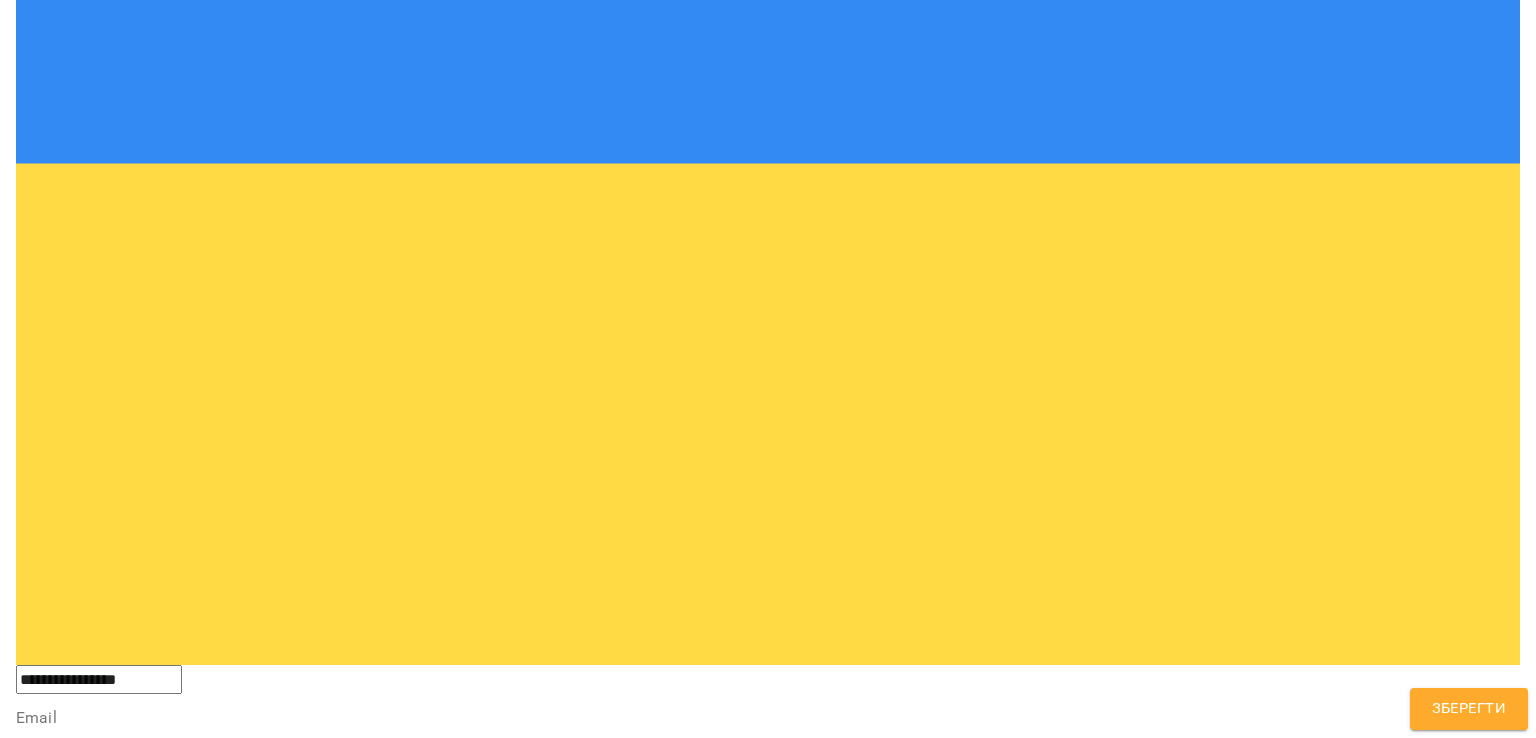 click at bounding box center [768, 1368] 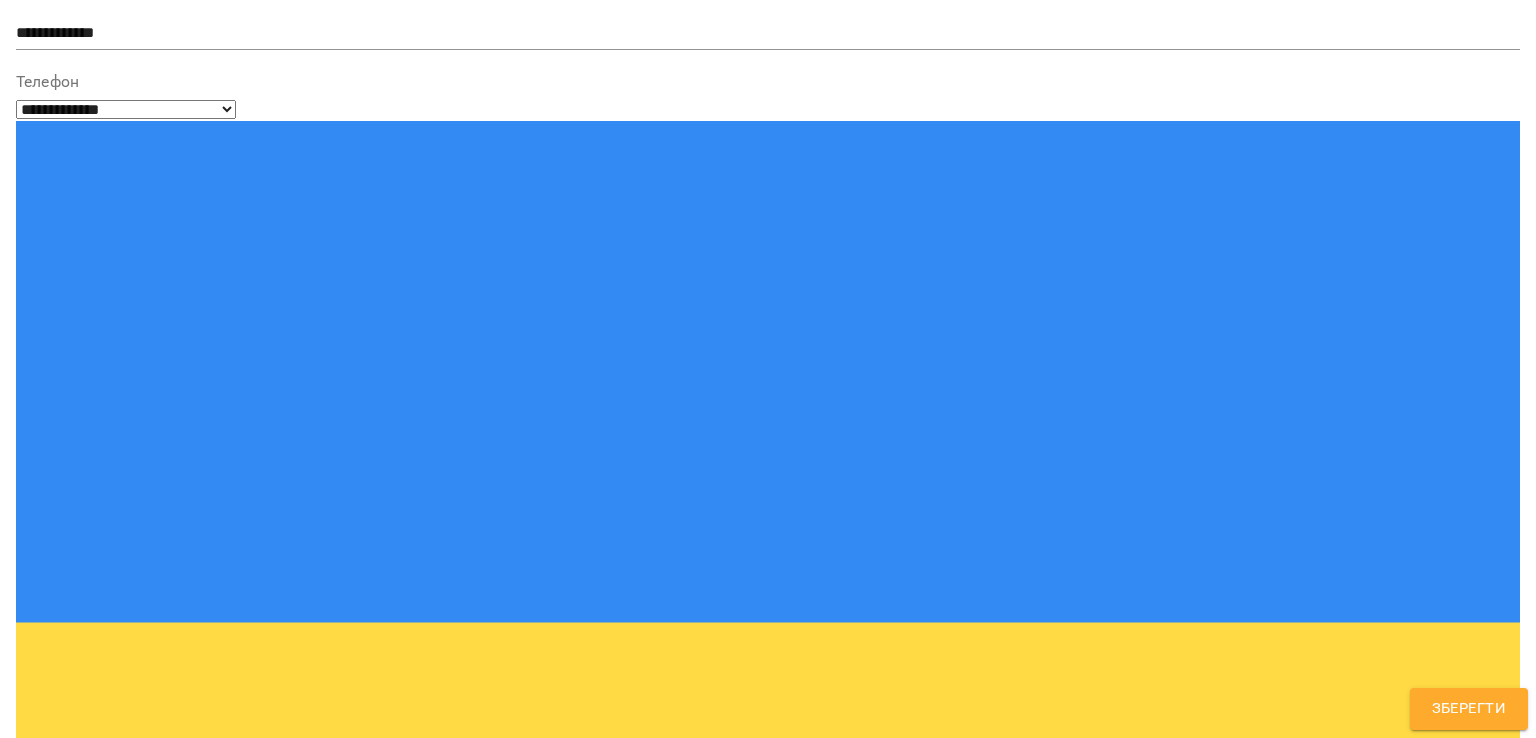 scroll, scrollTop: 200, scrollLeft: 0, axis: vertical 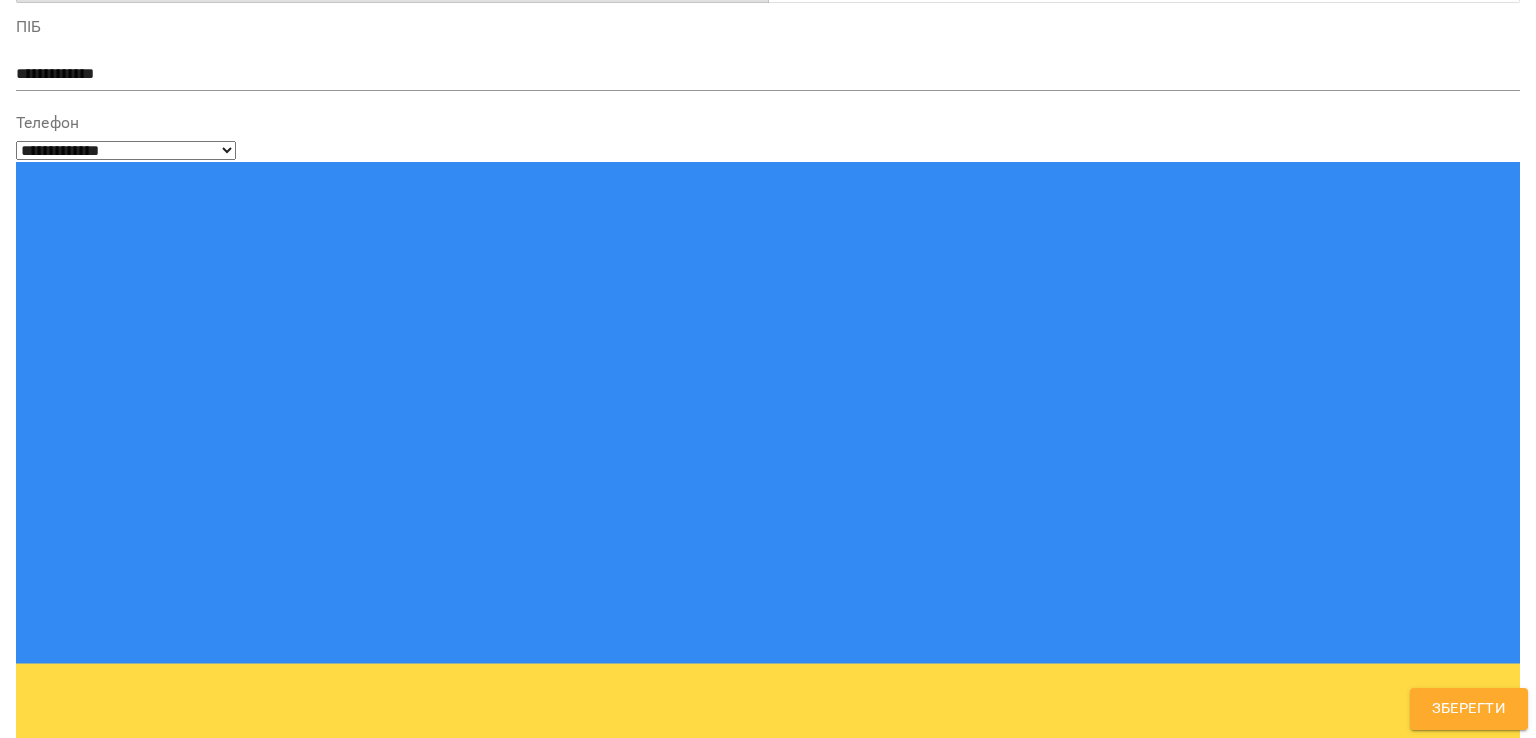 drag, startPoint x: 272, startPoint y: 241, endPoint x: 0, endPoint y: 239, distance: 272.00735 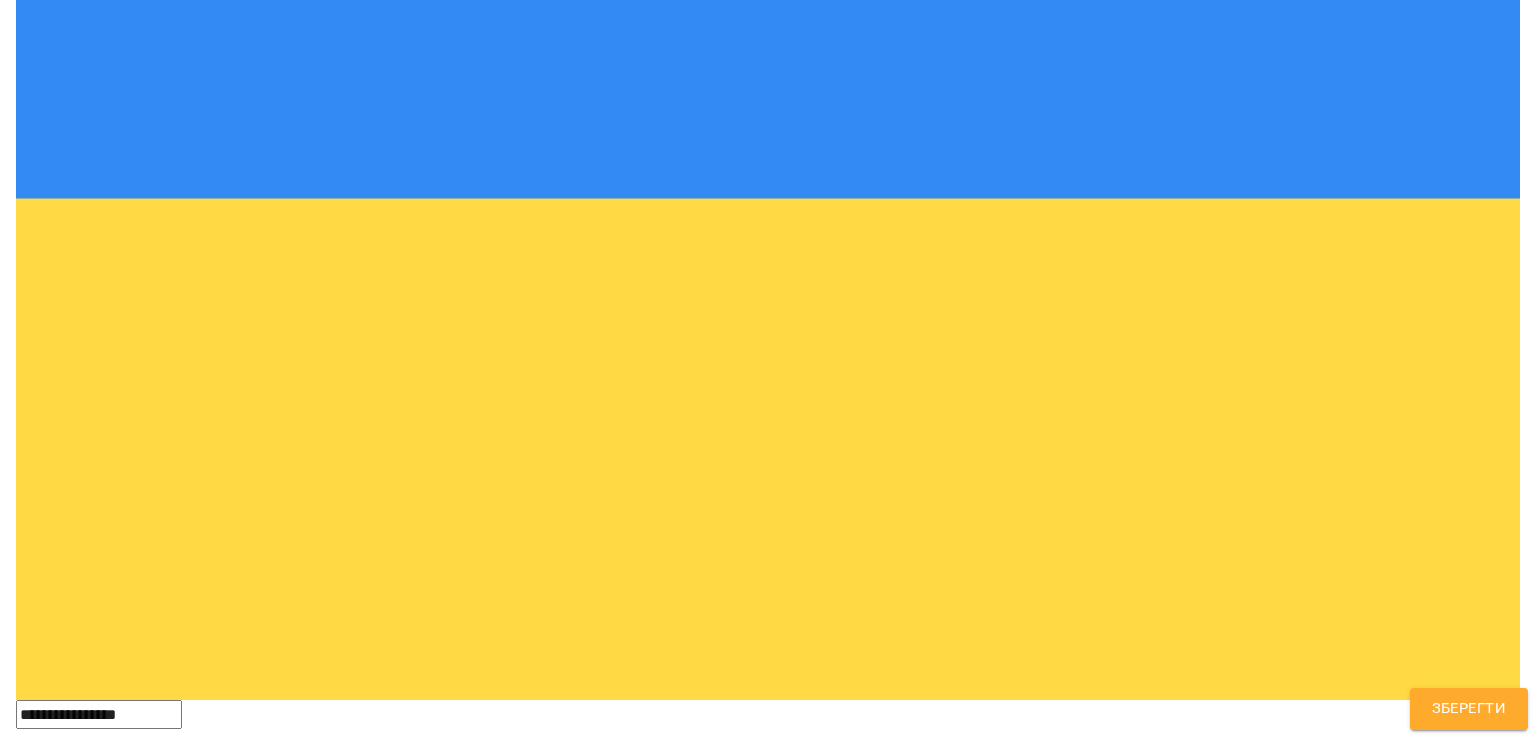 scroll, scrollTop: 700, scrollLeft: 0, axis: vertical 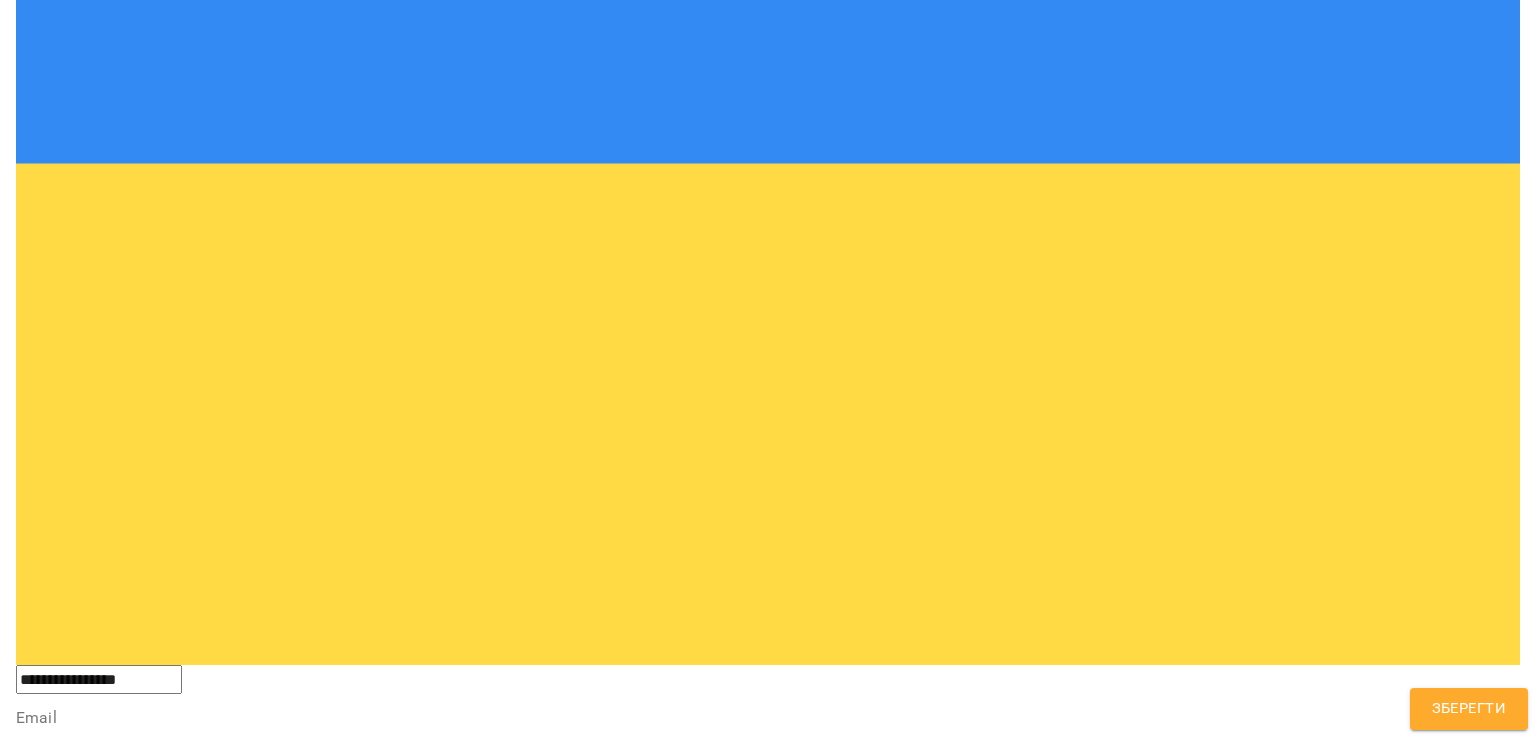 click at bounding box center [768, 1368] 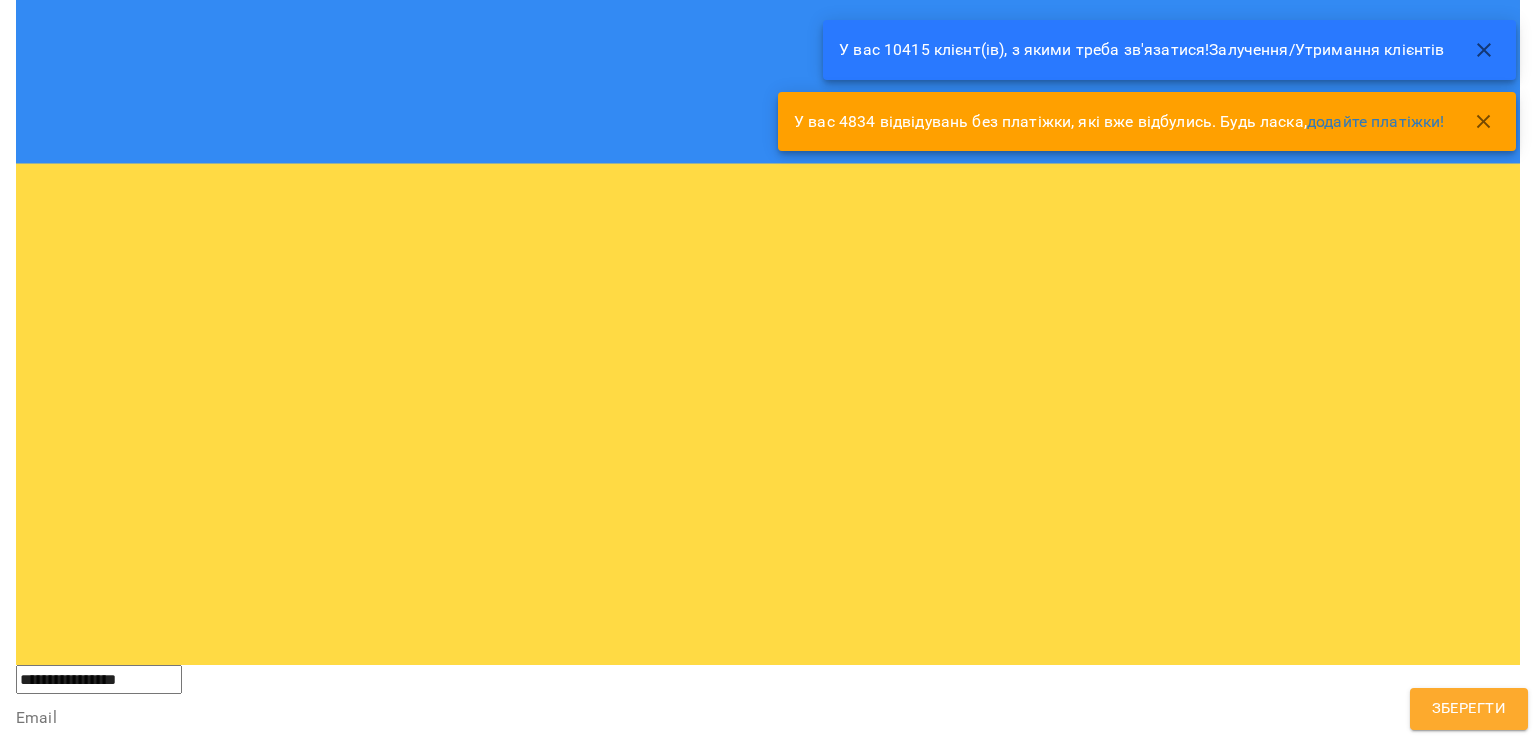 drag, startPoint x: 903, startPoint y: 369, endPoint x: 1280, endPoint y: 369, distance: 377 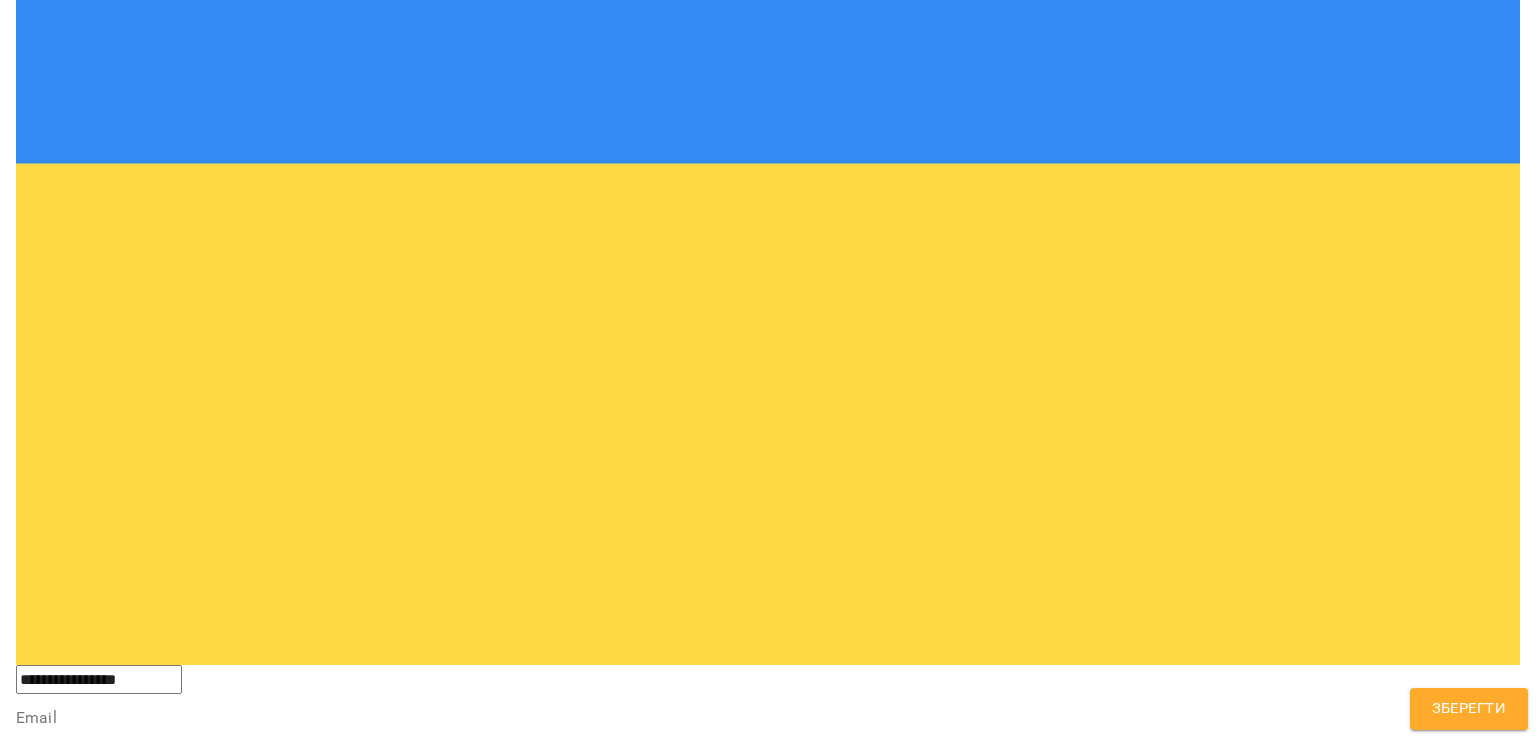 drag, startPoint x: 1276, startPoint y: 369, endPoint x: 1300, endPoint y: 369, distance: 24 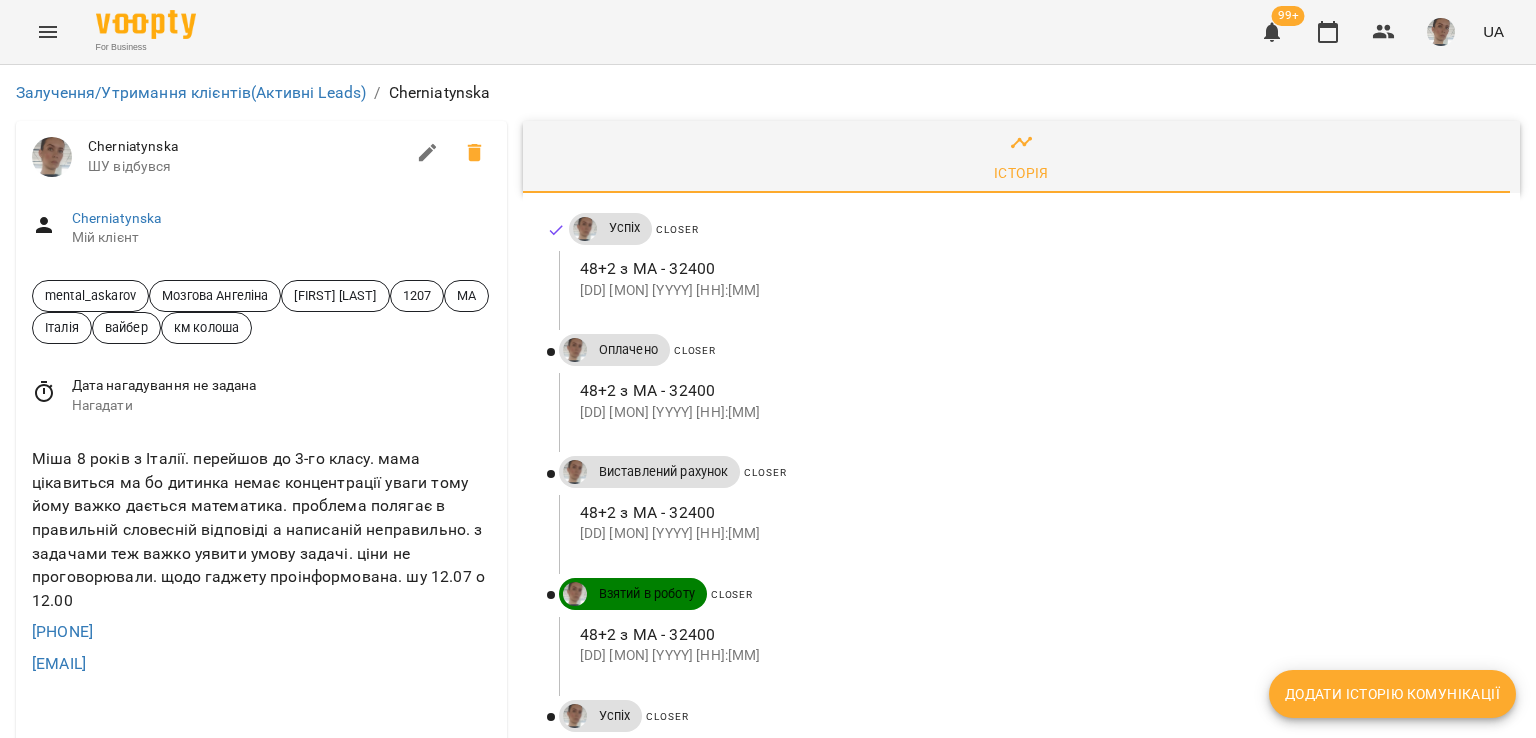 scroll, scrollTop: 600, scrollLeft: 0, axis: vertical 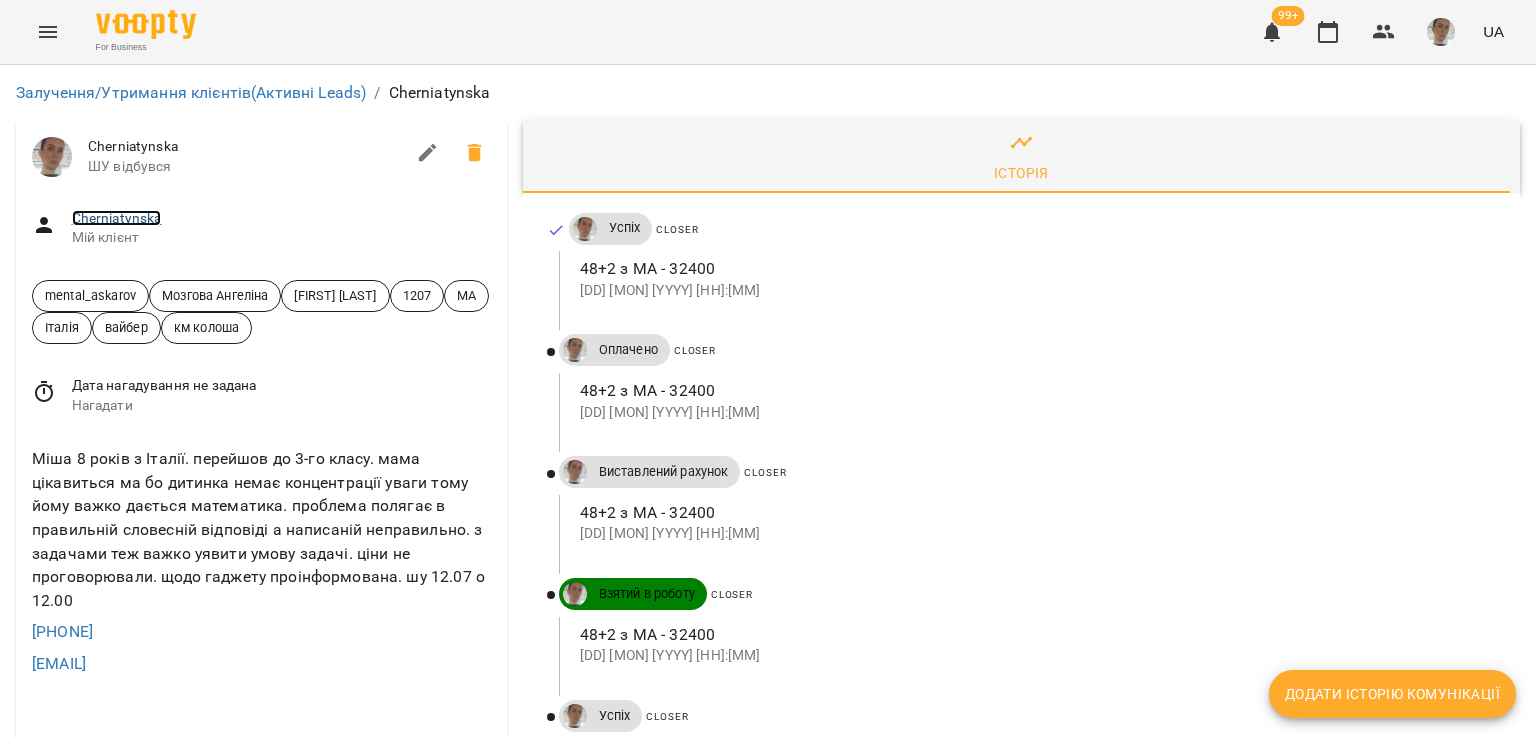 click on "Cherniatynska" at bounding box center [117, 218] 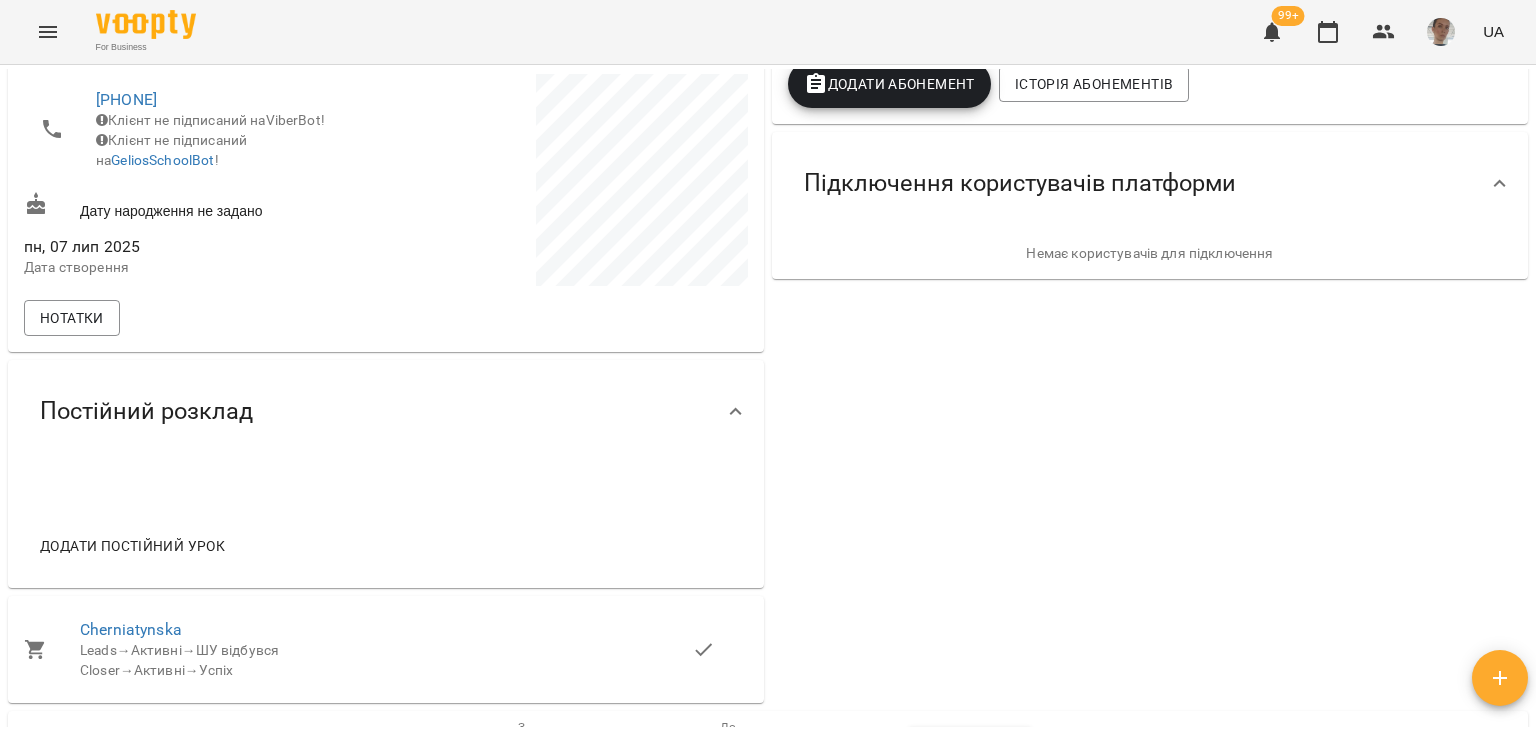scroll, scrollTop: 500, scrollLeft: 0, axis: vertical 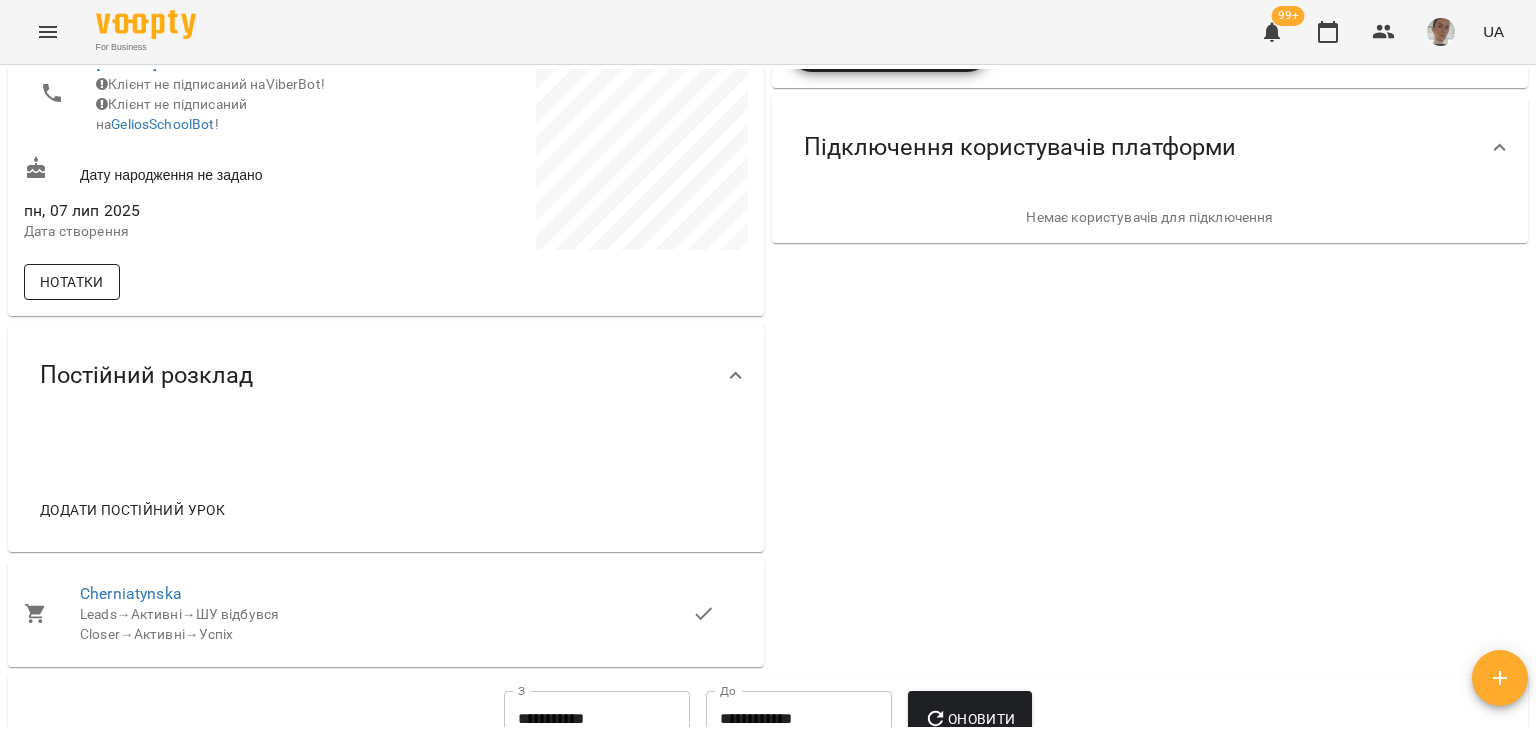 click on "Нотатки" at bounding box center [72, 282] 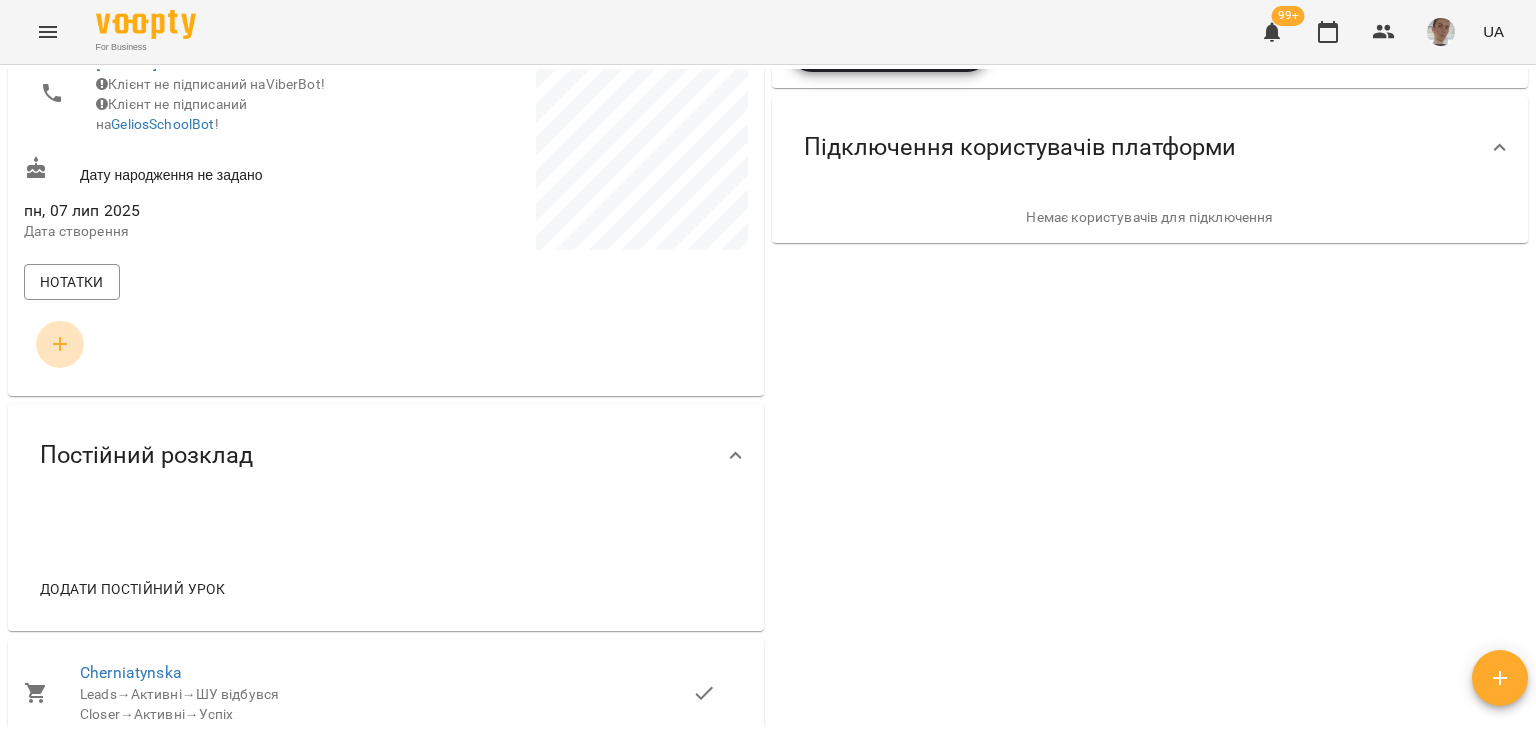 click 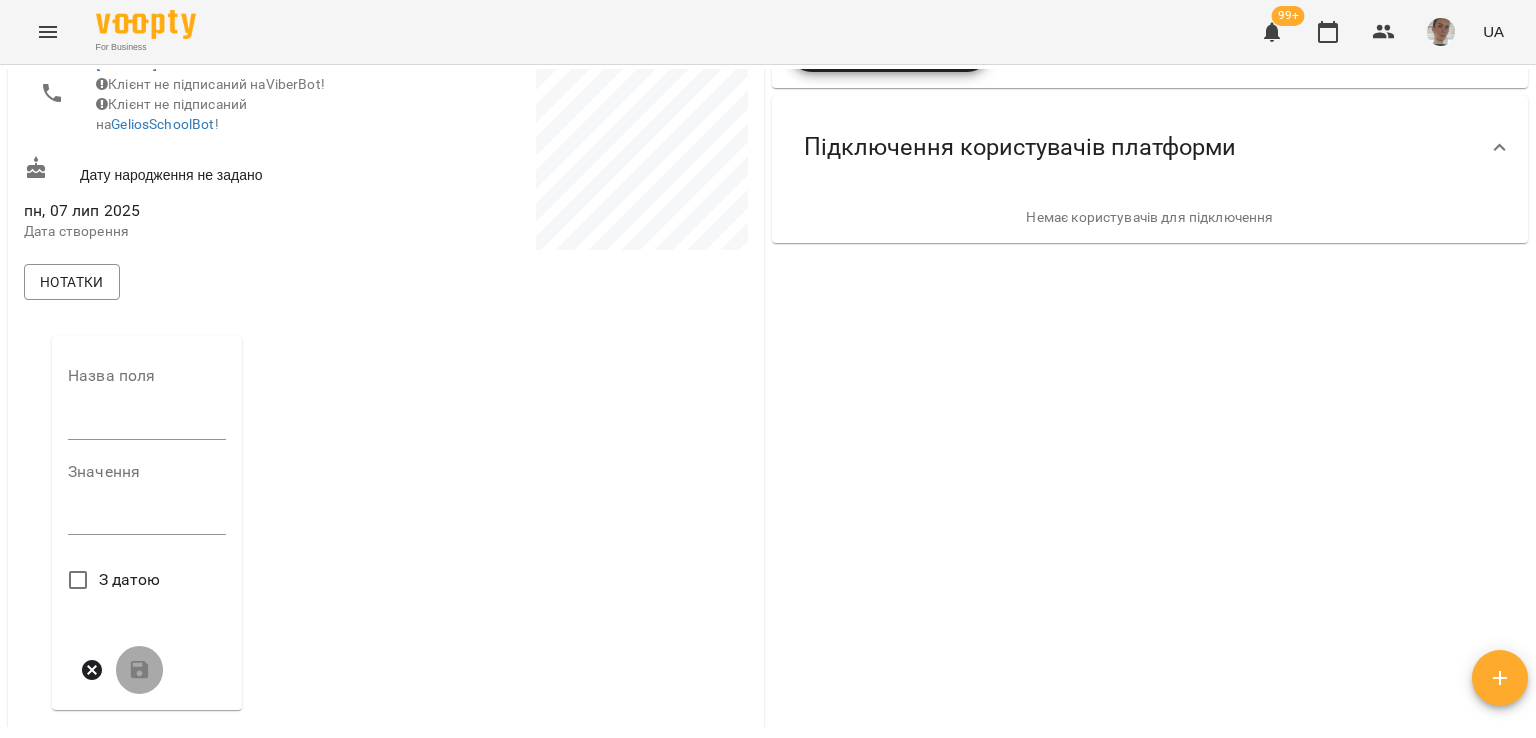 click at bounding box center (147, 424) 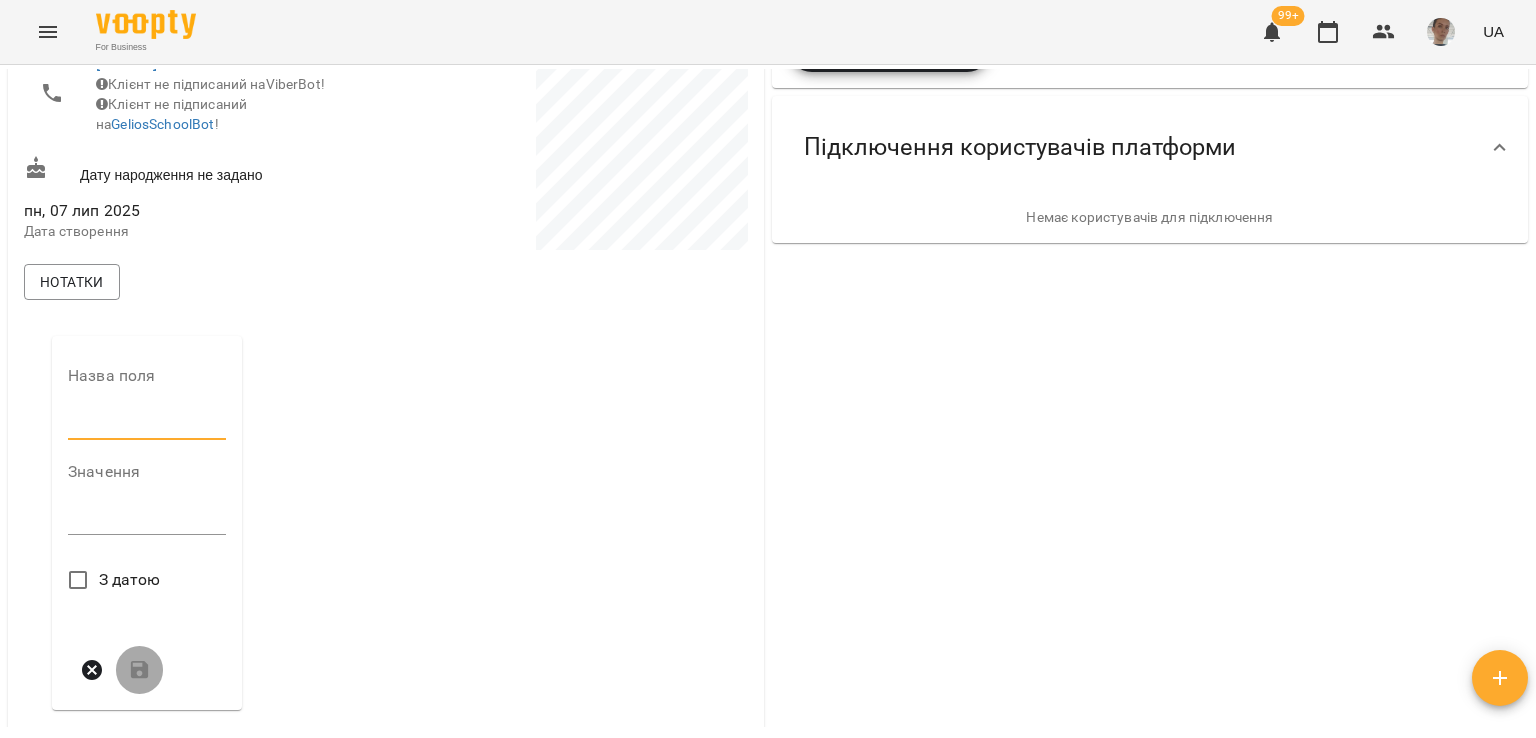 type on "*******" 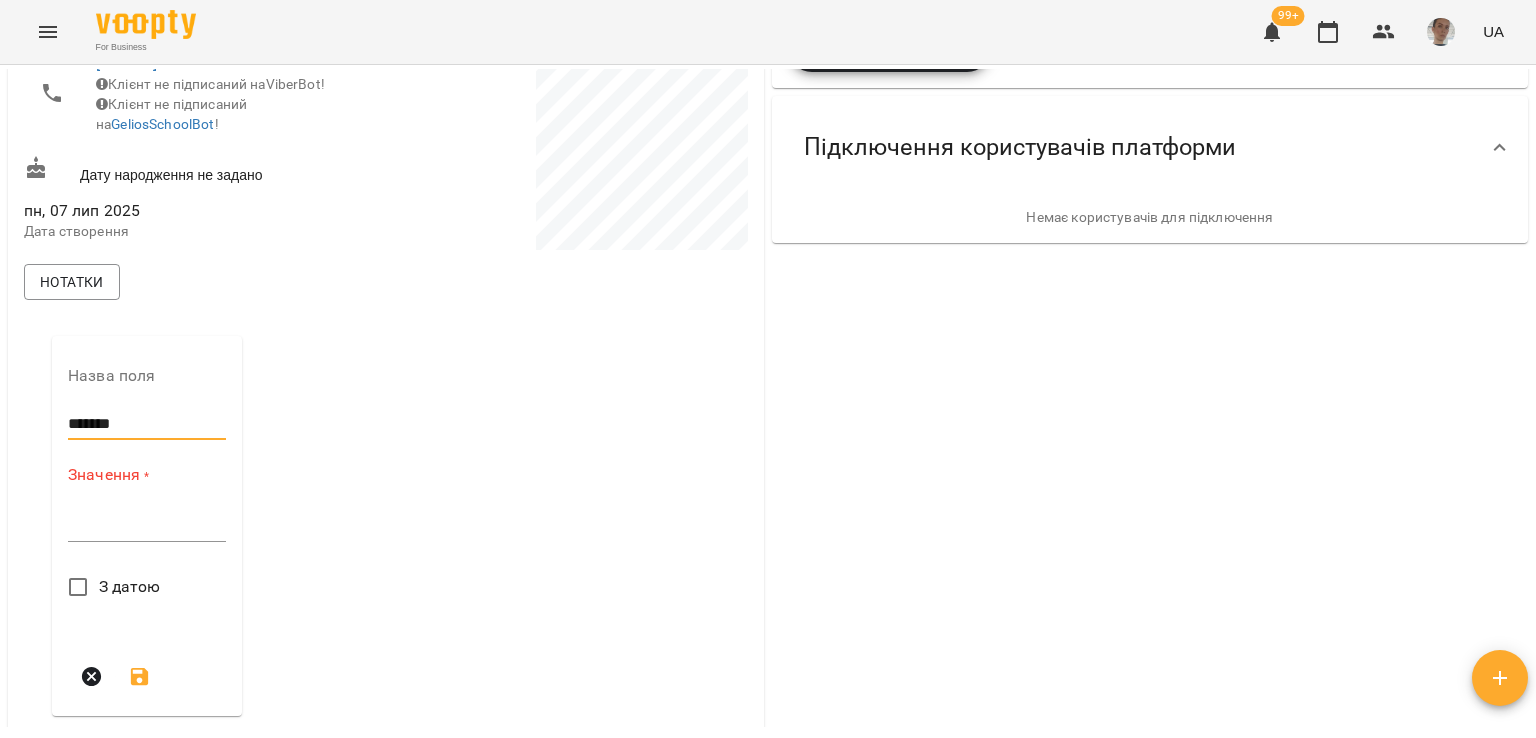 click at bounding box center [147, 525] 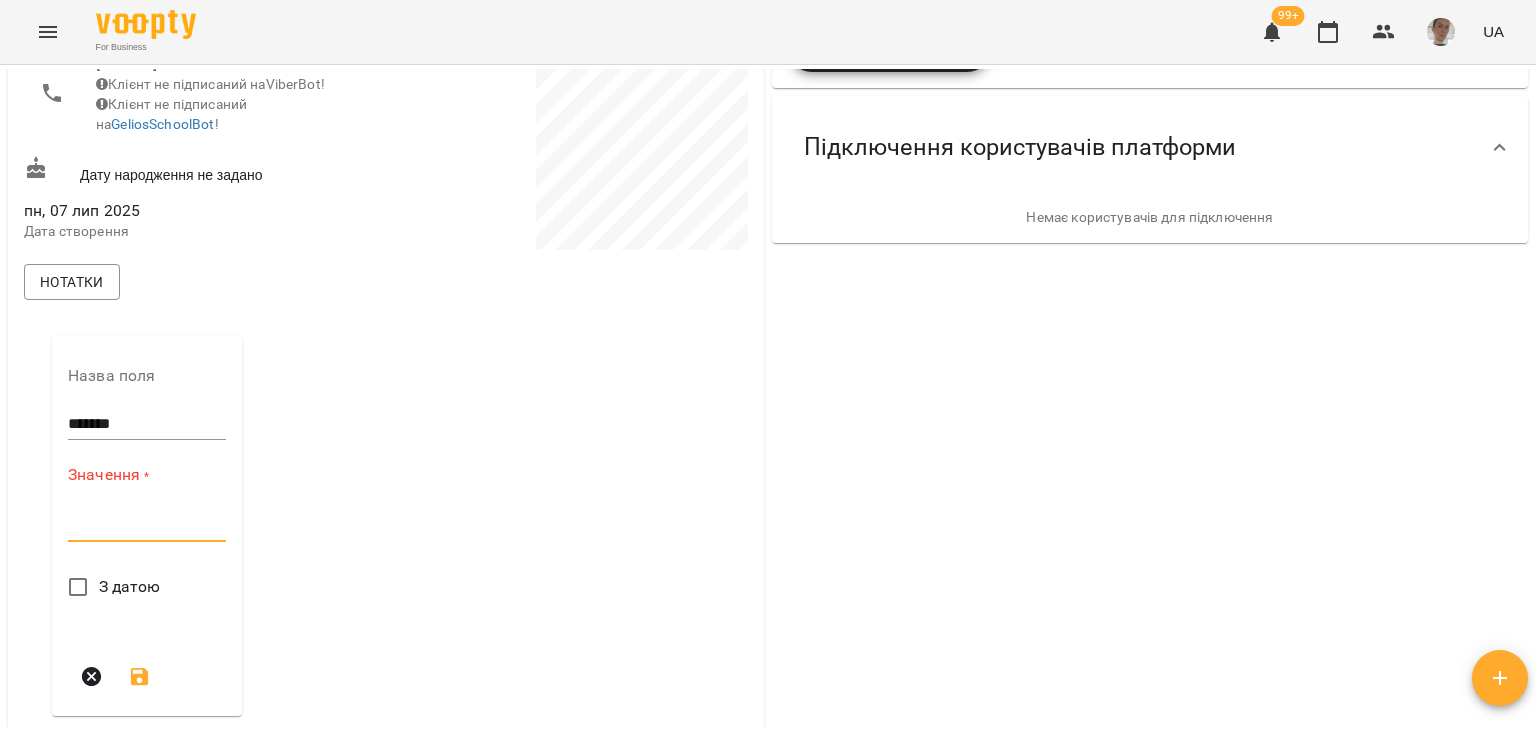 paste on "**********" 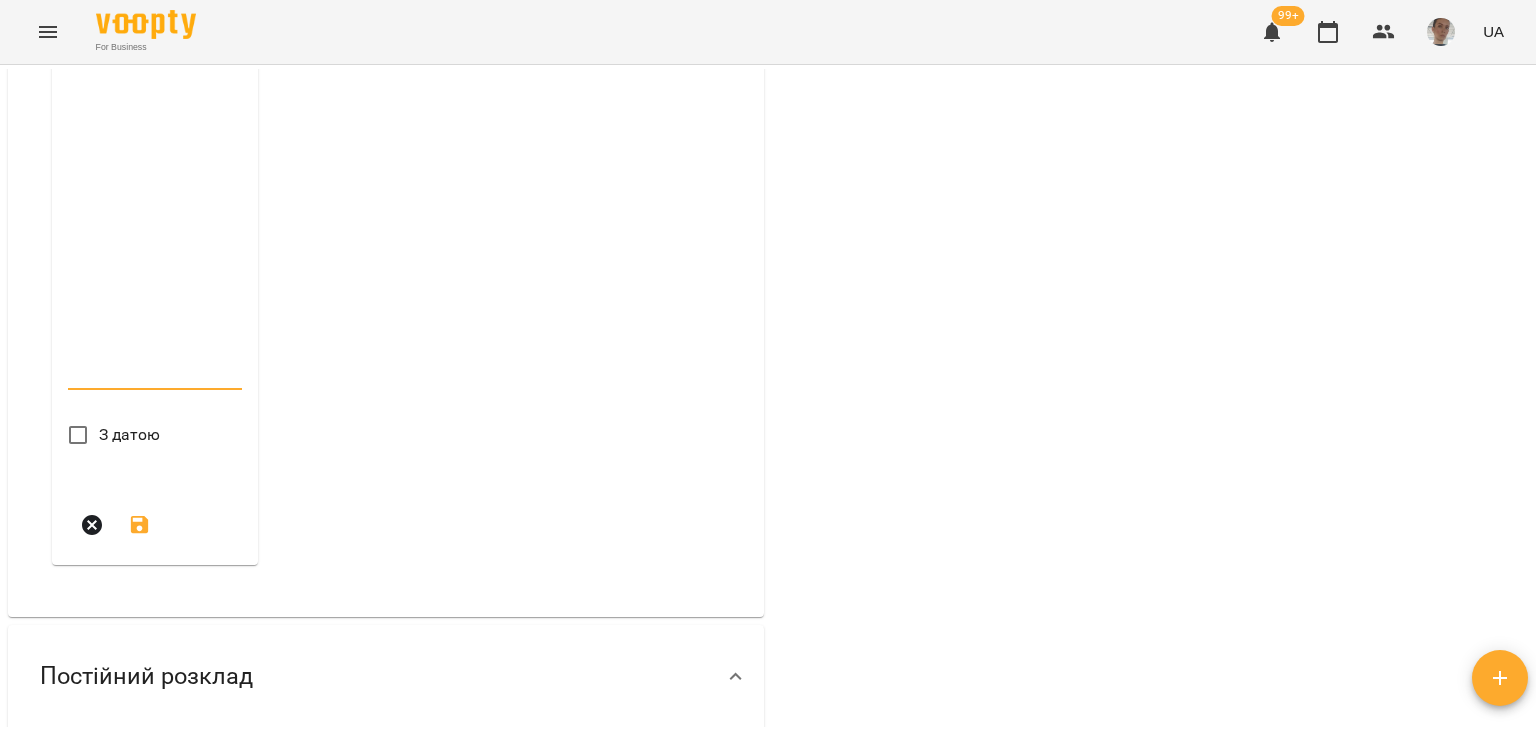scroll, scrollTop: 2051, scrollLeft: 0, axis: vertical 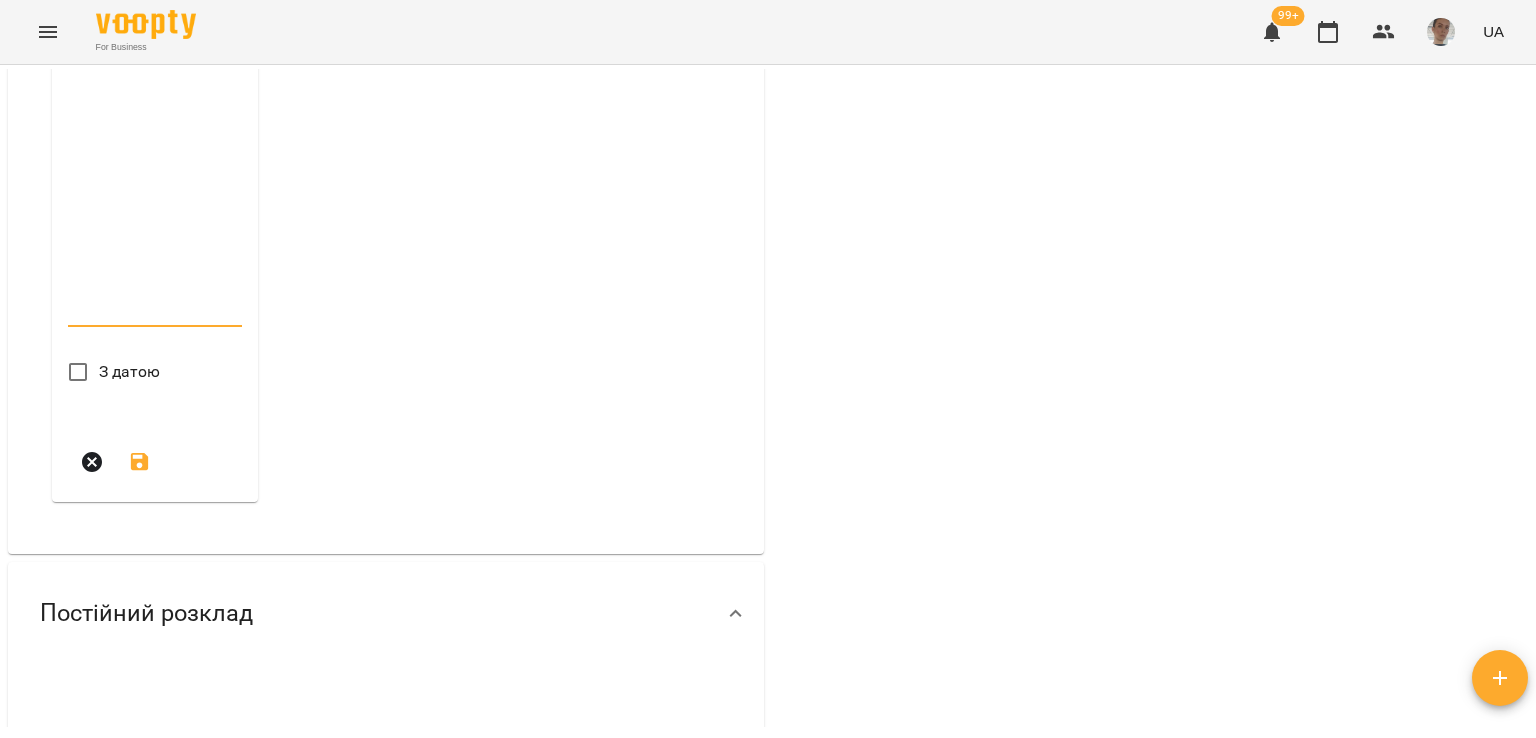 type on "**********" 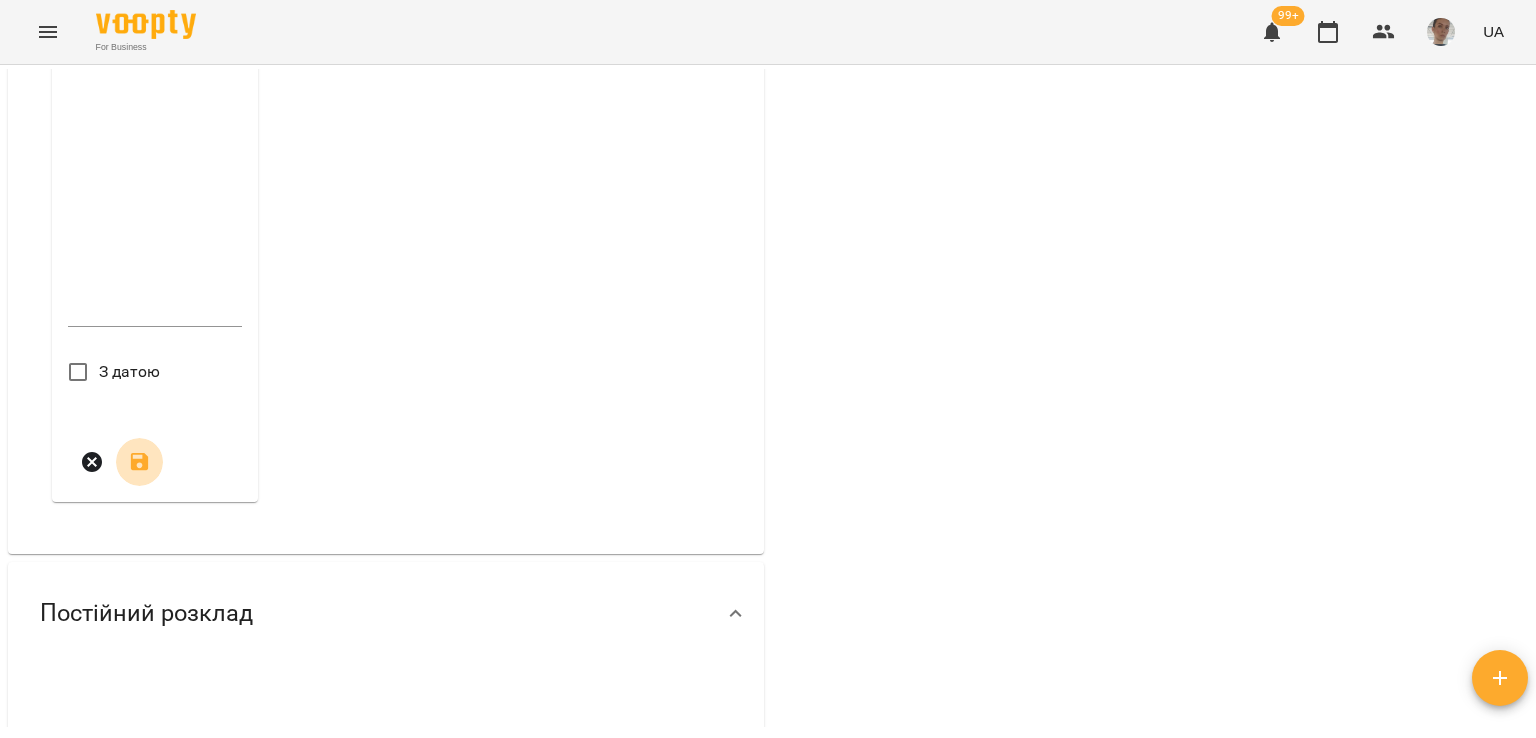 click 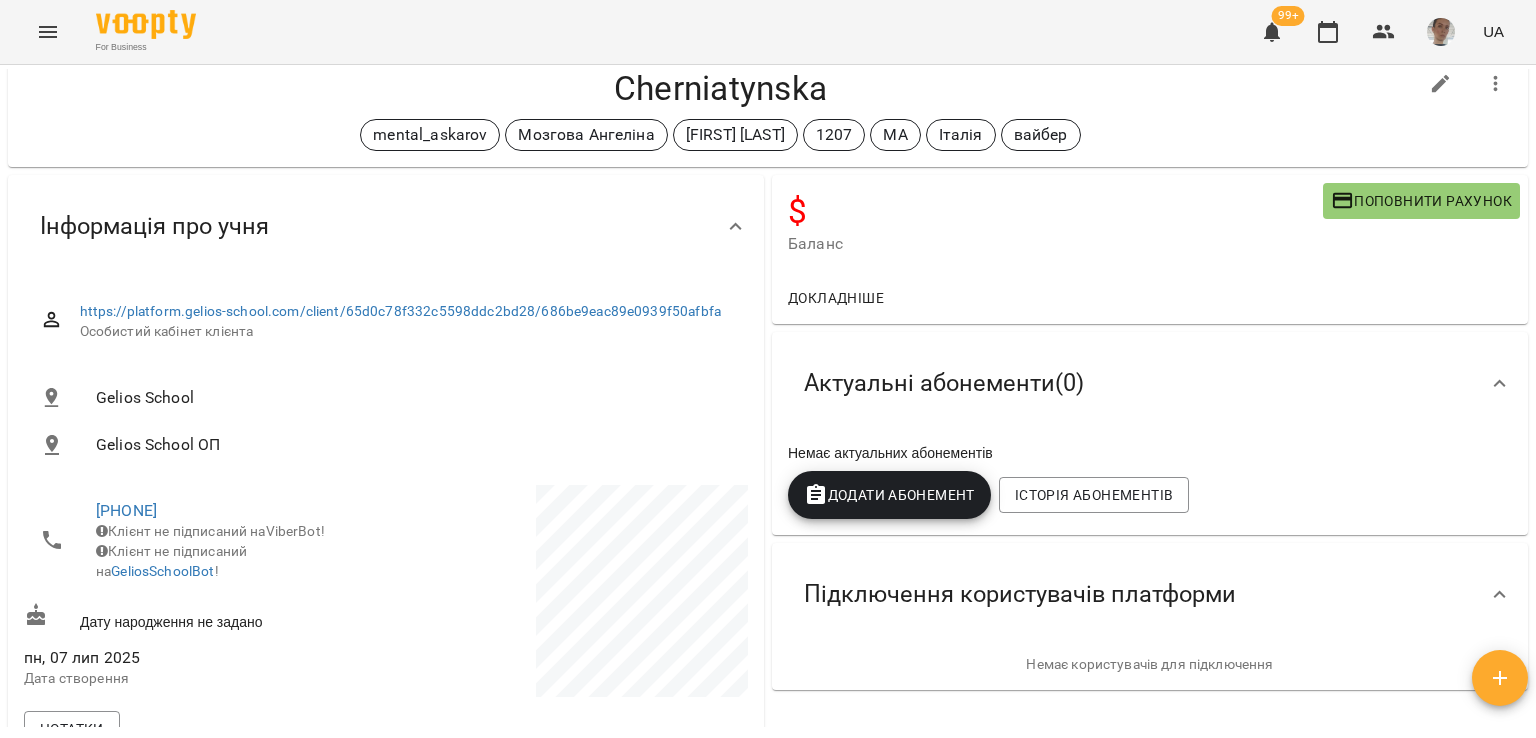 scroll, scrollTop: 0, scrollLeft: 0, axis: both 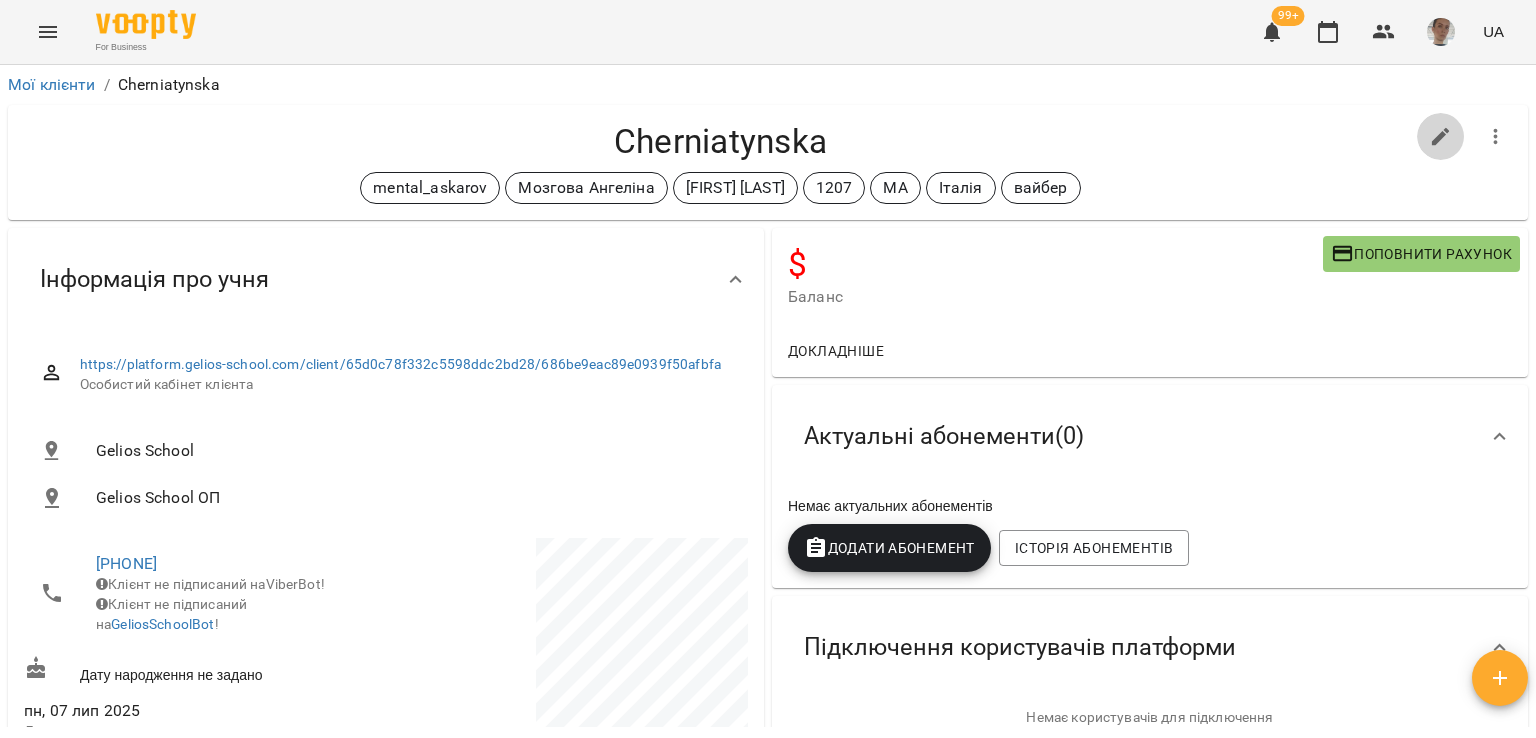 click 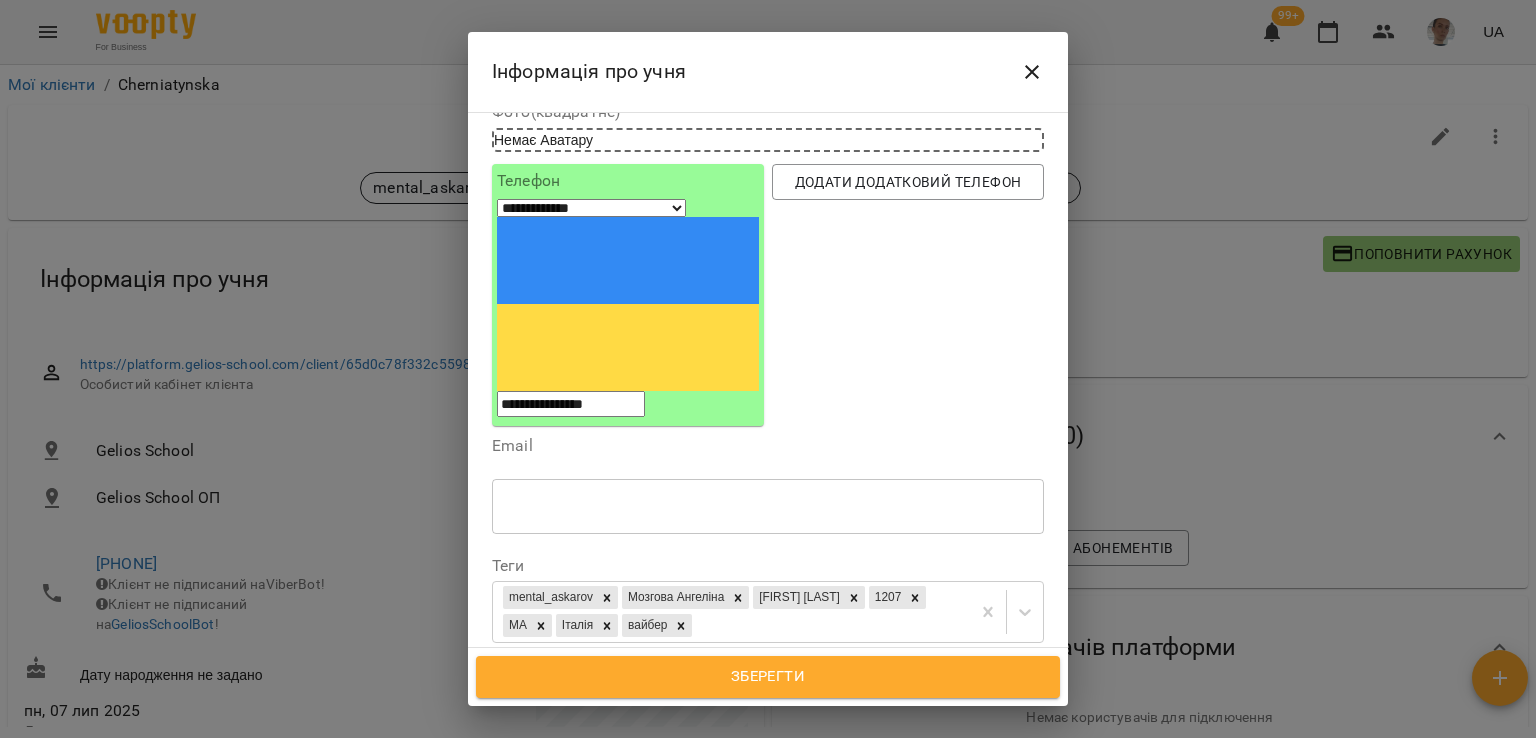 scroll, scrollTop: 400, scrollLeft: 0, axis: vertical 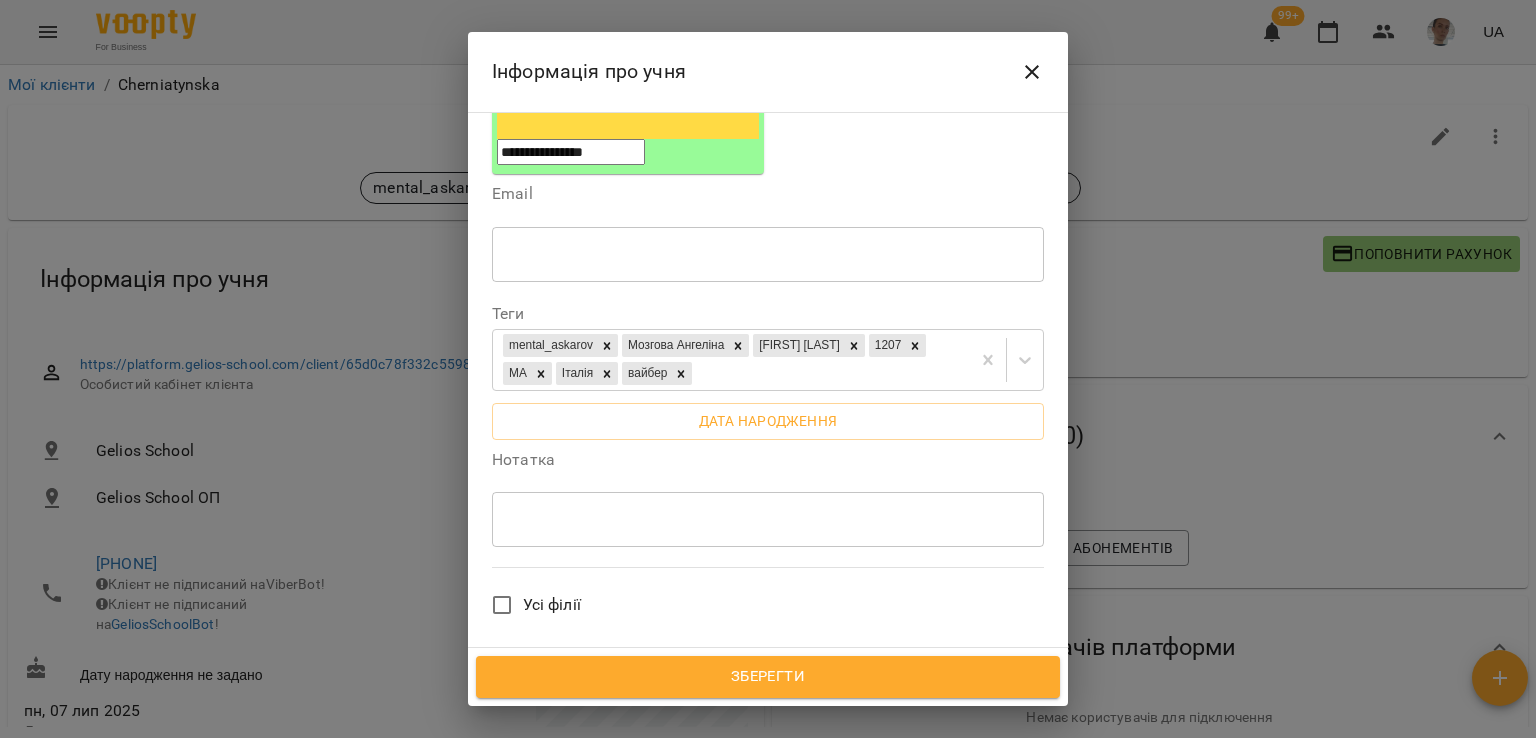 click at bounding box center [768, 519] 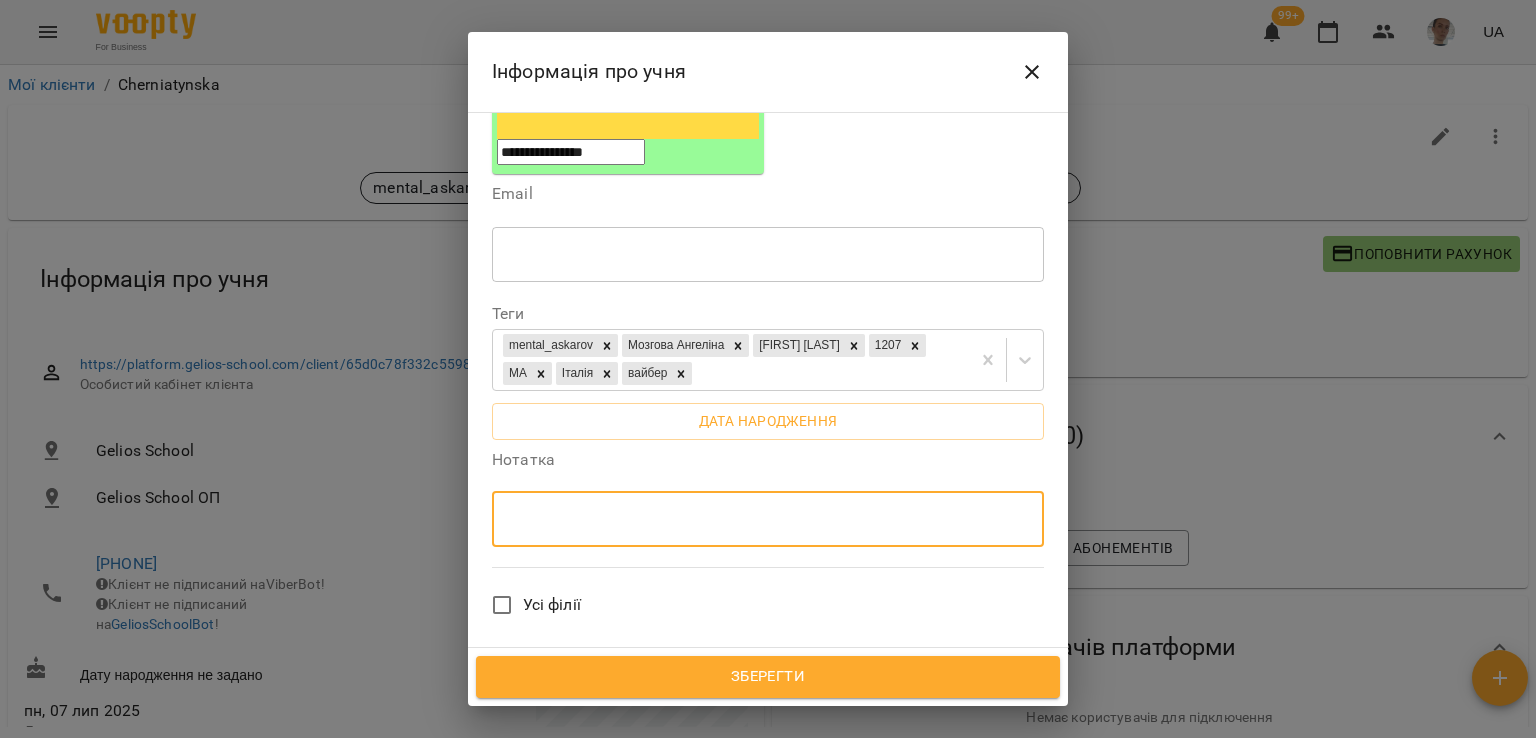paste on "**********" 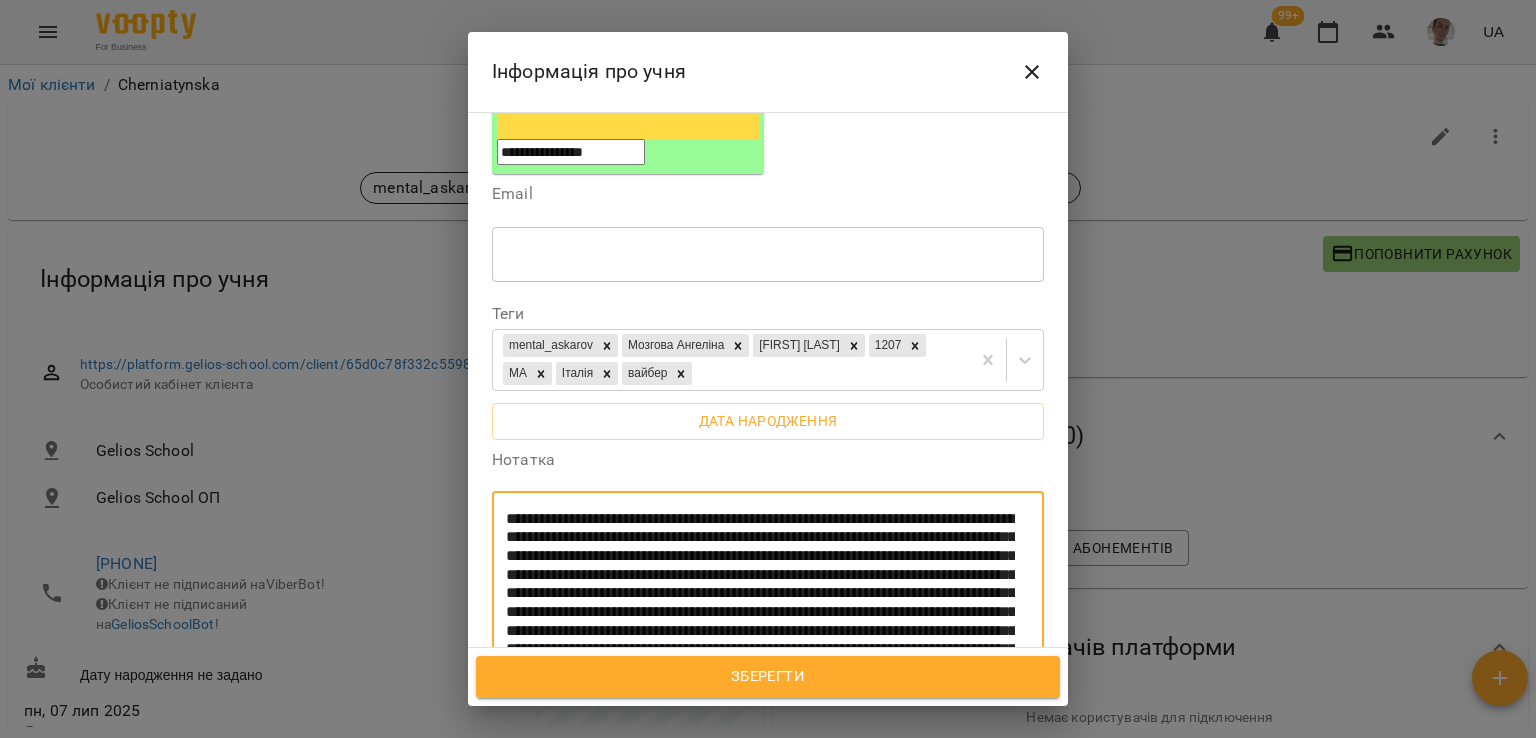 scroll, scrollTop: 488, scrollLeft: 0, axis: vertical 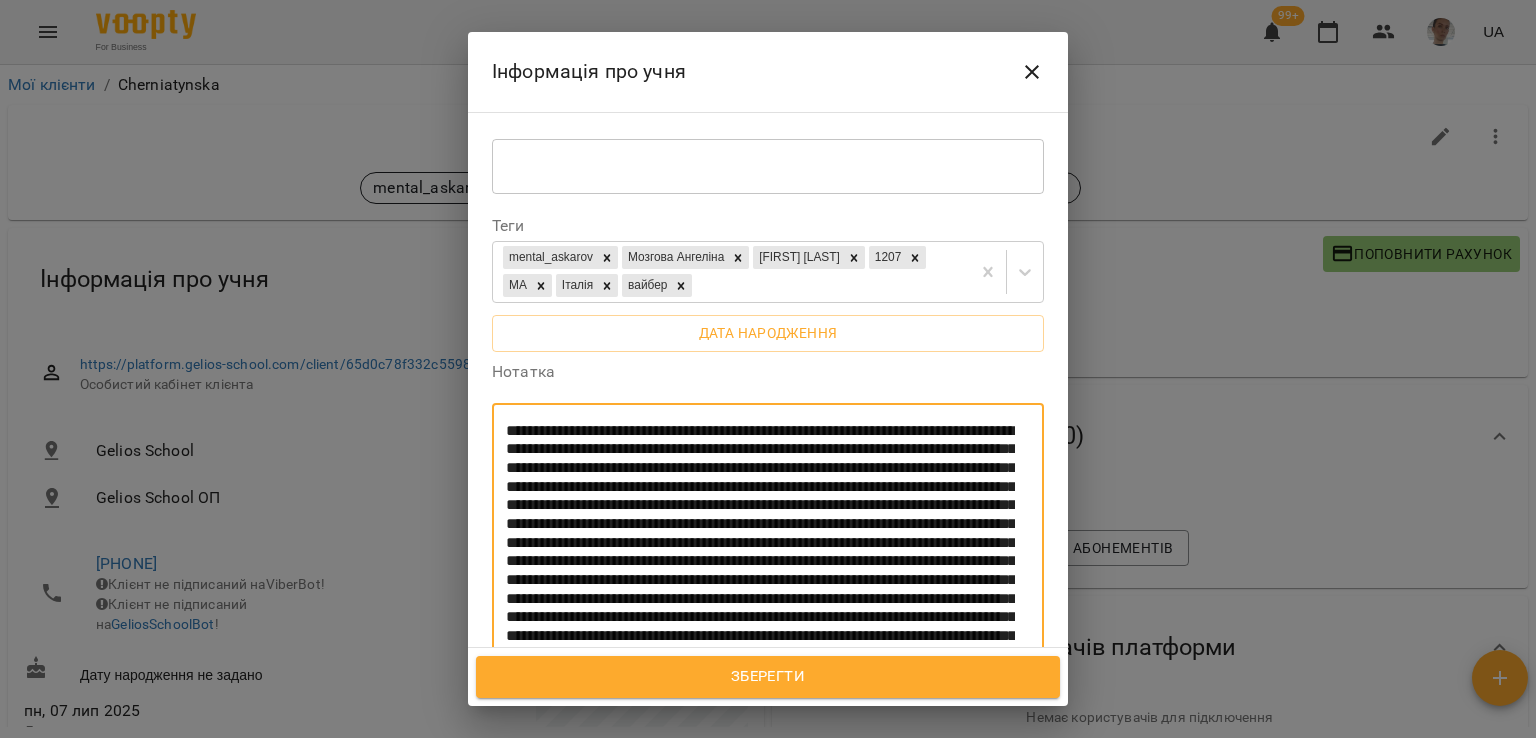 type on "**********" 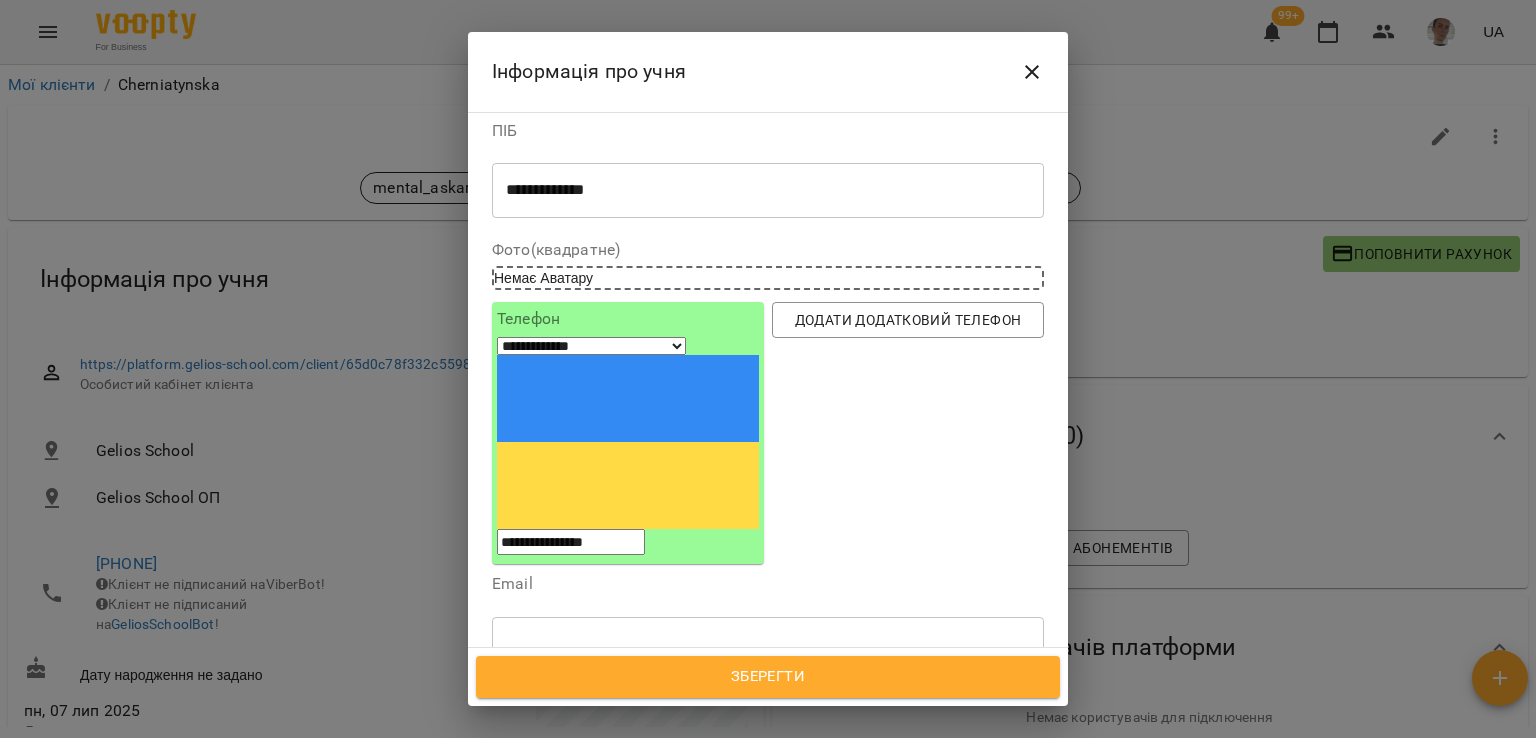 scroll, scrollTop: 0, scrollLeft: 0, axis: both 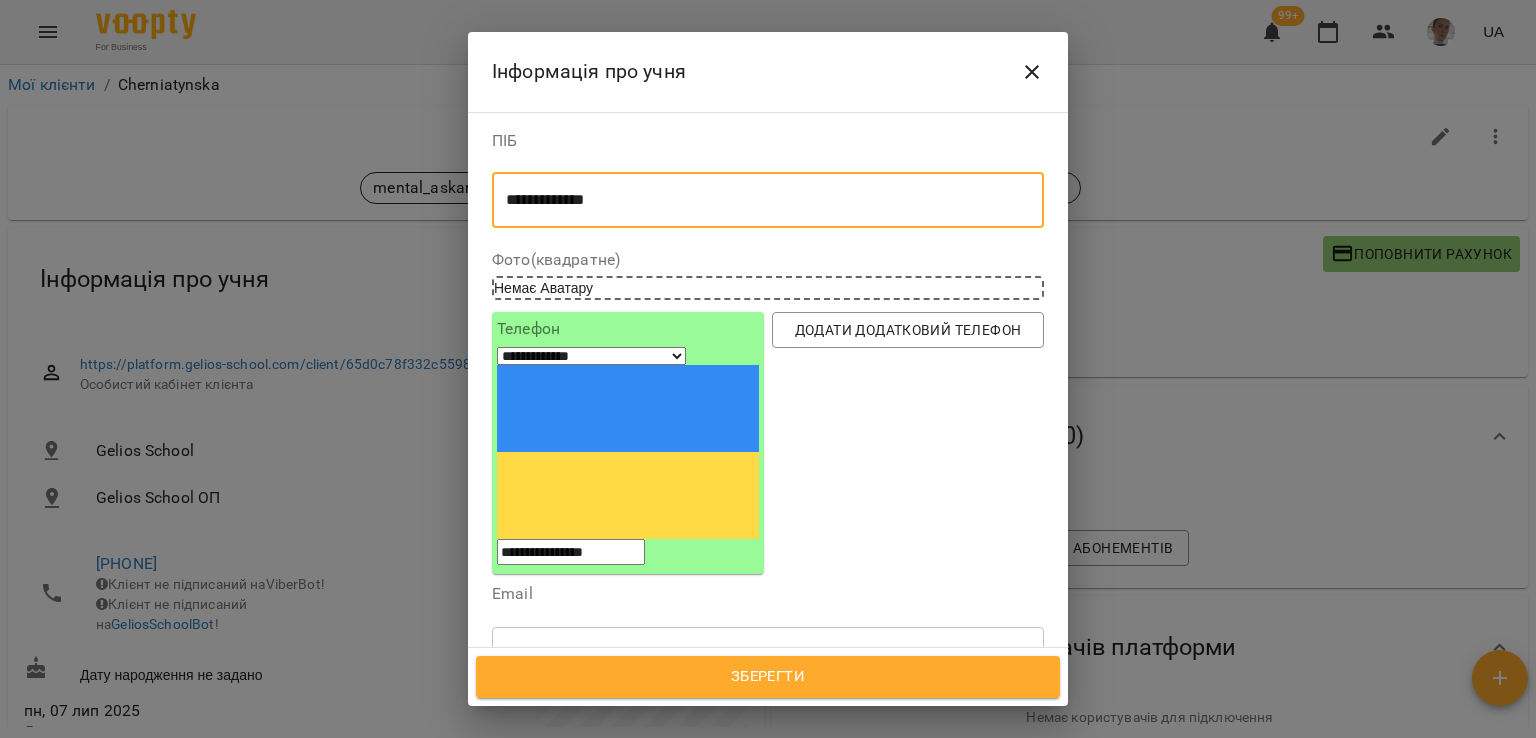 drag, startPoint x: 611, startPoint y: 201, endPoint x: 496, endPoint y: 199, distance: 115.01739 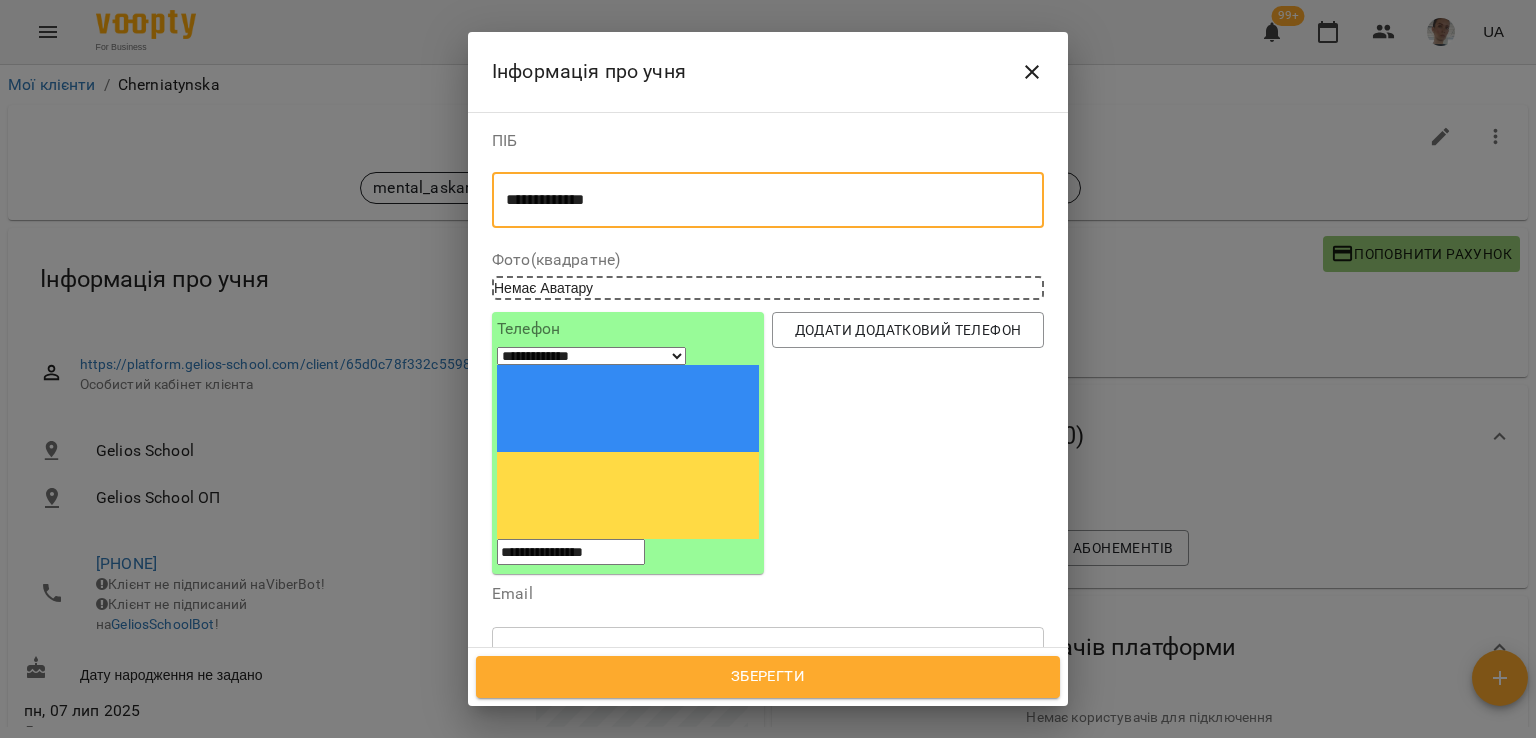 paste on "********" 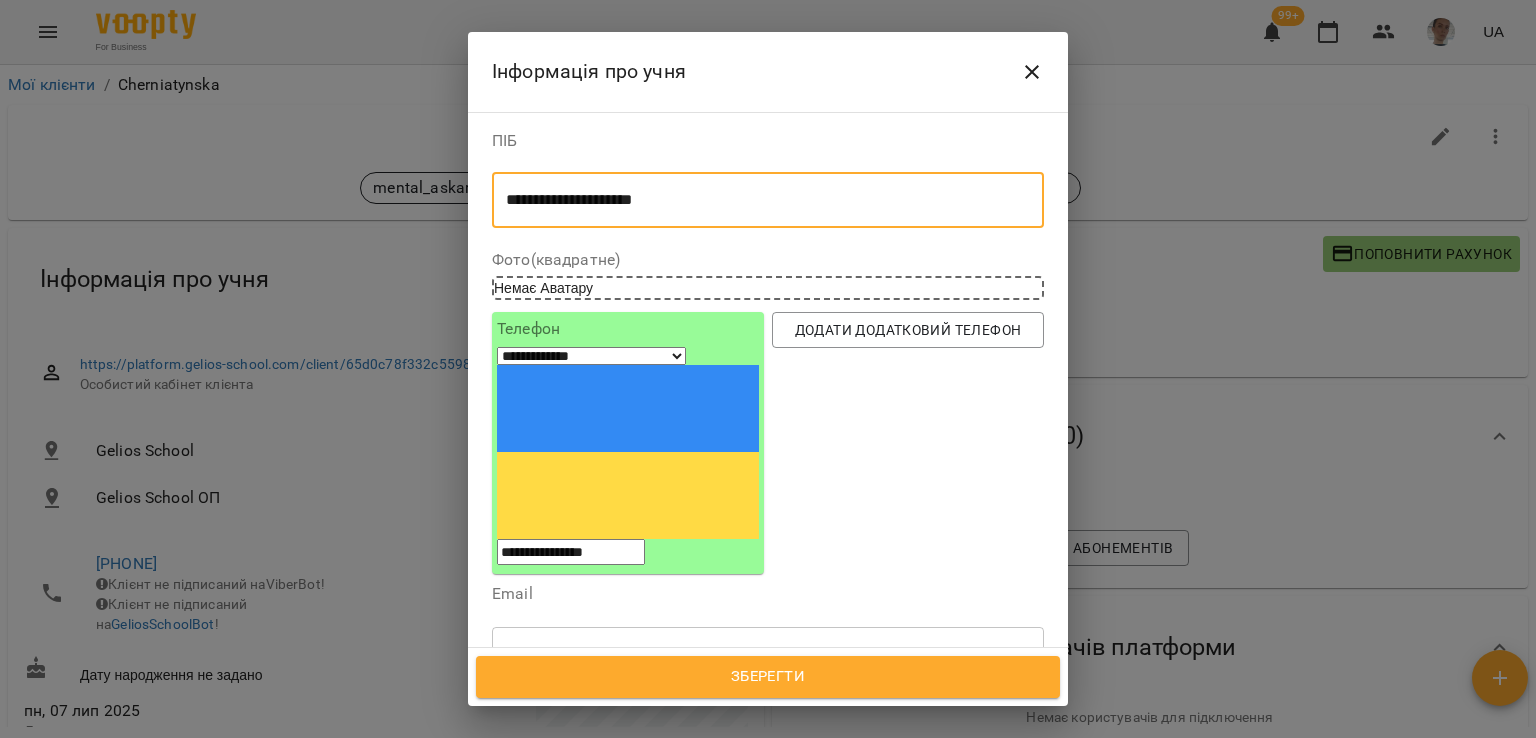 type on "**********" 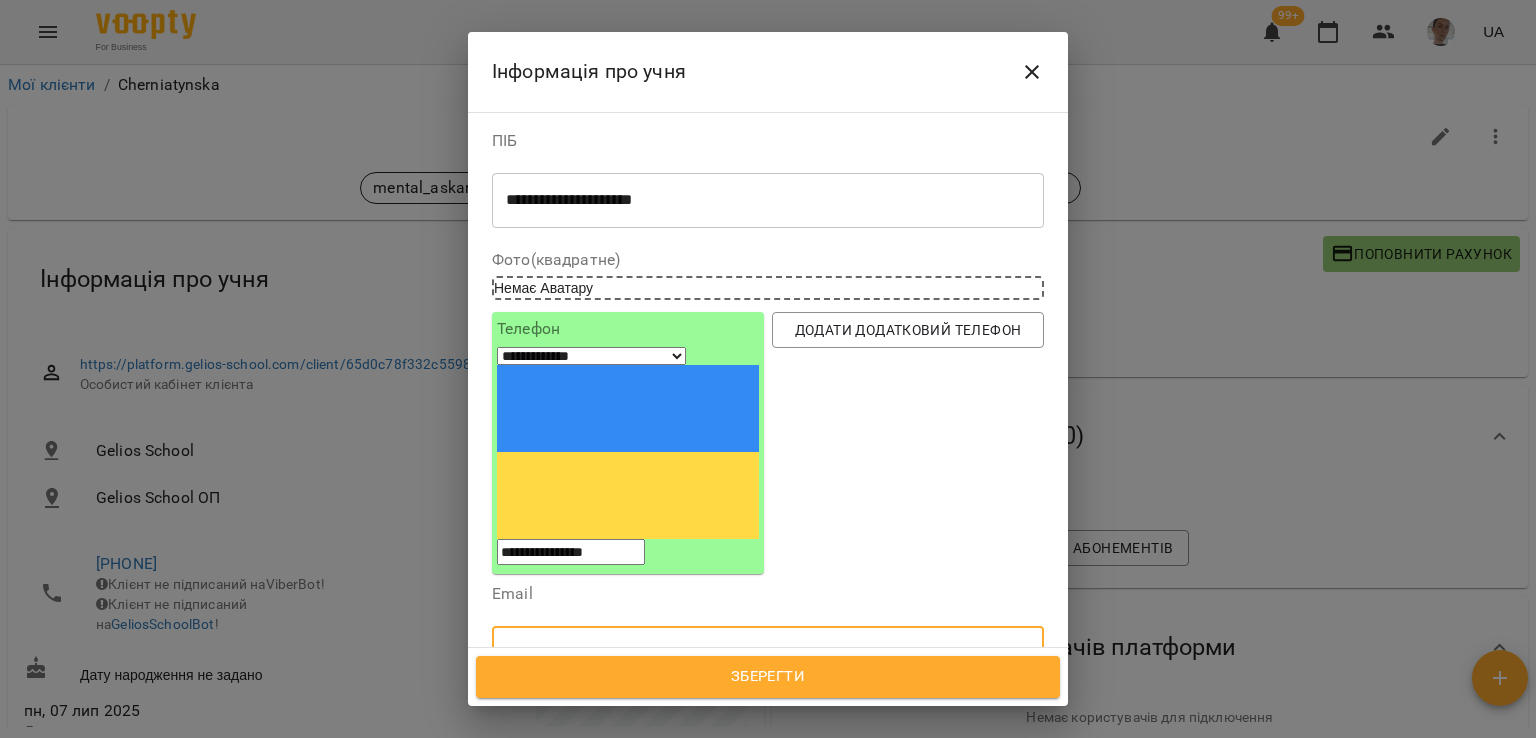 click at bounding box center (768, 654) 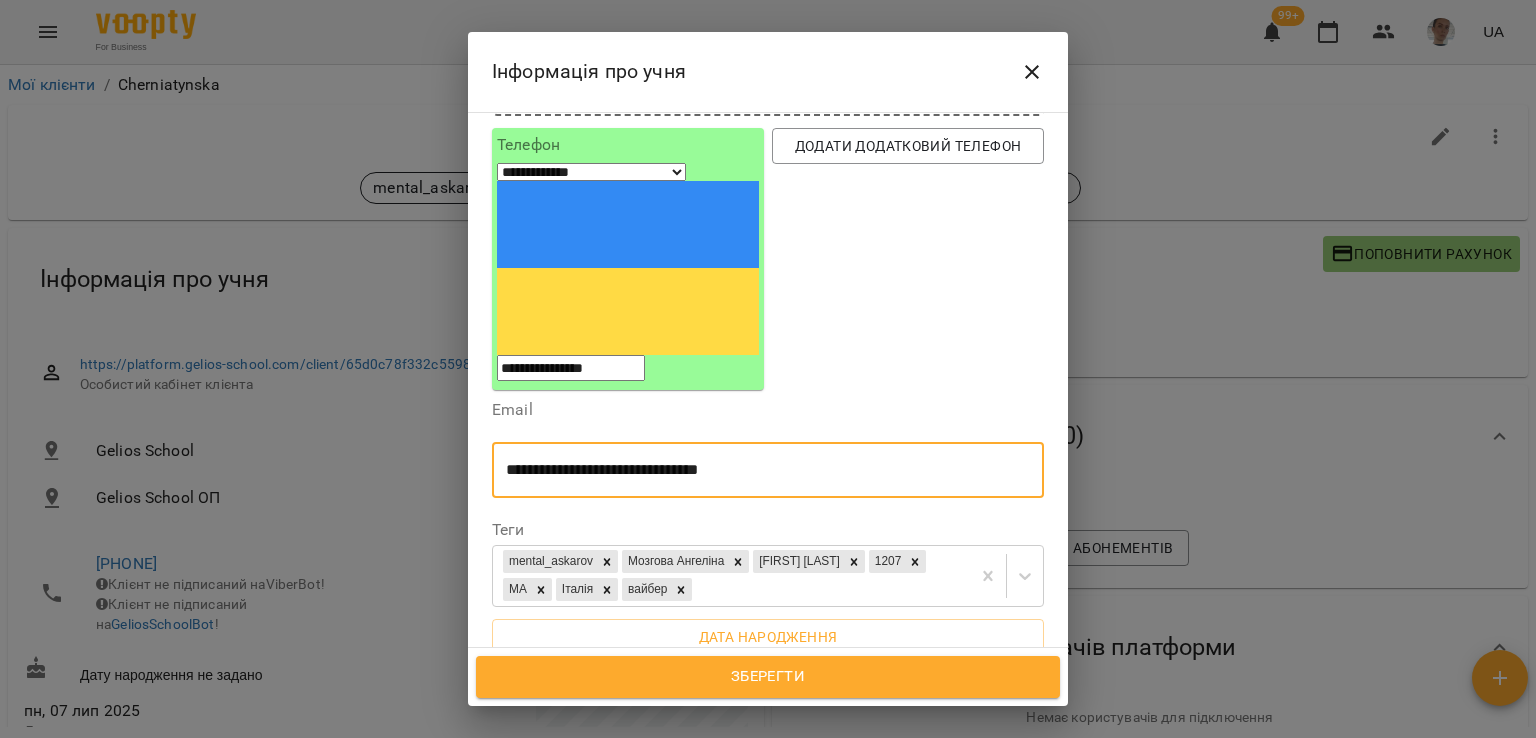 scroll, scrollTop: 200, scrollLeft: 0, axis: vertical 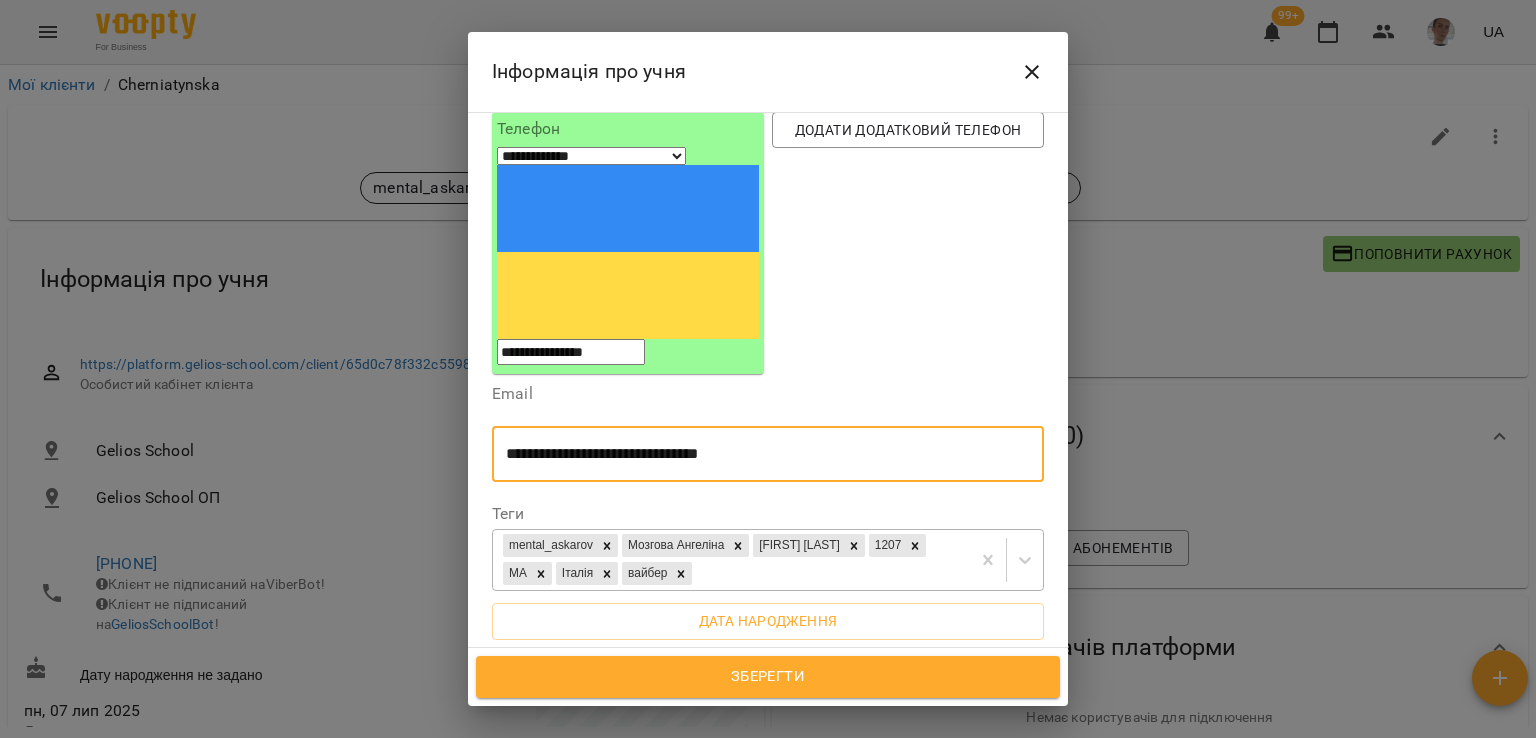 type on "**********" 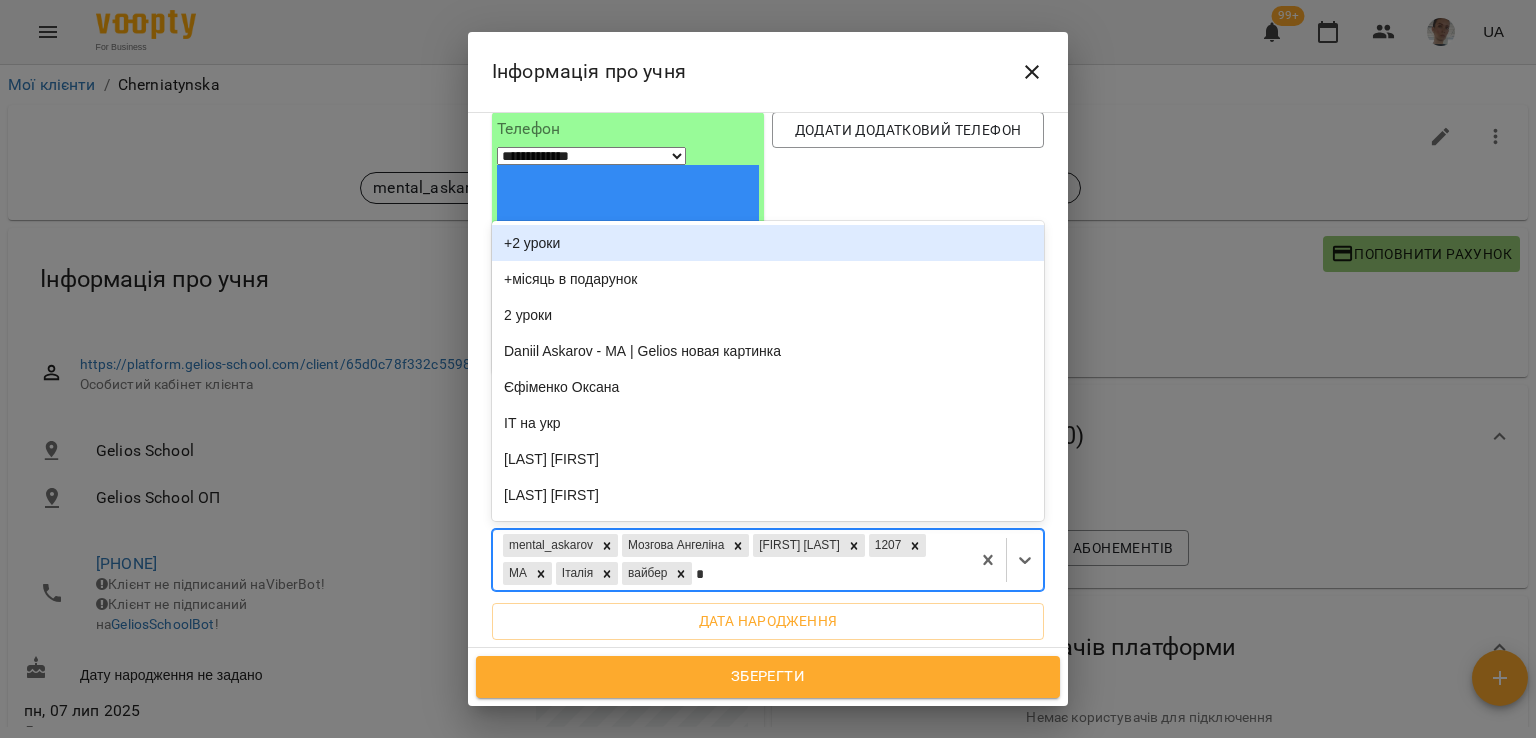 type on "**" 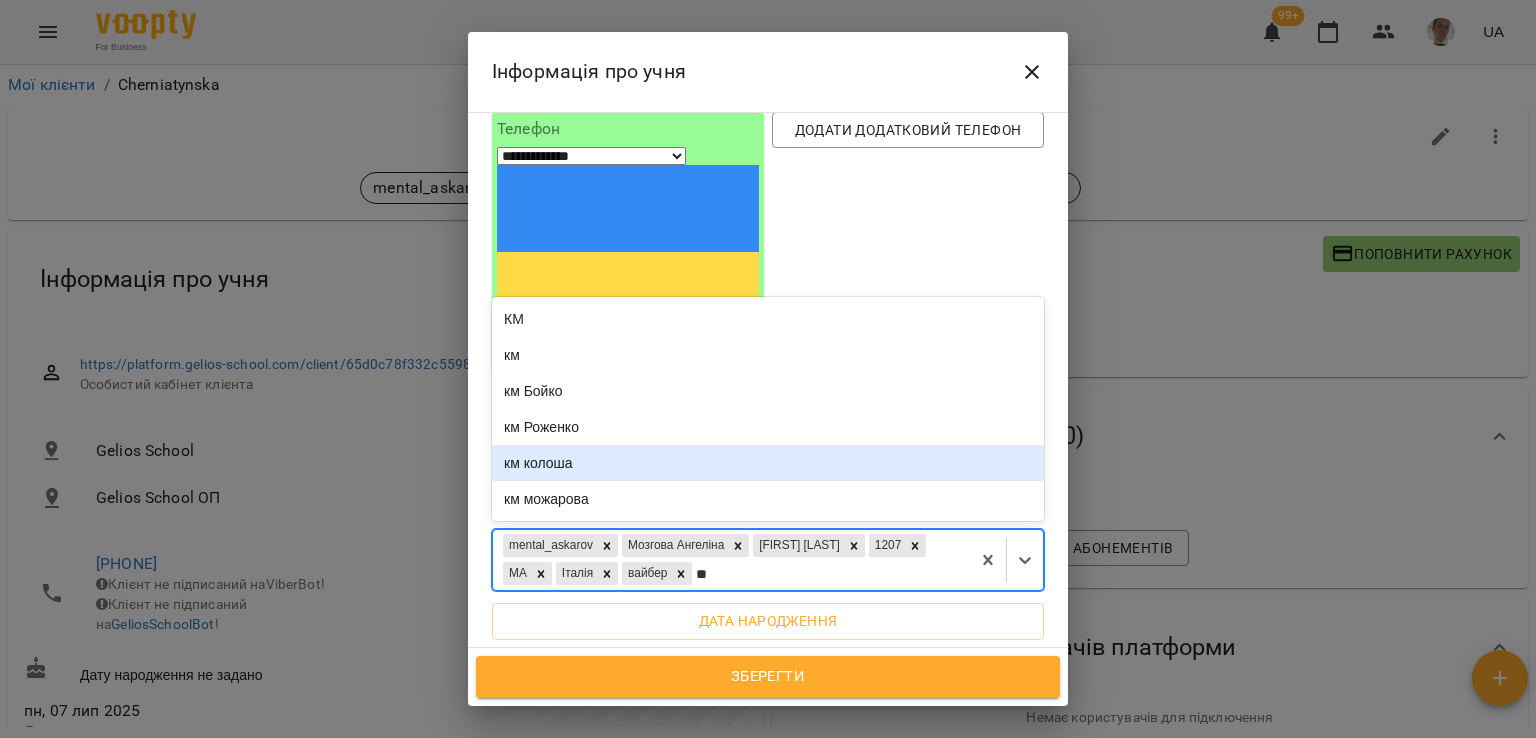 click on "км колоша" at bounding box center [768, 463] 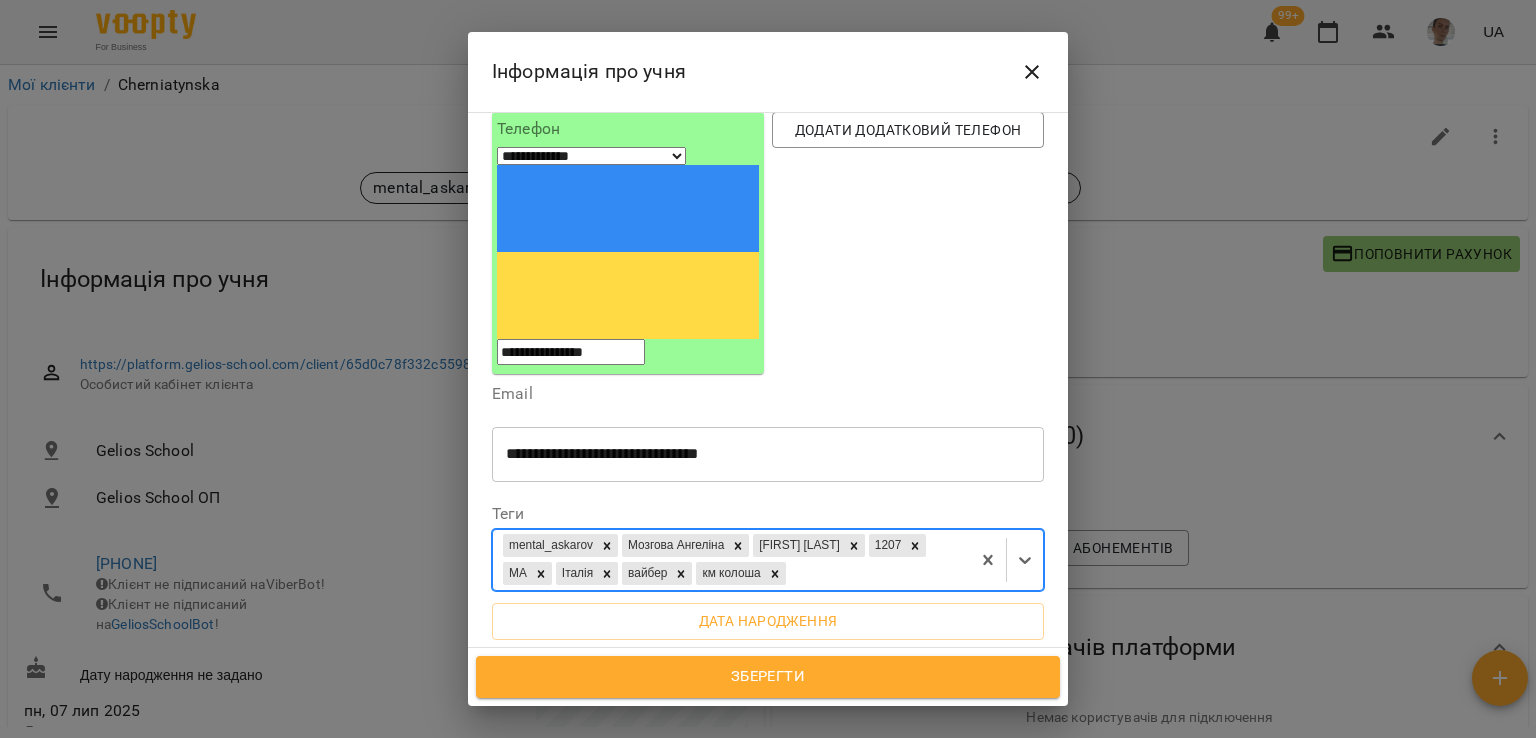 click on "Зберегти" at bounding box center [768, 677] 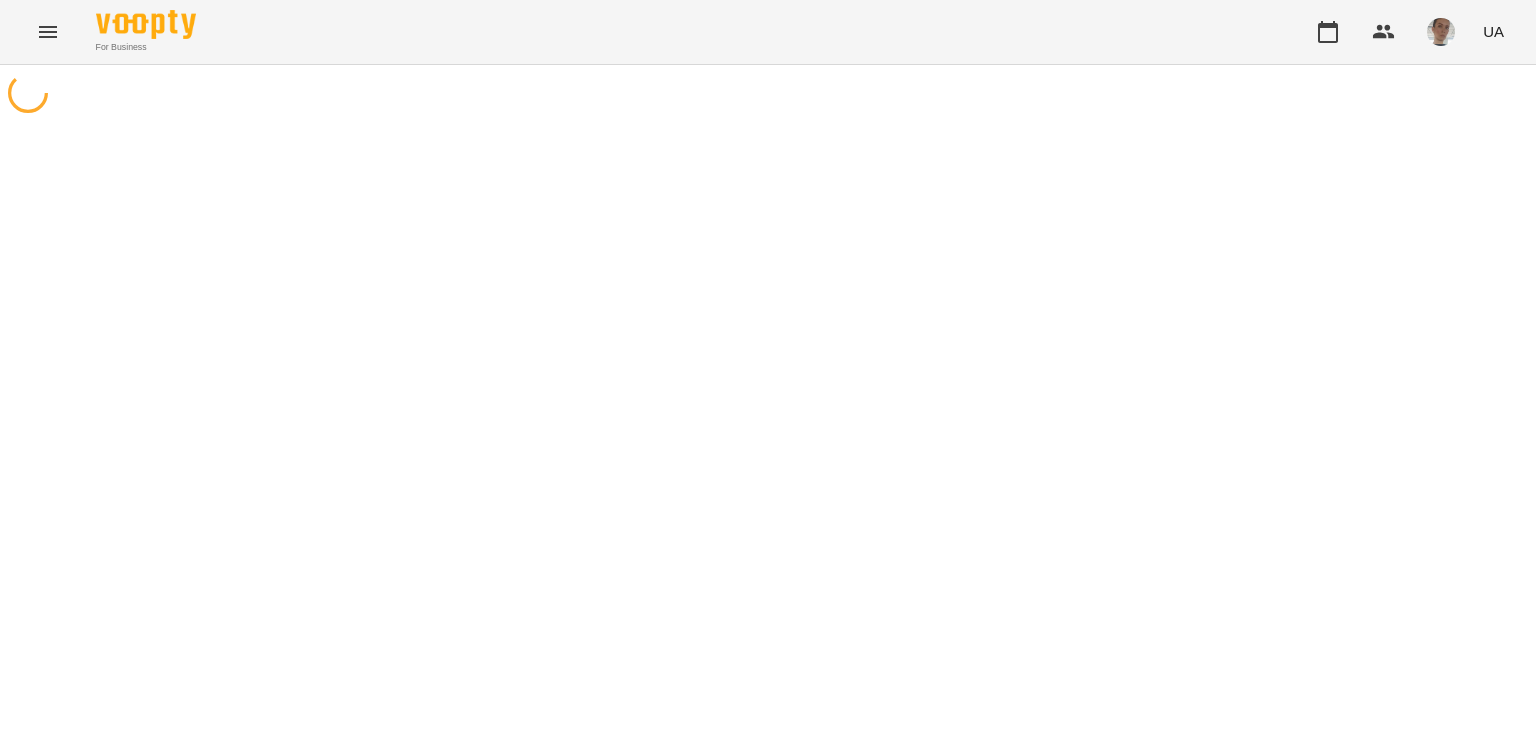 scroll, scrollTop: 0, scrollLeft: 0, axis: both 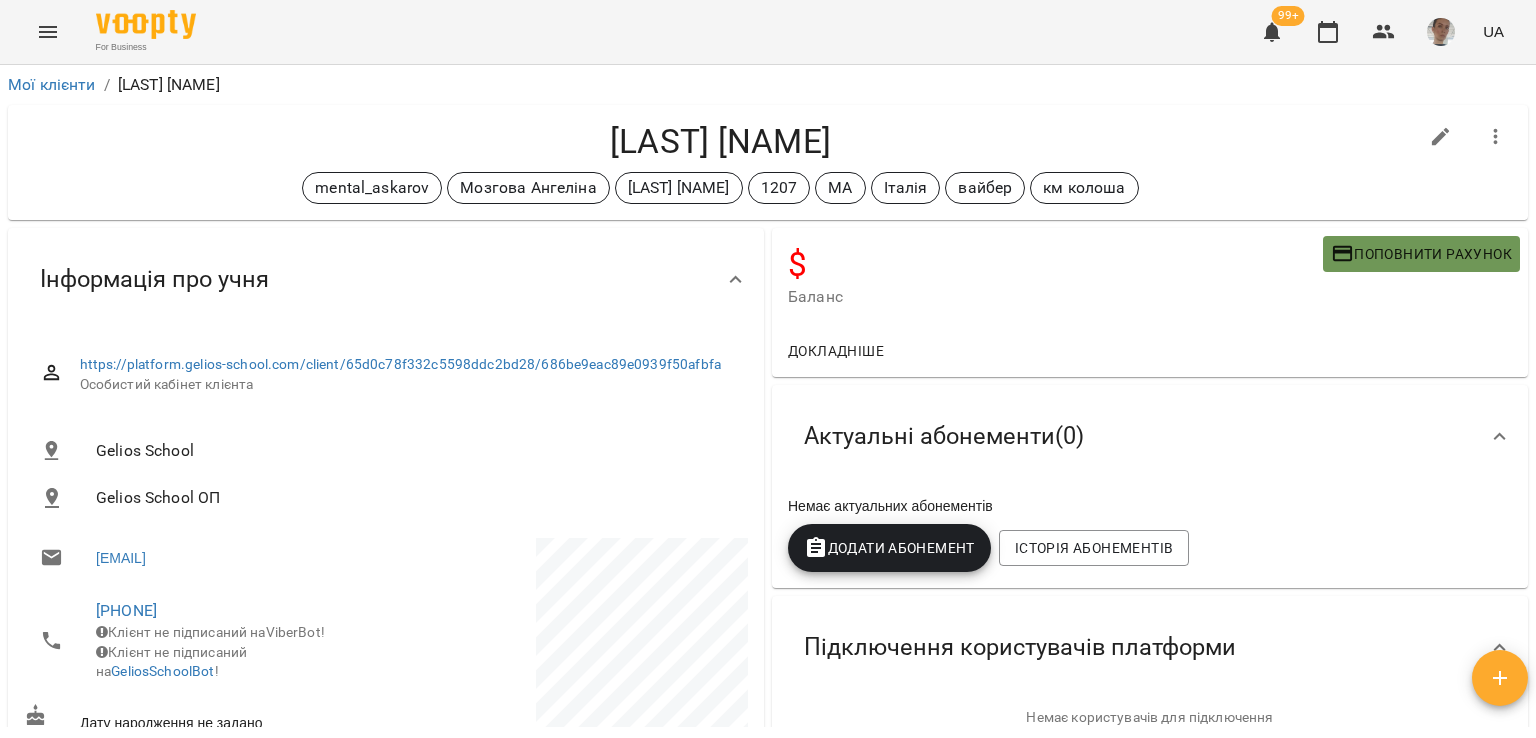 click on "Поповнити рахунок" at bounding box center [1421, 254] 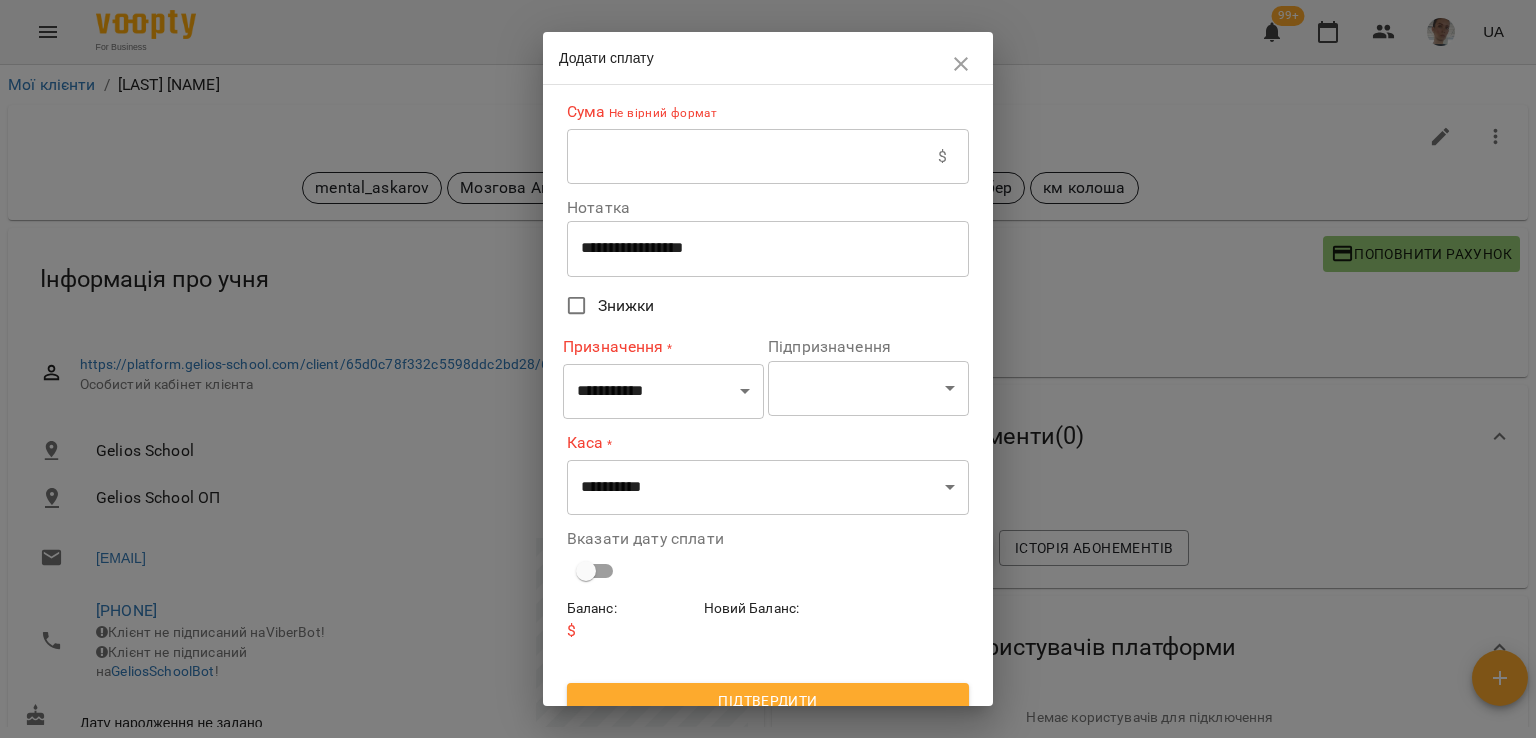 click at bounding box center (752, 157) 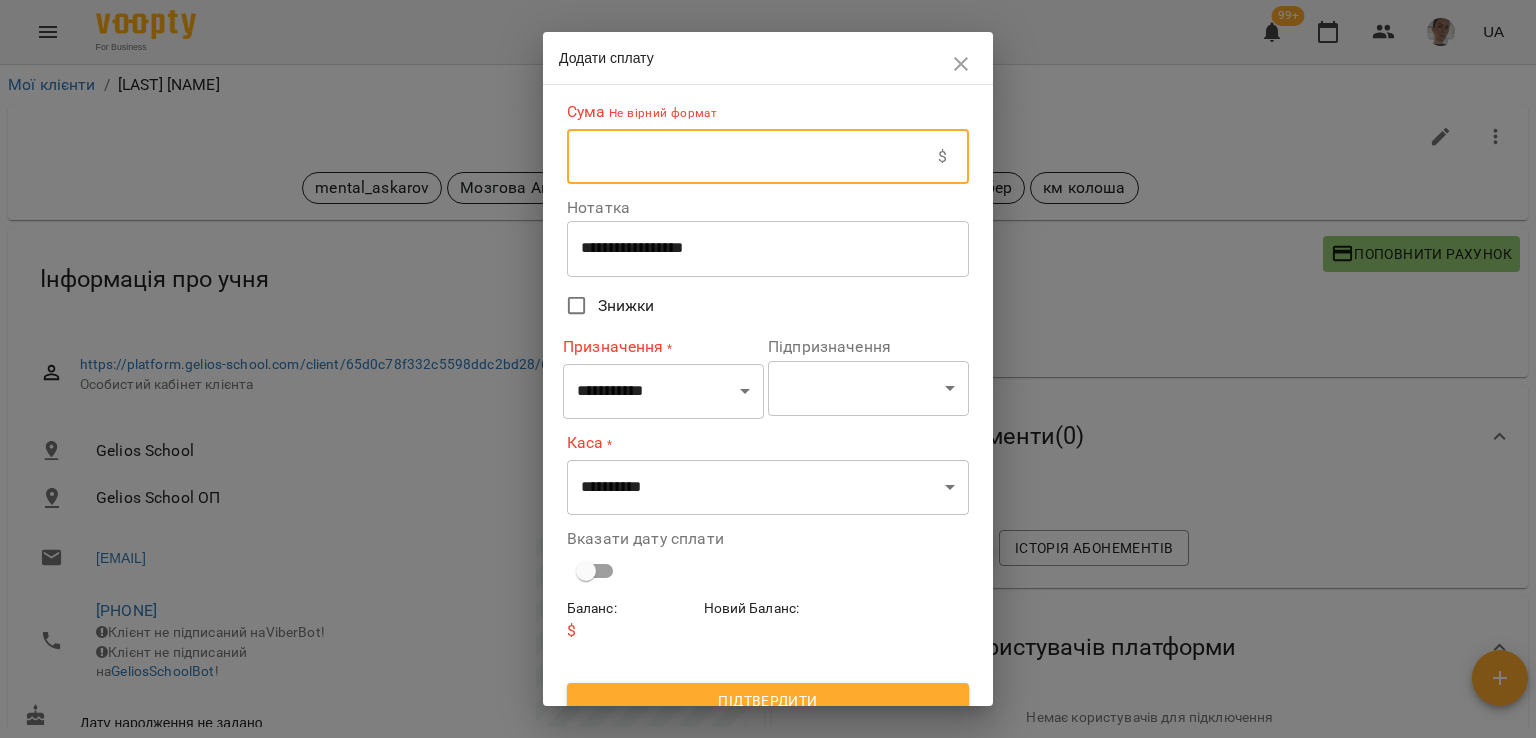 type on "*****" 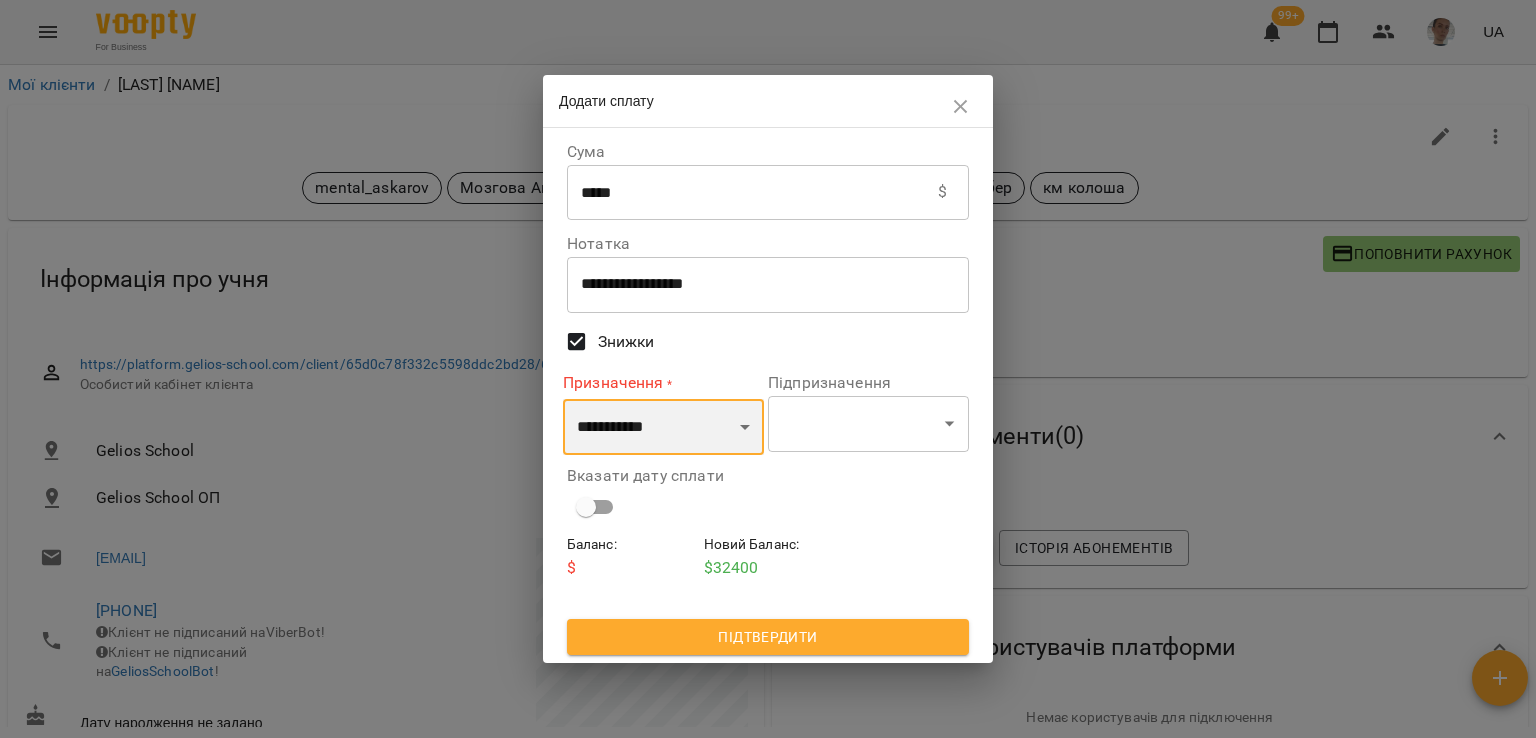 click on "**********" at bounding box center (663, 427) 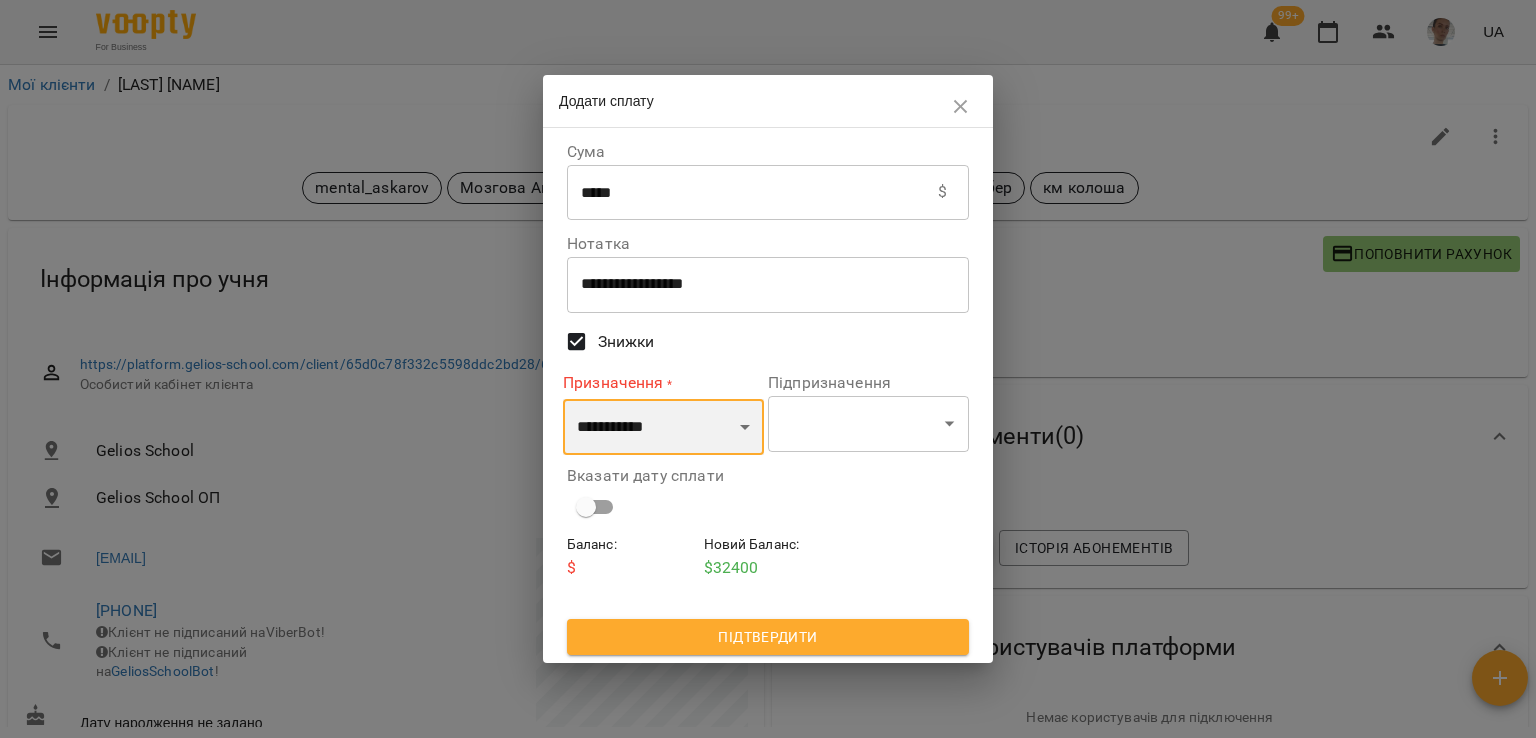 select on "*********" 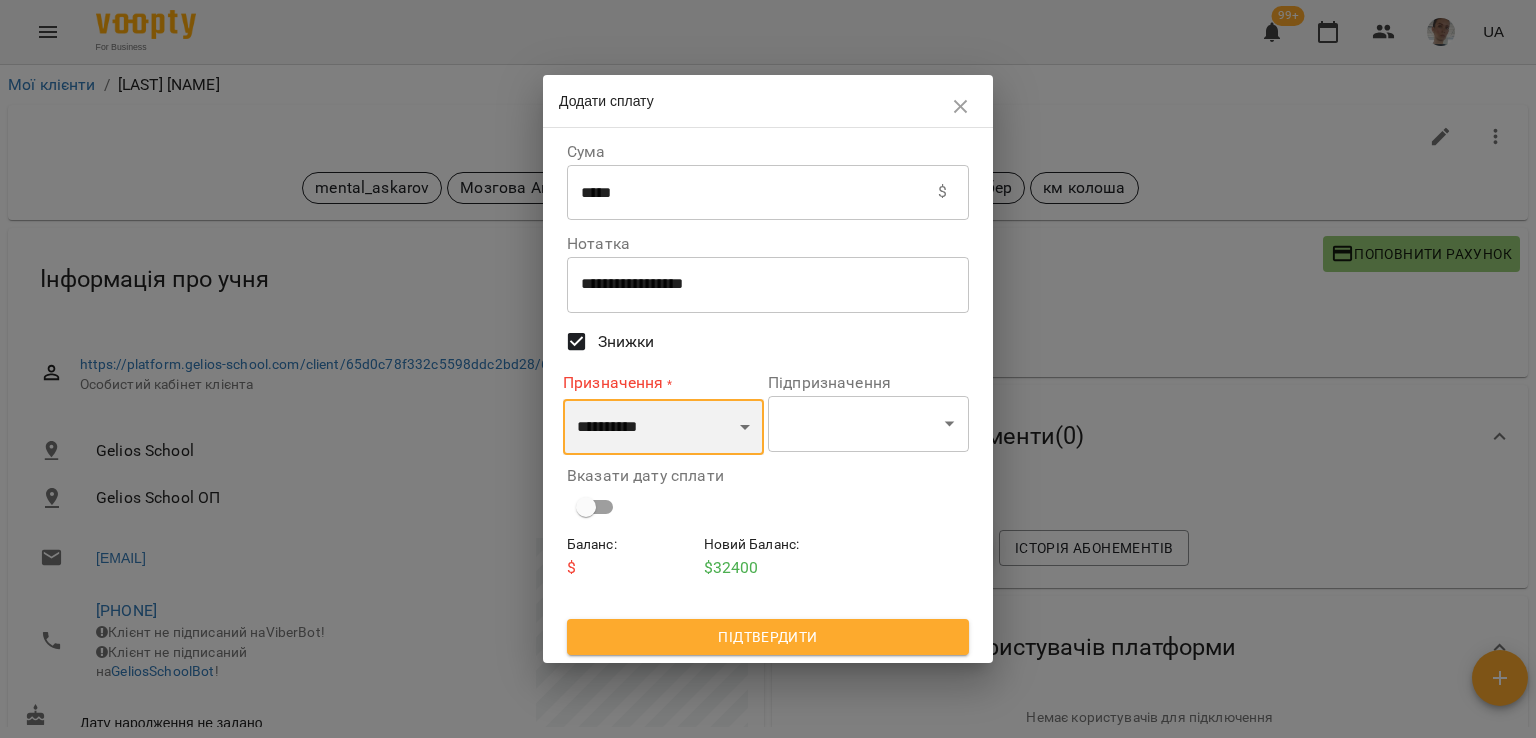 click on "**********" at bounding box center (663, 427) 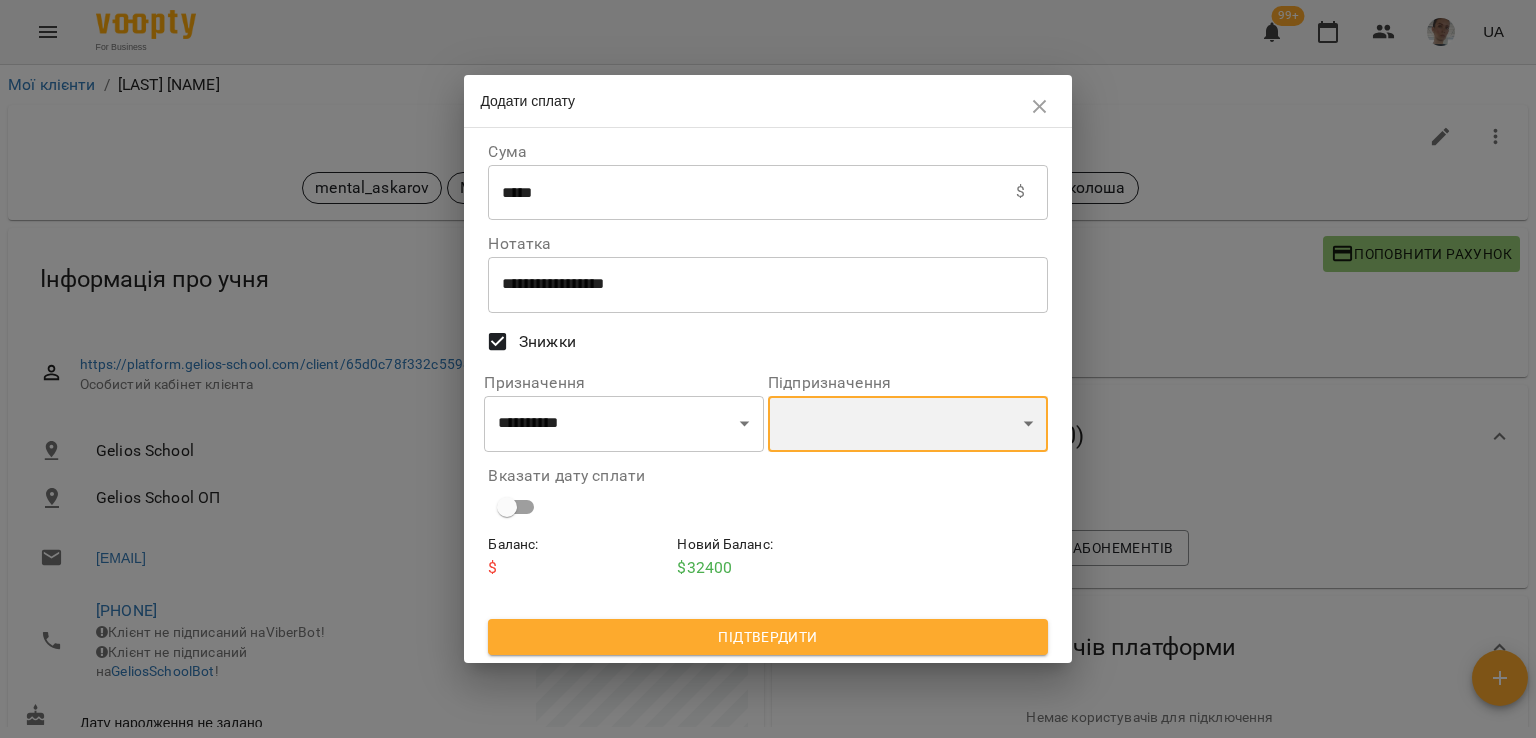 click on "**********" at bounding box center (908, 424) 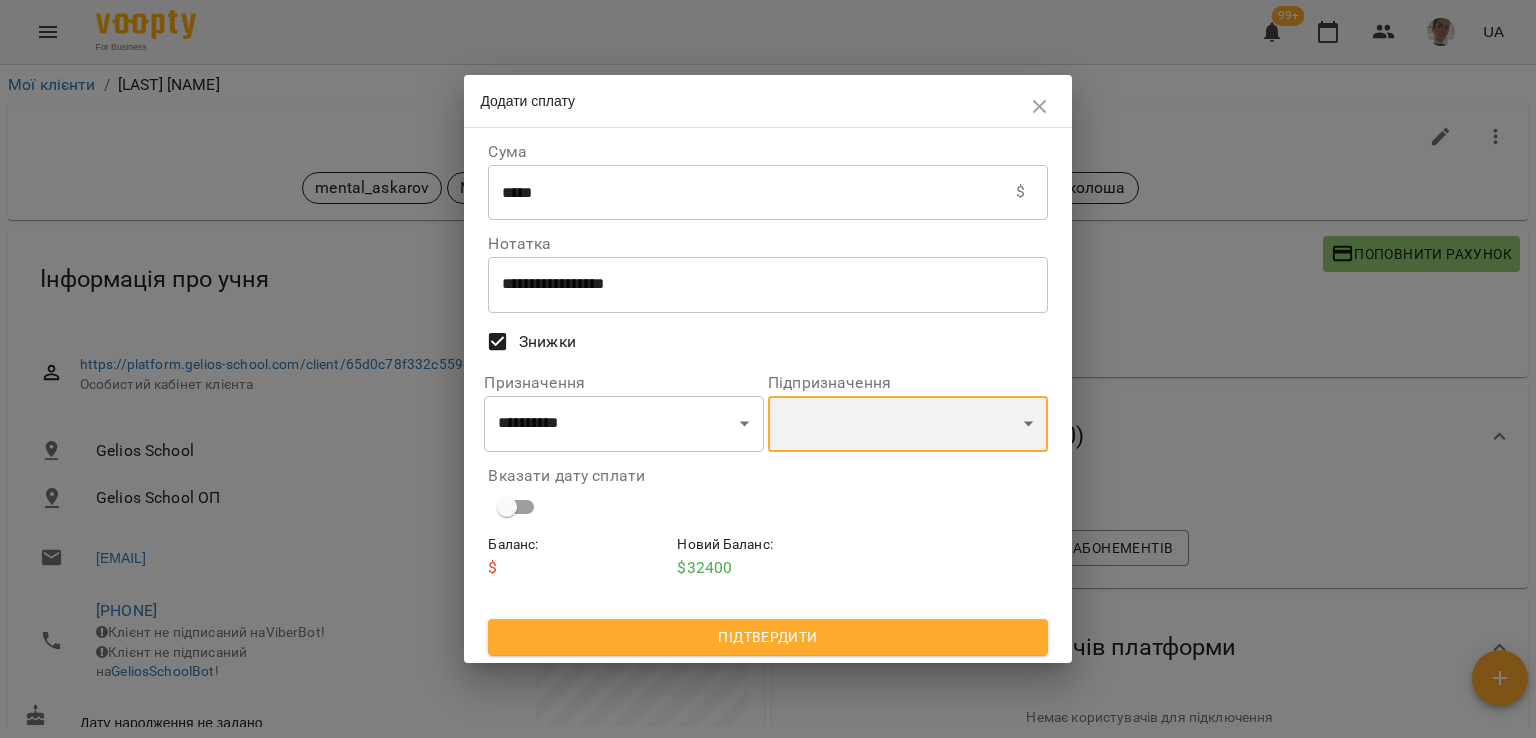 select on "**********" 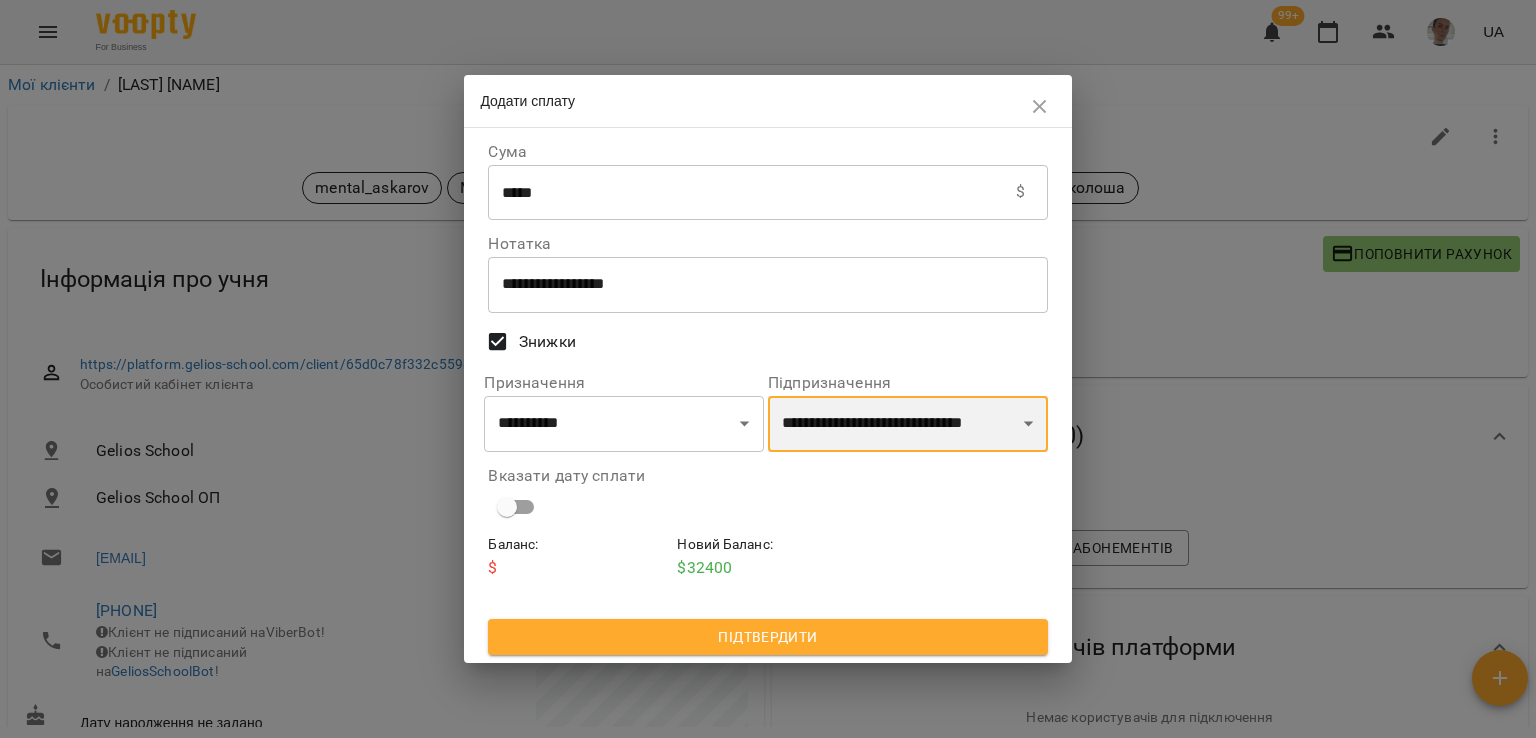click on "**********" at bounding box center (908, 424) 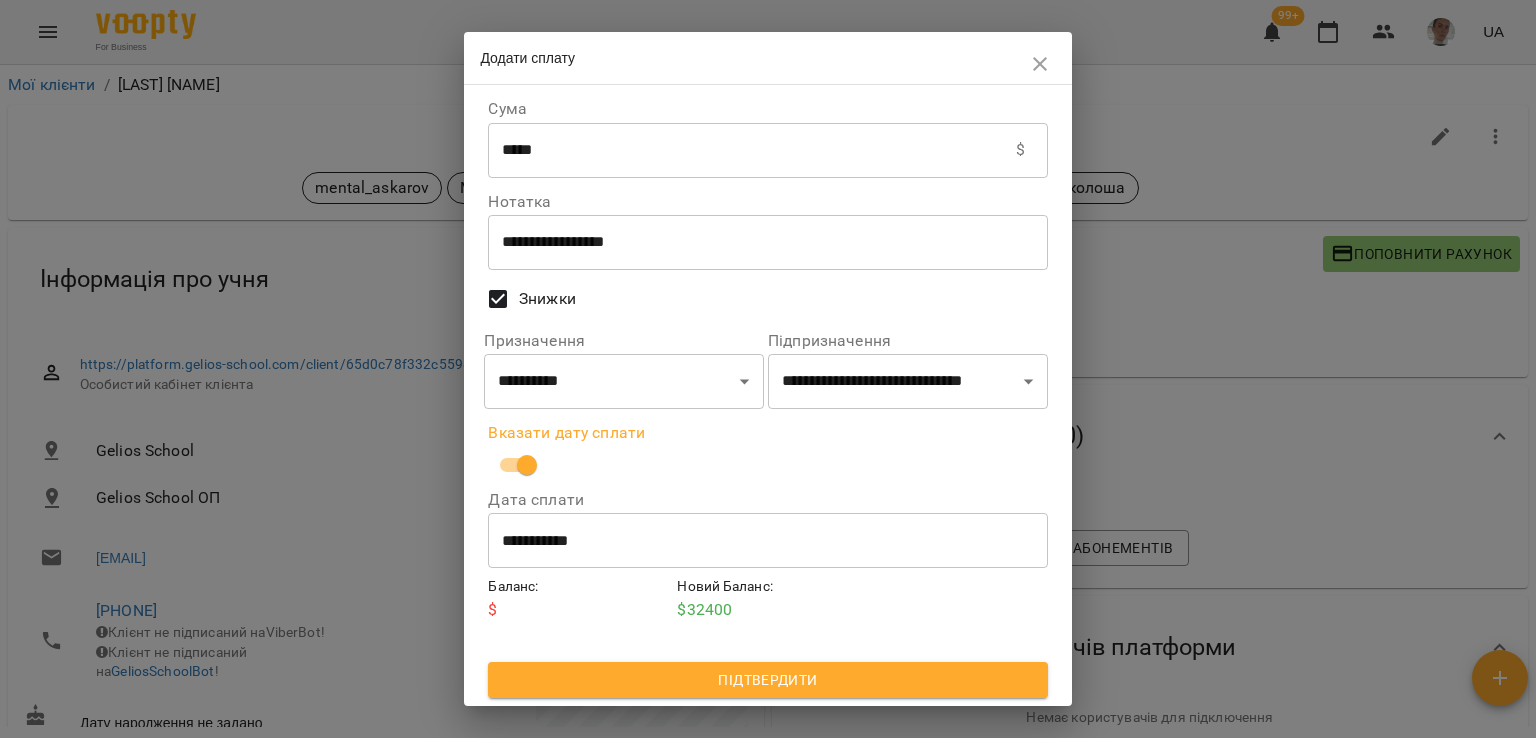 click on "Підтвердити" at bounding box center (767, 680) 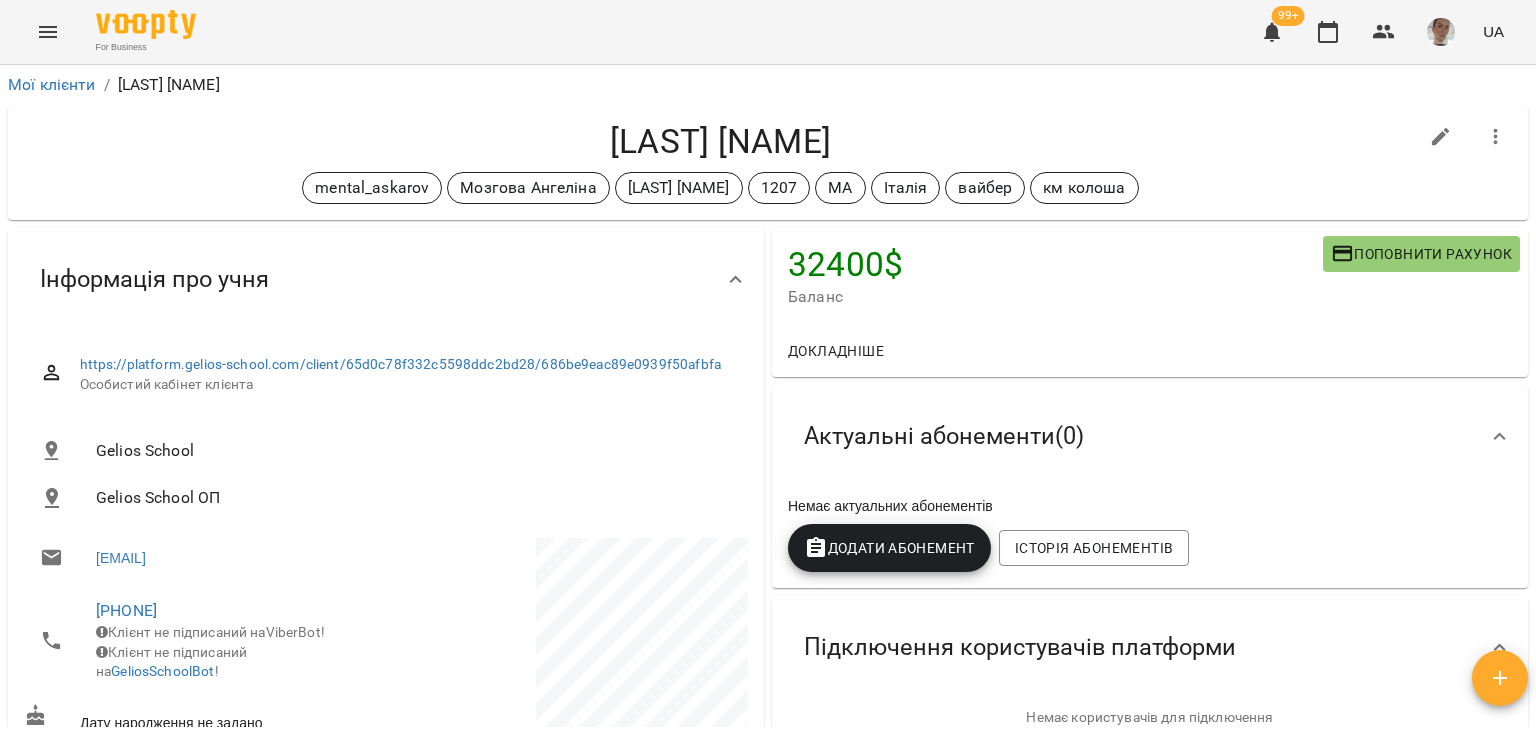 click 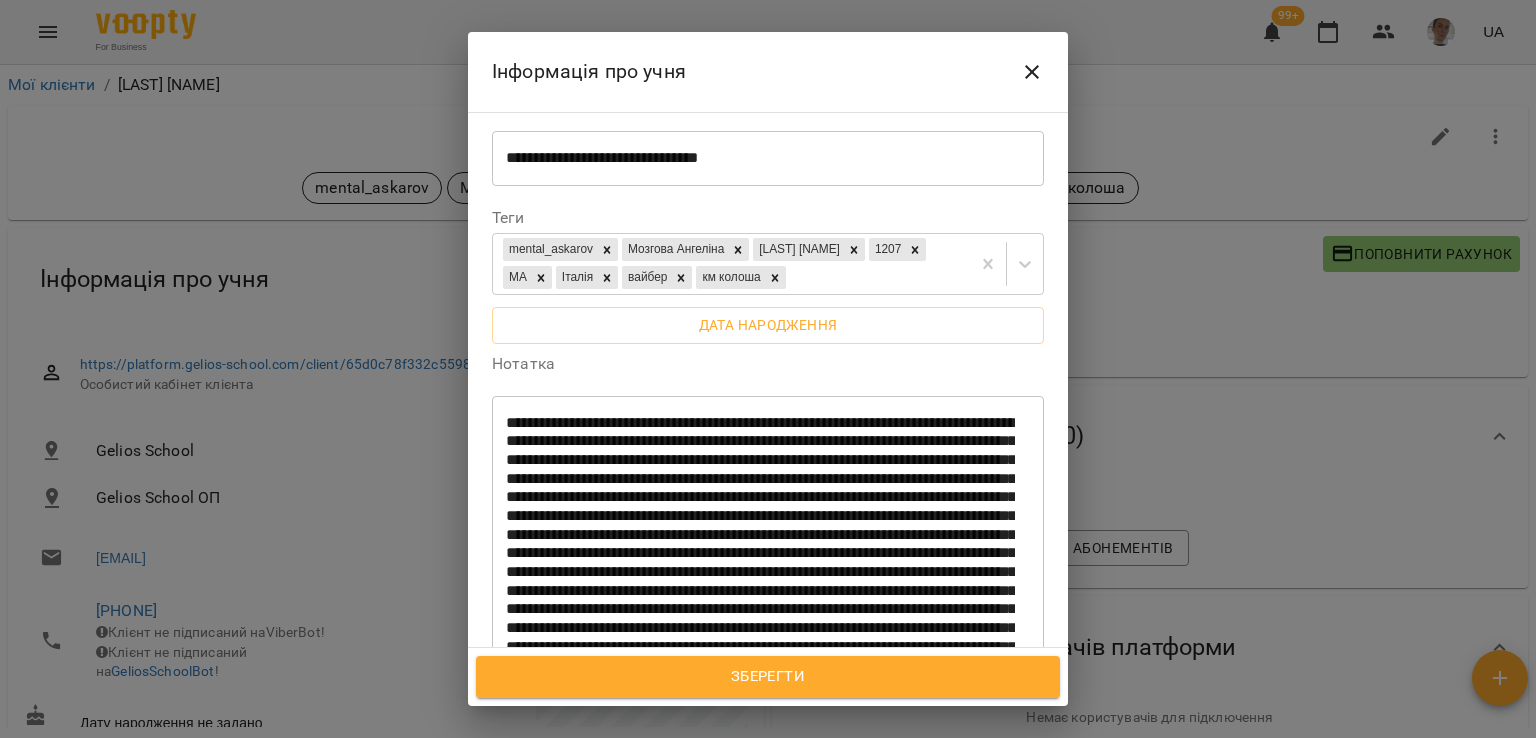 scroll, scrollTop: 500, scrollLeft: 0, axis: vertical 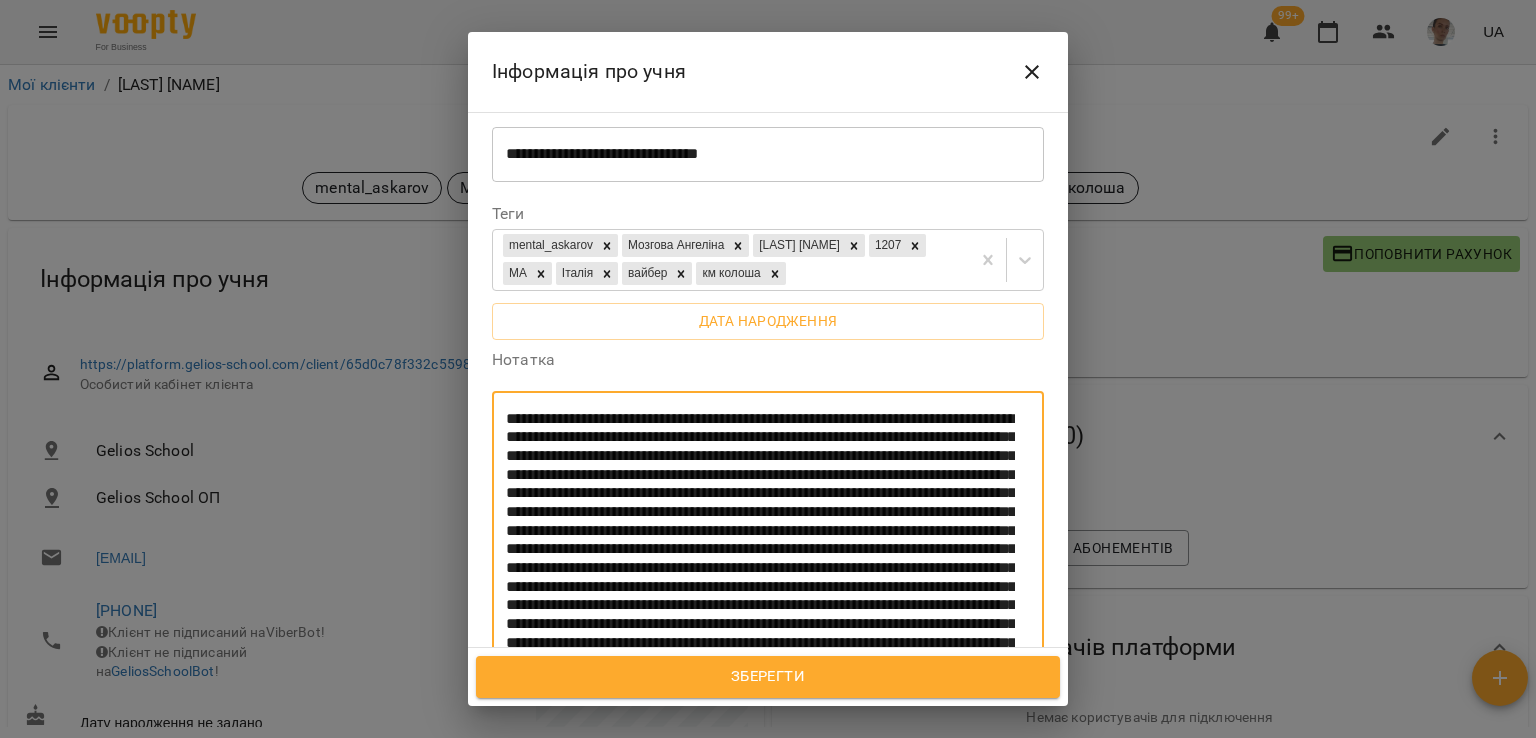 drag, startPoint x: 505, startPoint y: 250, endPoint x: 767, endPoint y: 292, distance: 265.34506 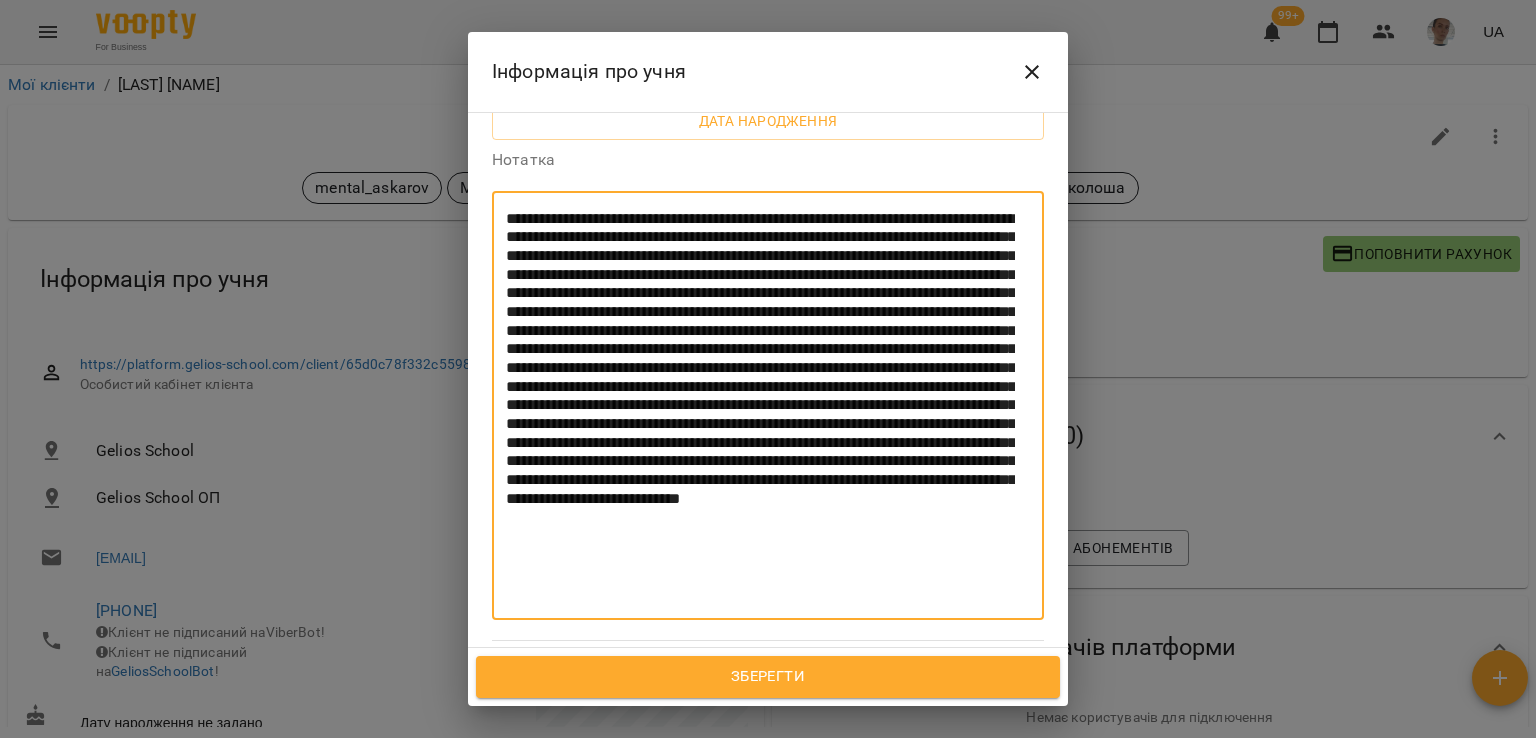 scroll, scrollTop: 600, scrollLeft: 0, axis: vertical 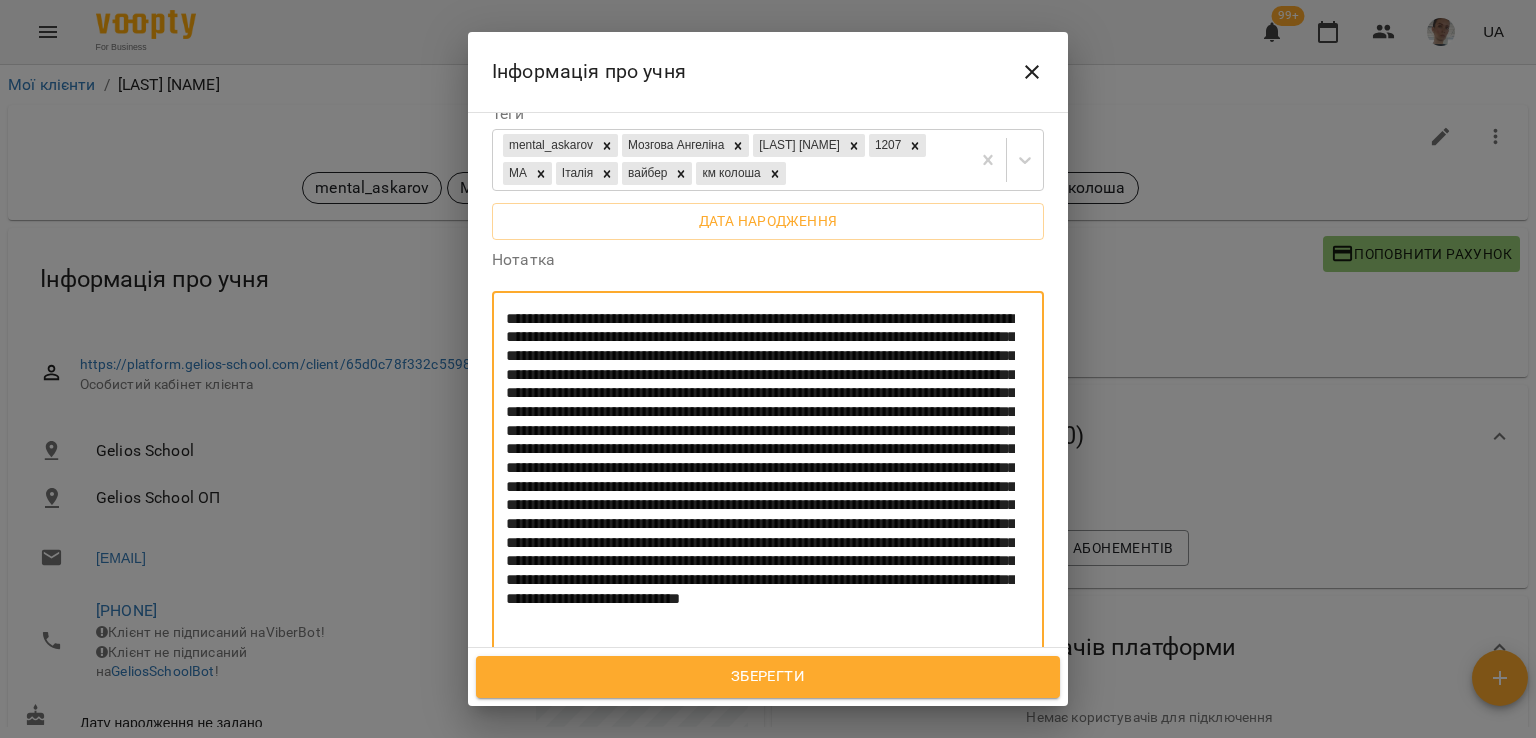 drag, startPoint x: 826, startPoint y: 376, endPoint x: 631, endPoint y: 394, distance: 195.82901 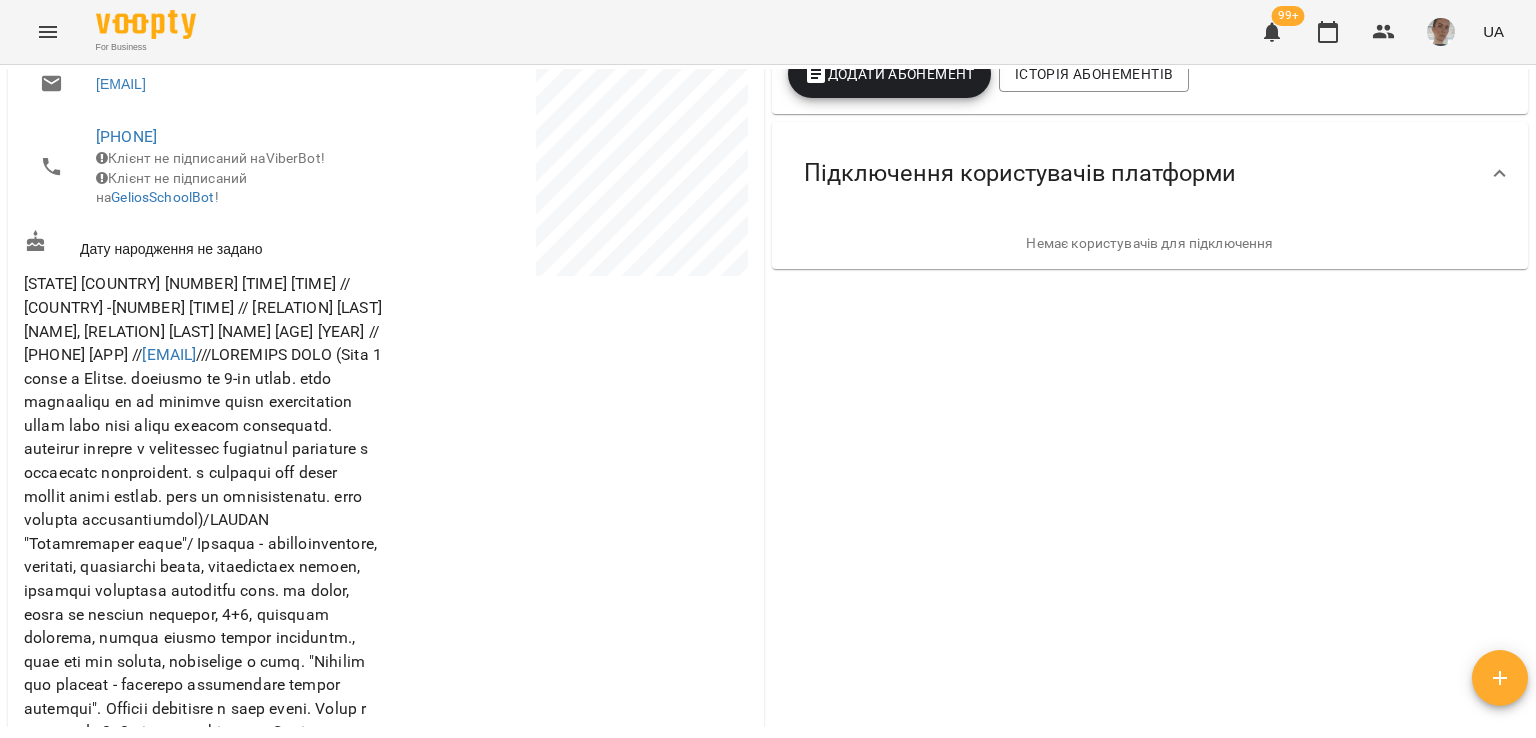scroll, scrollTop: 400, scrollLeft: 0, axis: vertical 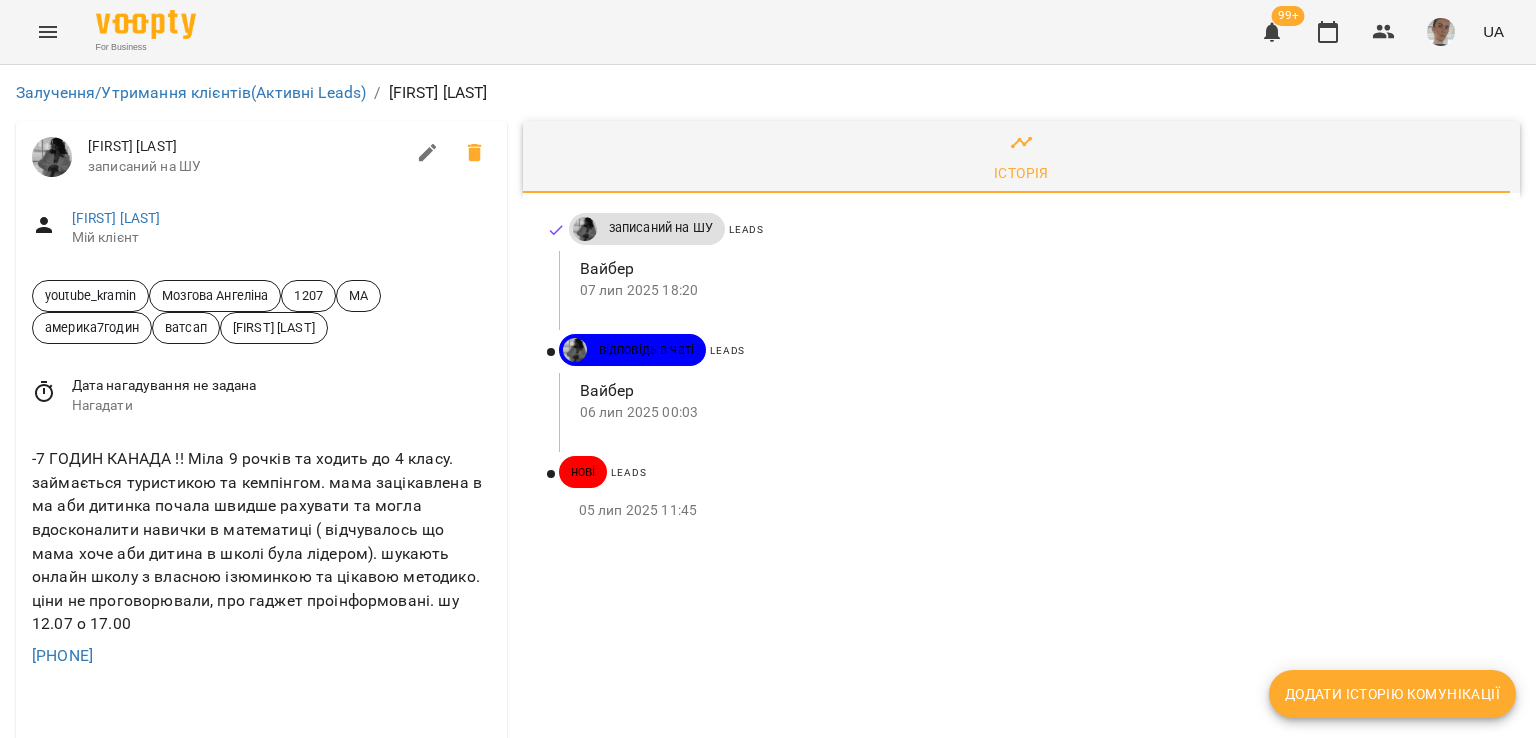 click on "Додати історію комунікації" at bounding box center (1392, 694) 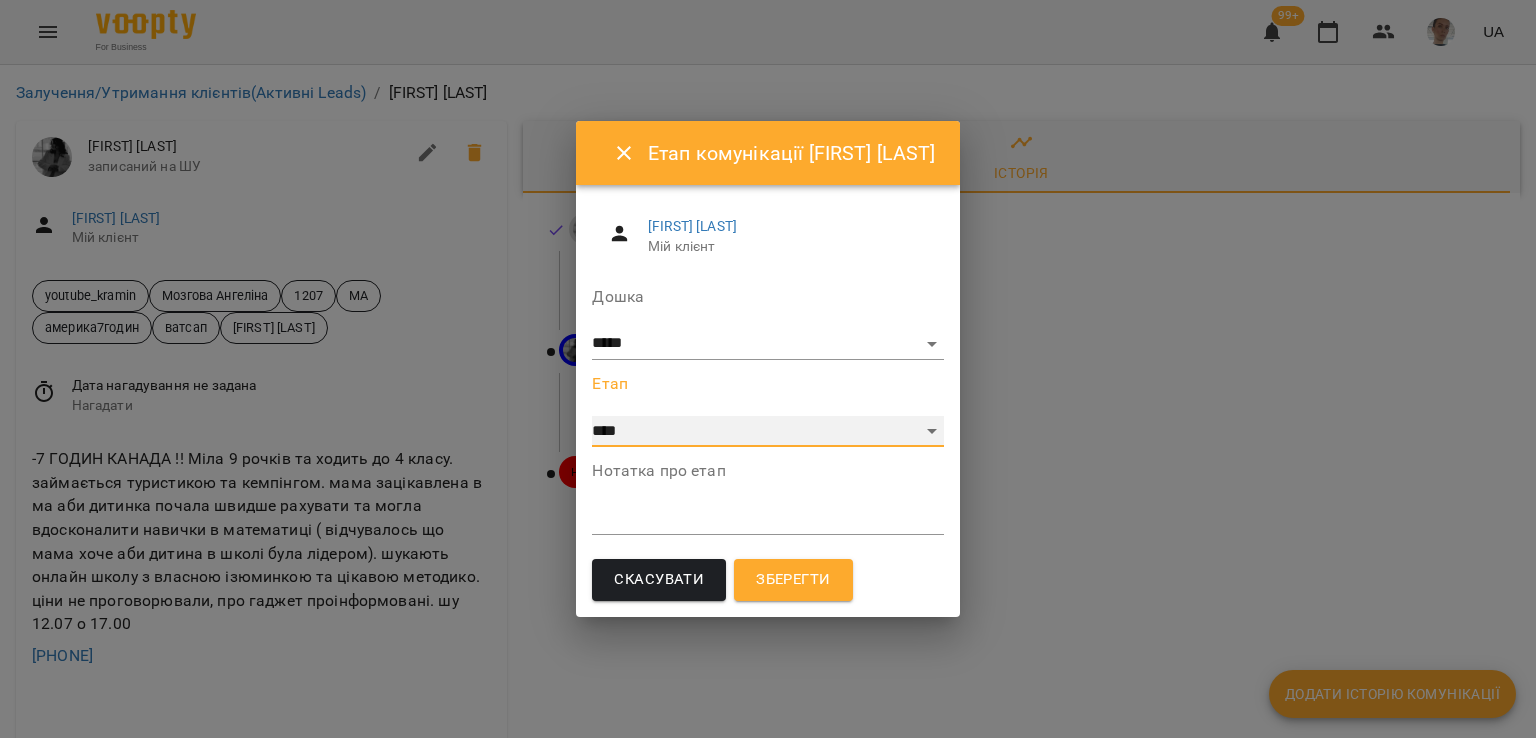 click on "**********" at bounding box center (767, 432) 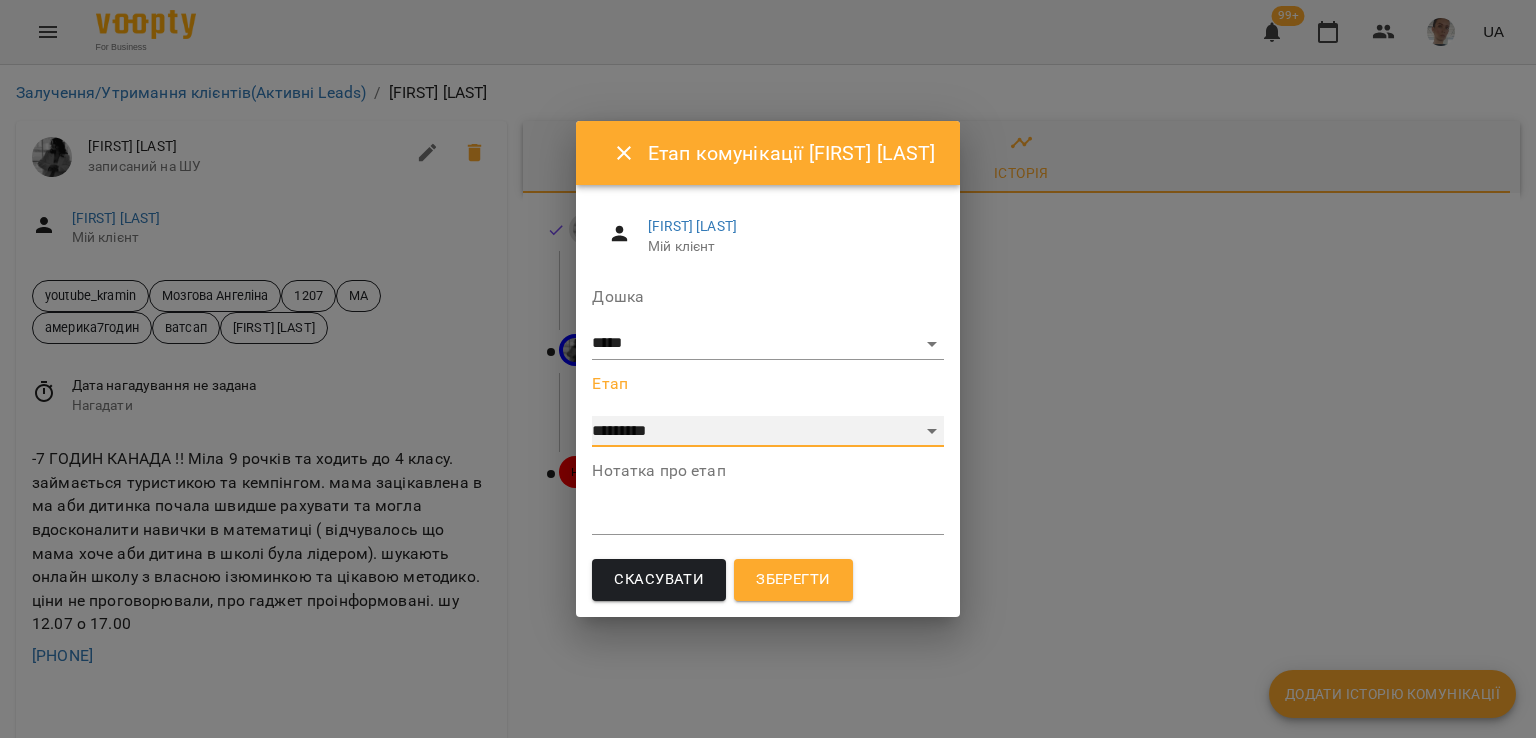 click on "**********" at bounding box center (767, 432) 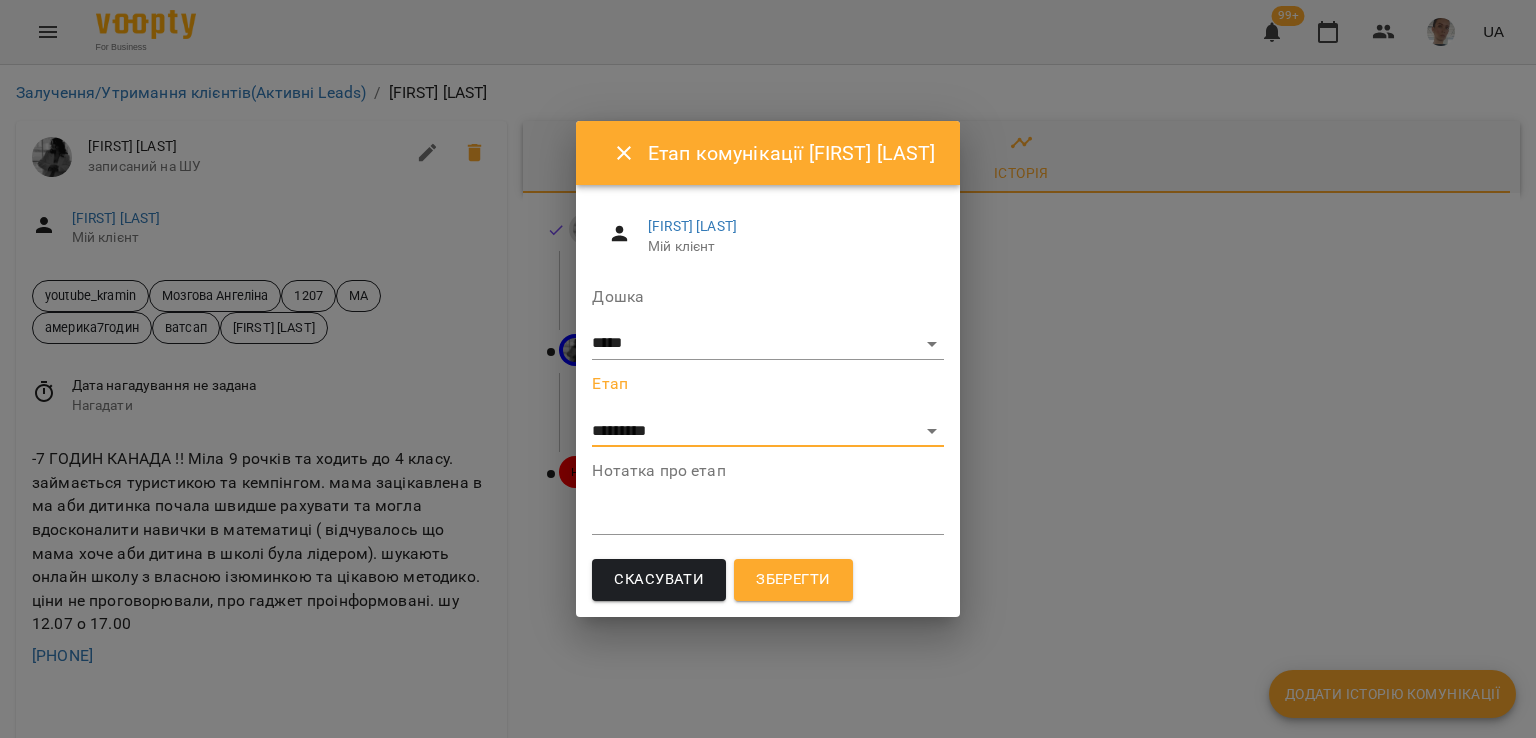 click on "Зберегти" at bounding box center [793, 580] 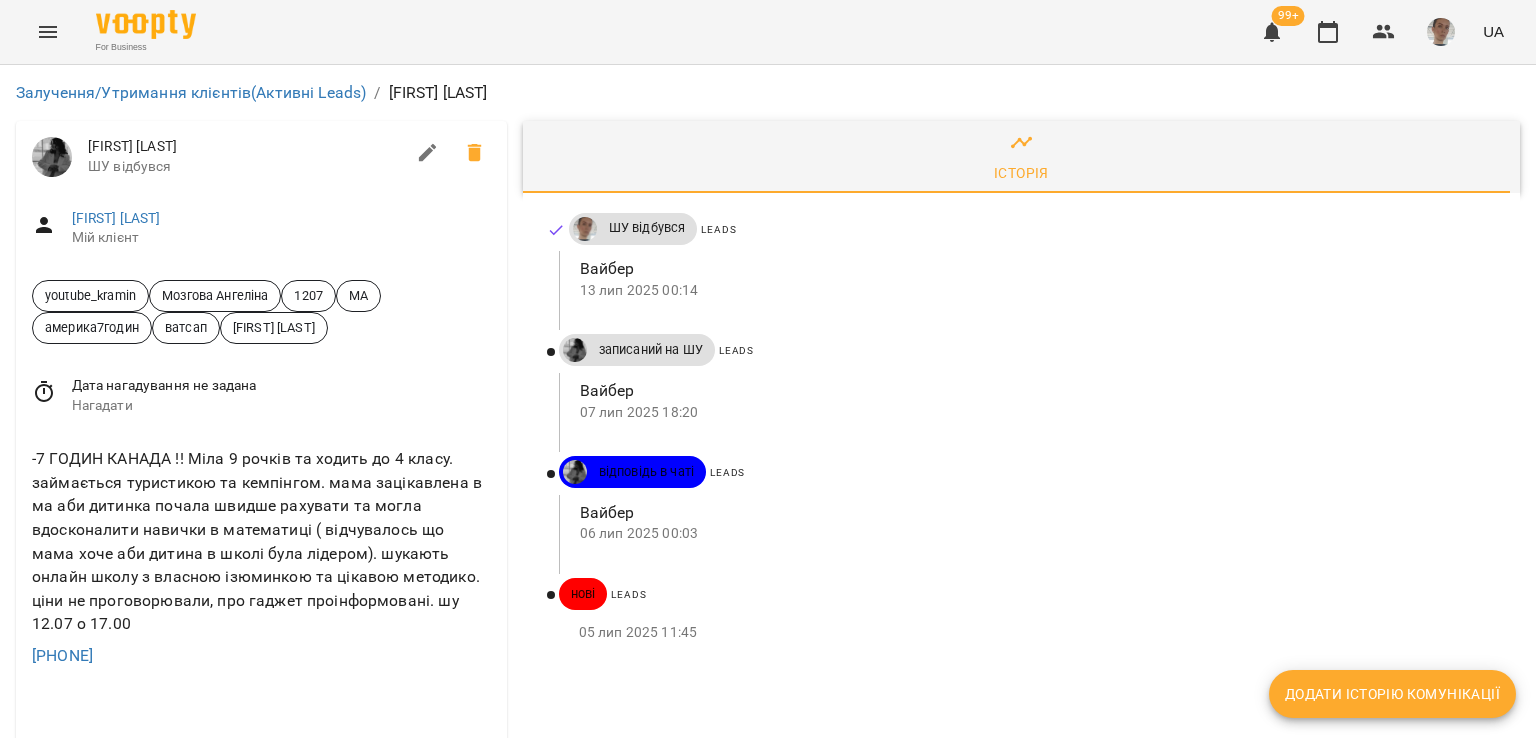 click on "Додати історію комунікації" at bounding box center (1392, 694) 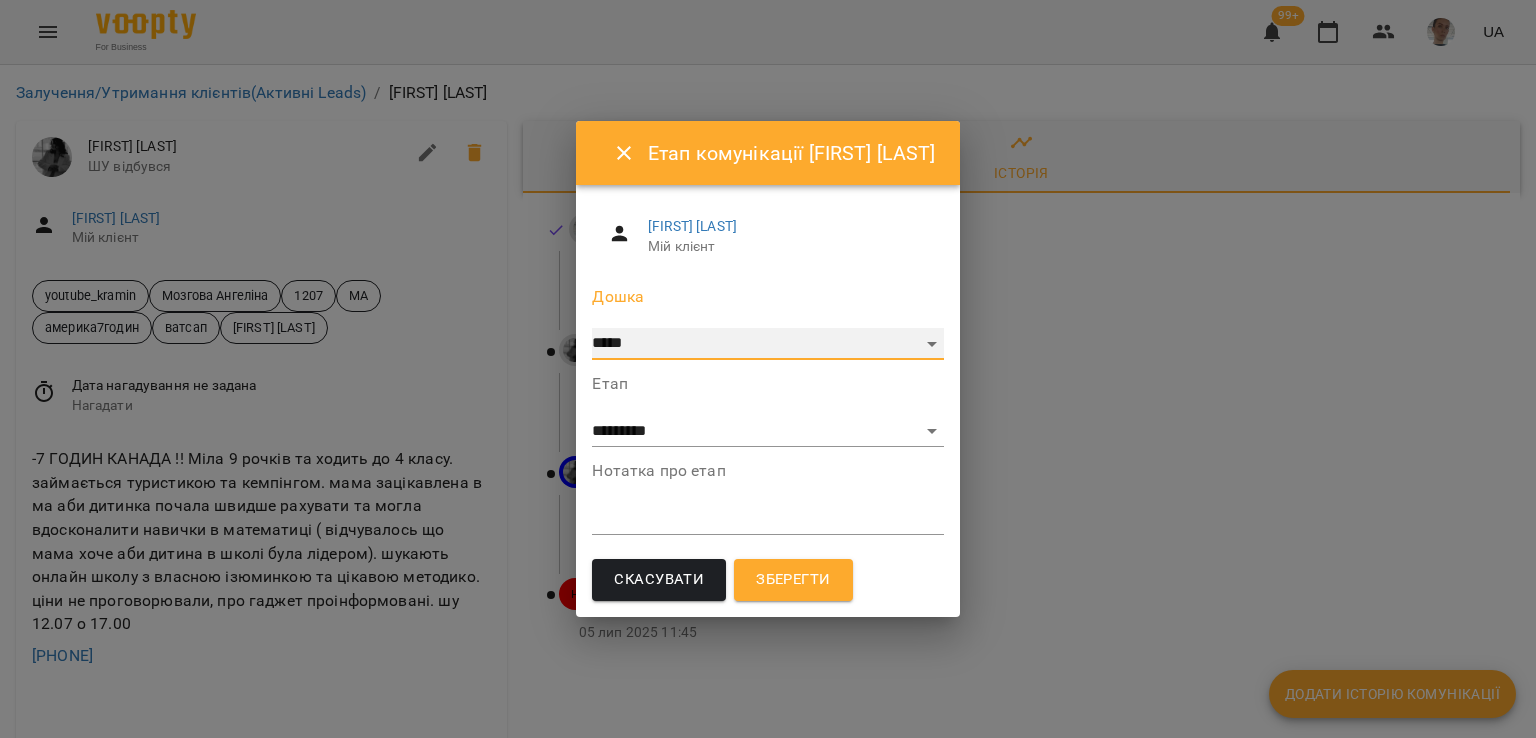 click on "***** ******** ****** ********" at bounding box center [767, 344] 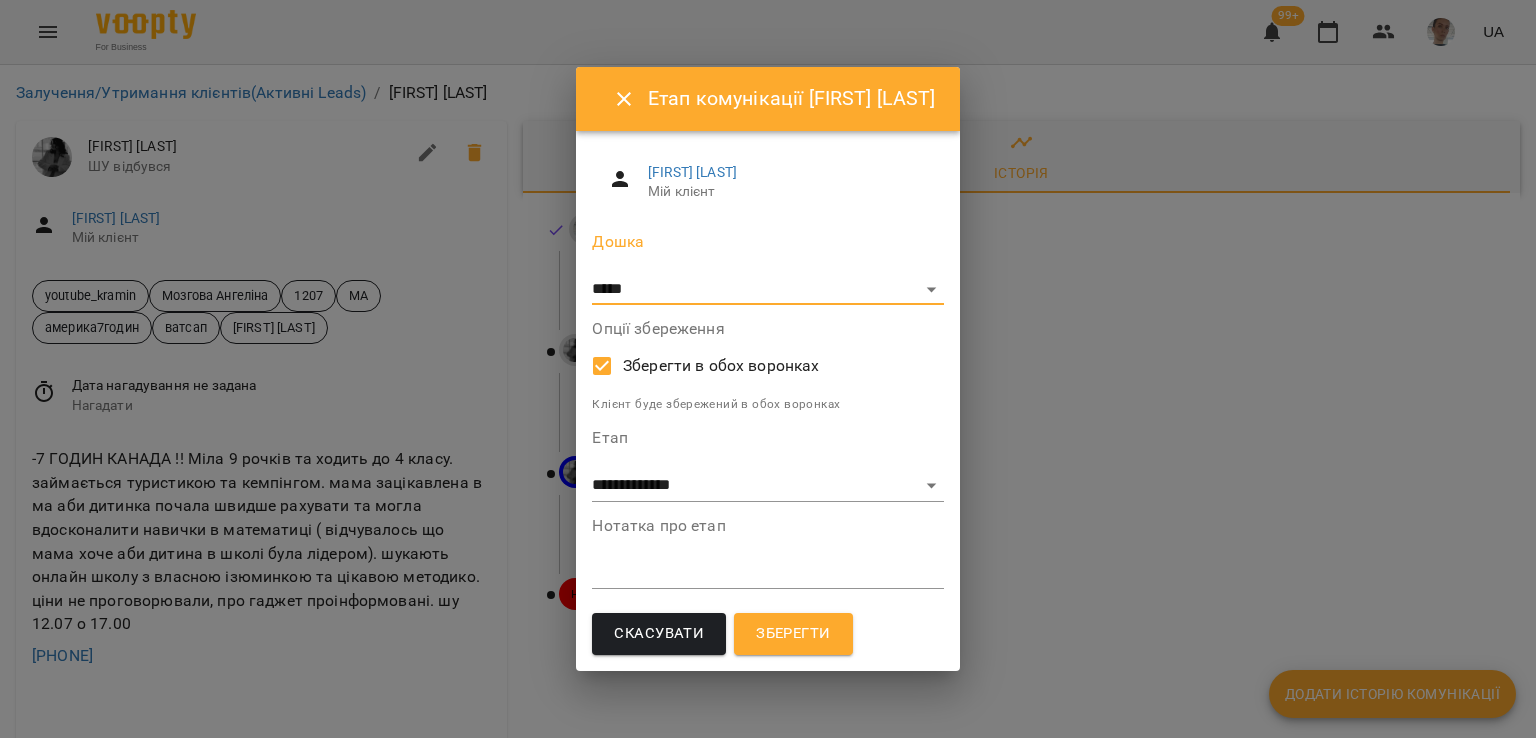 click on "Зберегти" at bounding box center [793, 634] 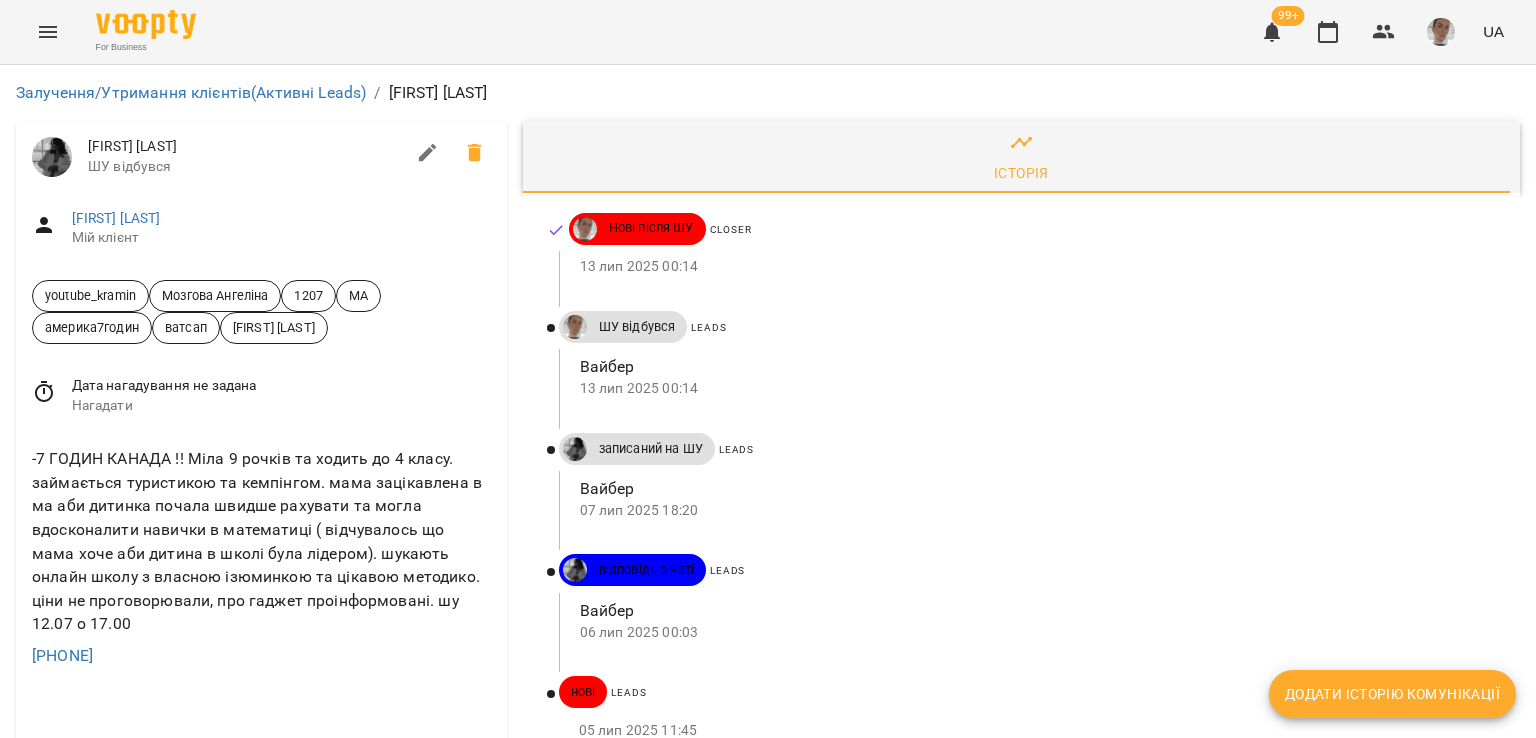 click on "Додати історію комунікації" at bounding box center (1392, 694) 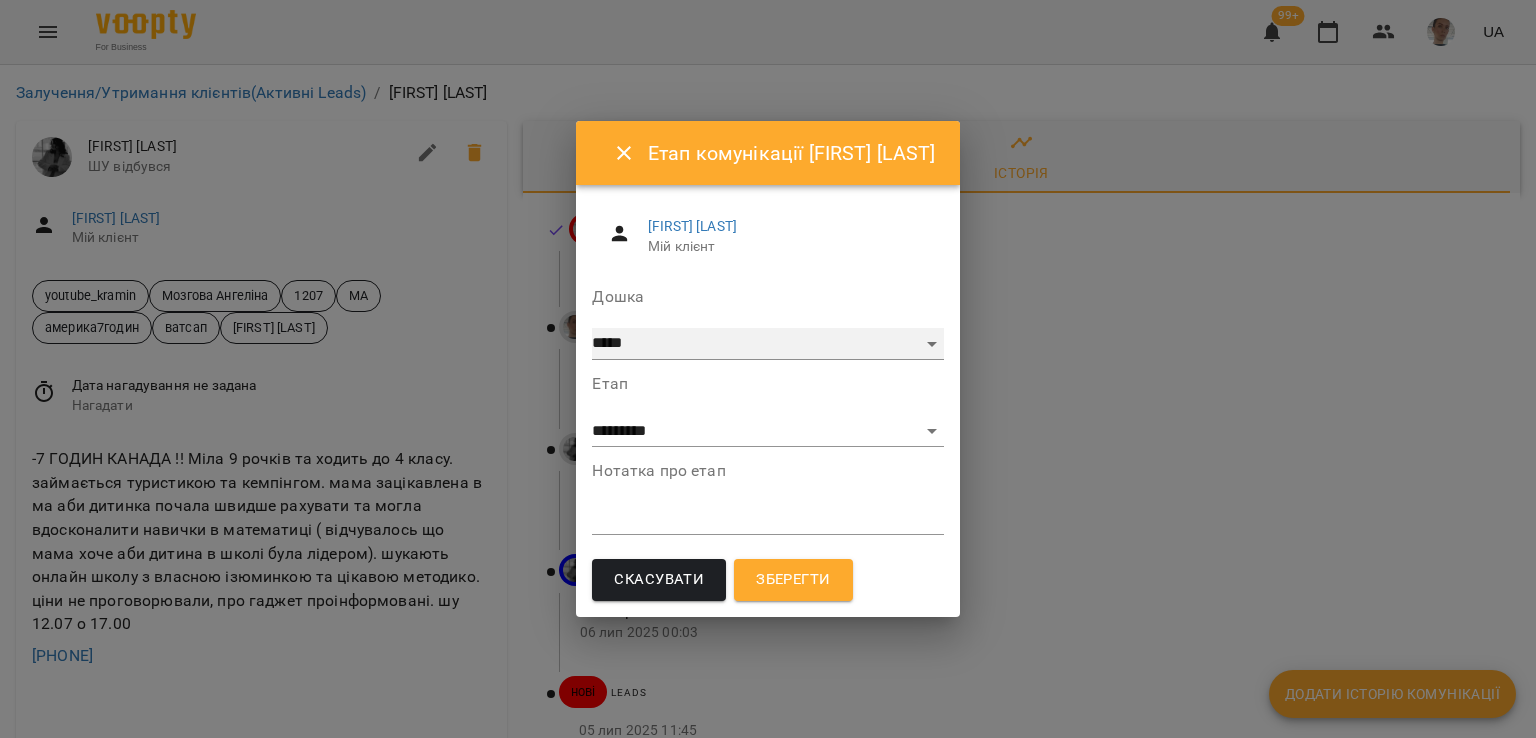 click on "***** ******** ****** ********" at bounding box center (767, 344) 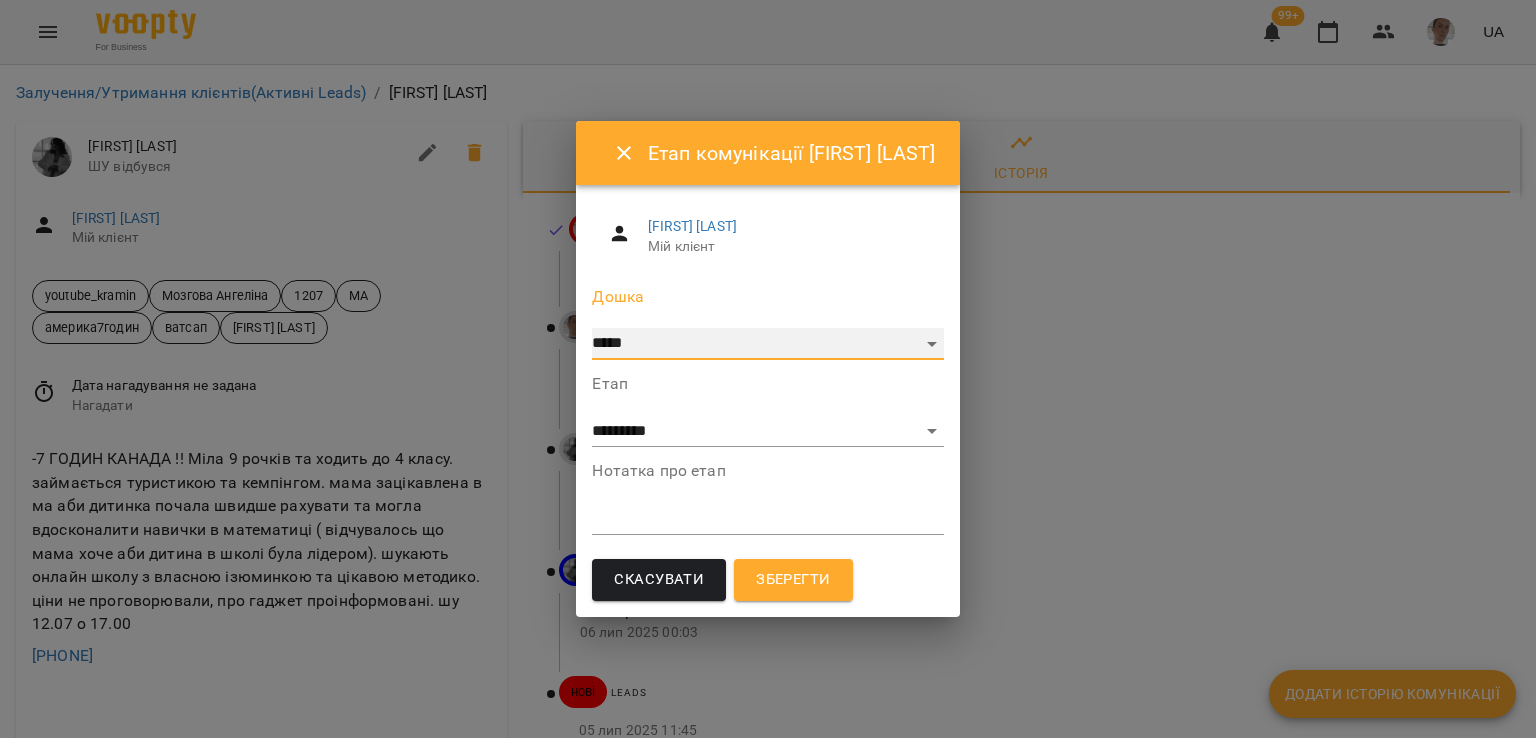 select on "**********" 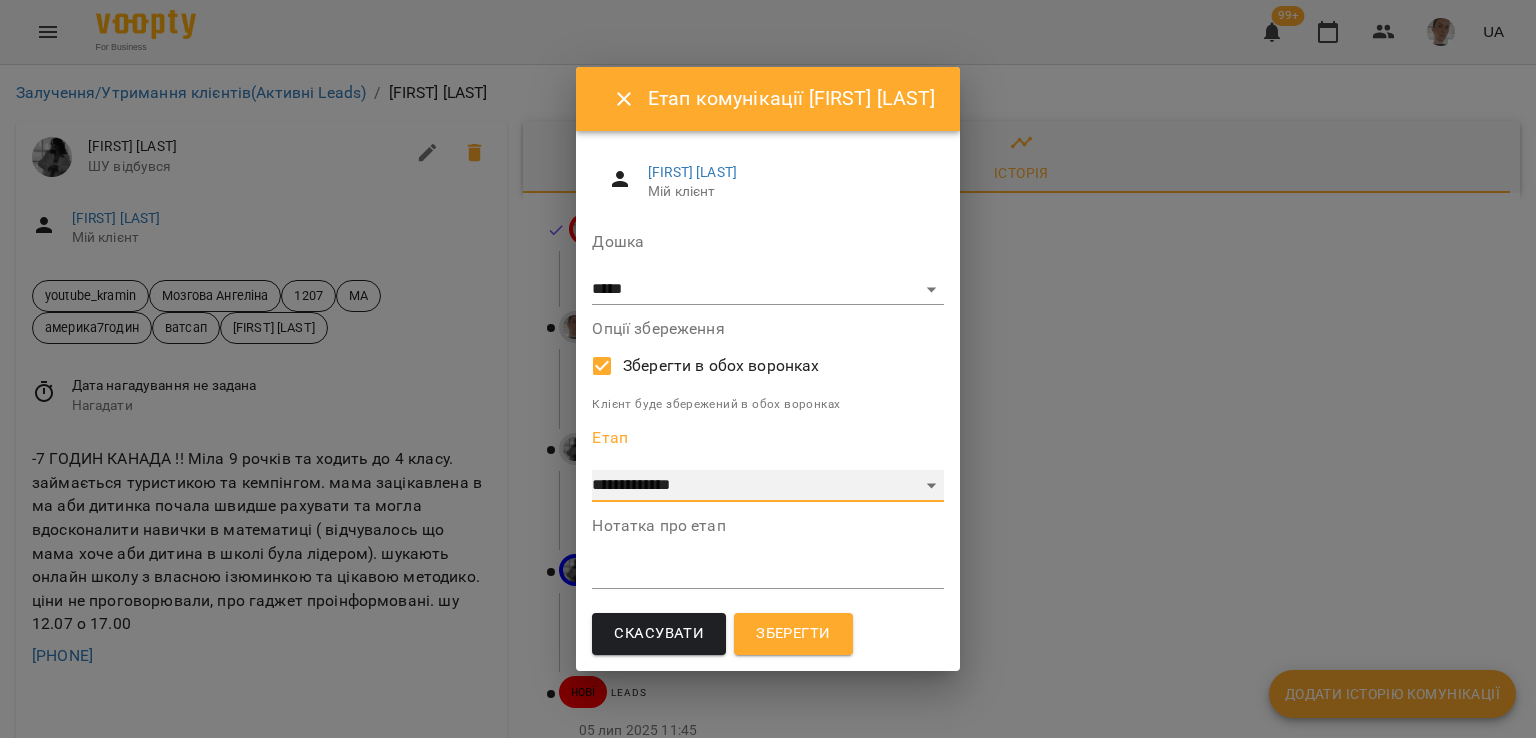 click on "**********" at bounding box center [767, 486] 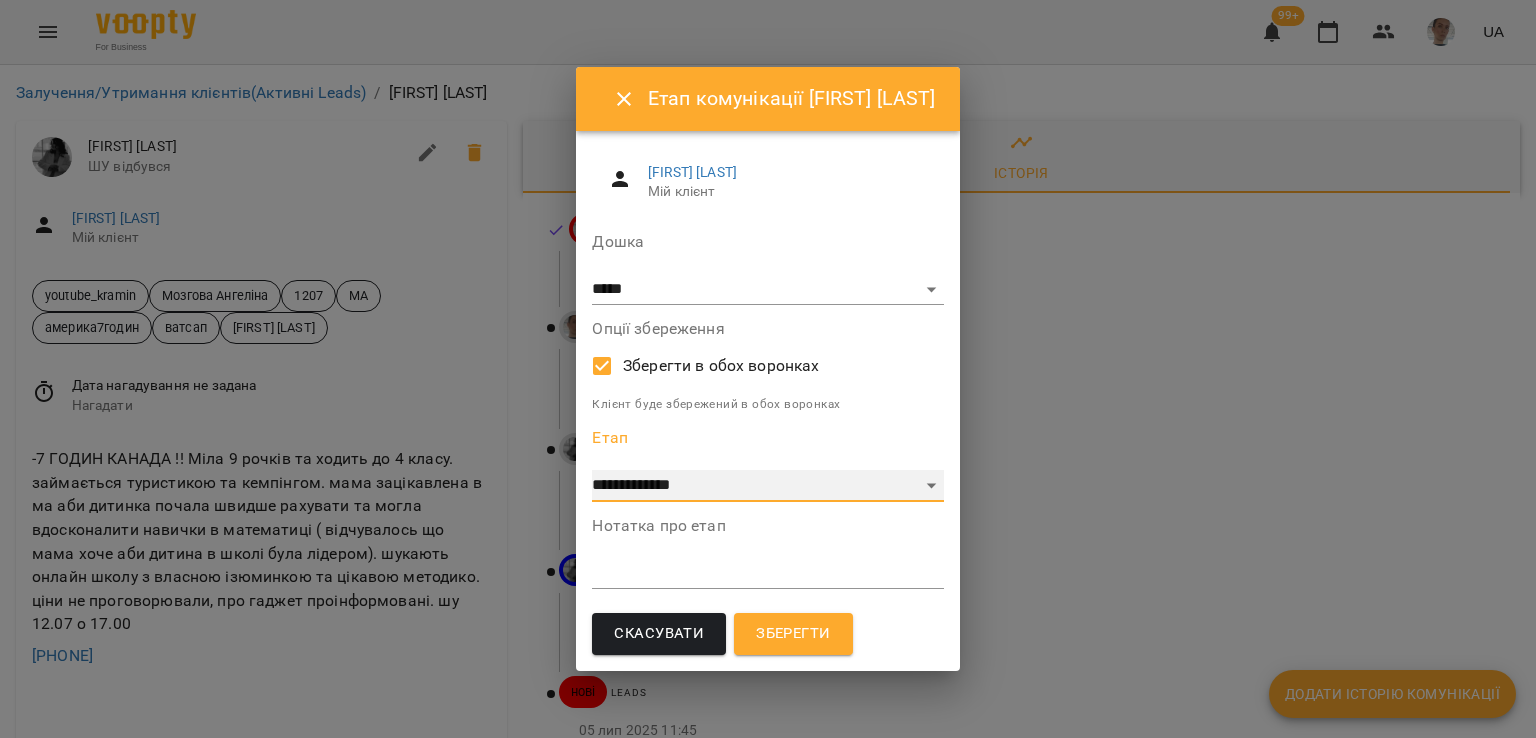 select on "*" 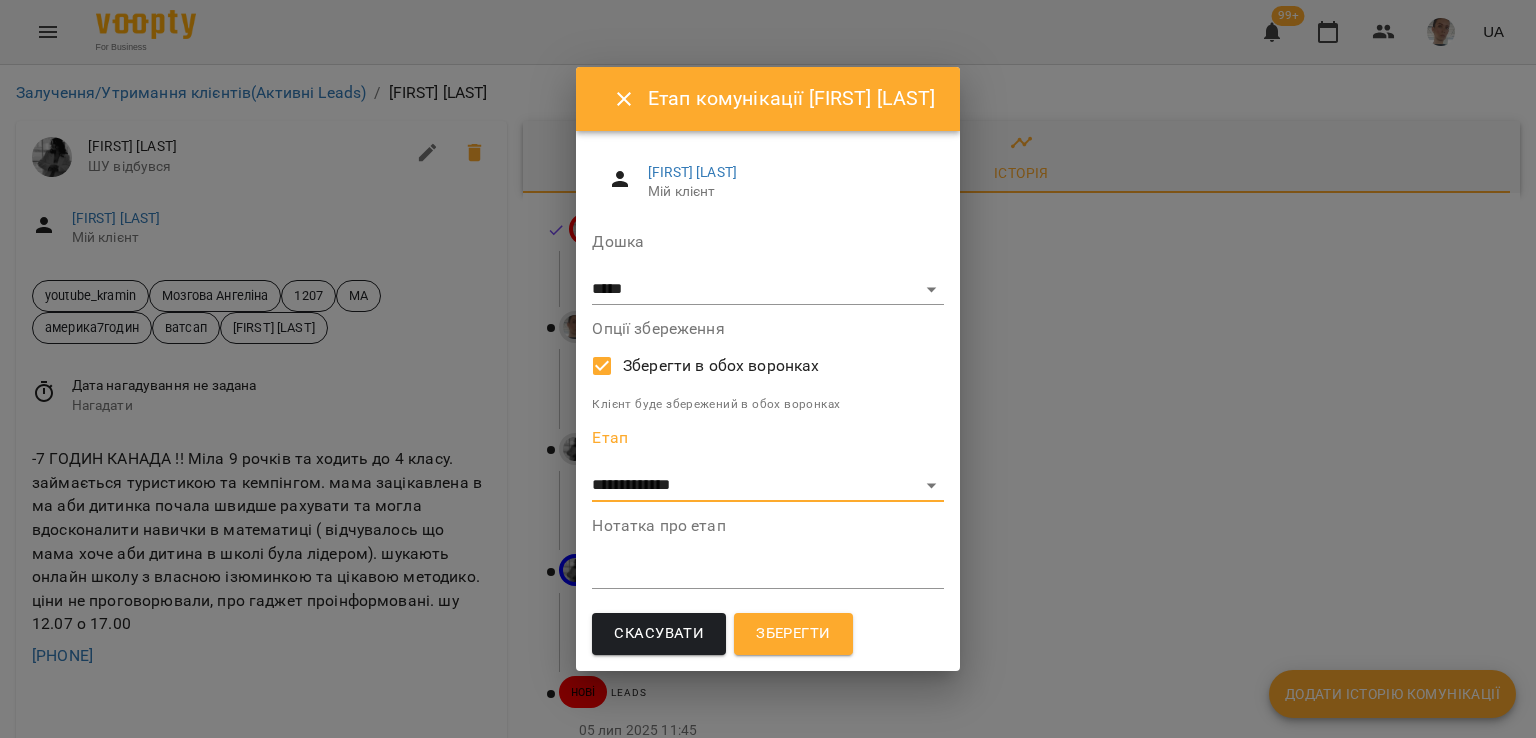 click on "Зберегти" at bounding box center [793, 634] 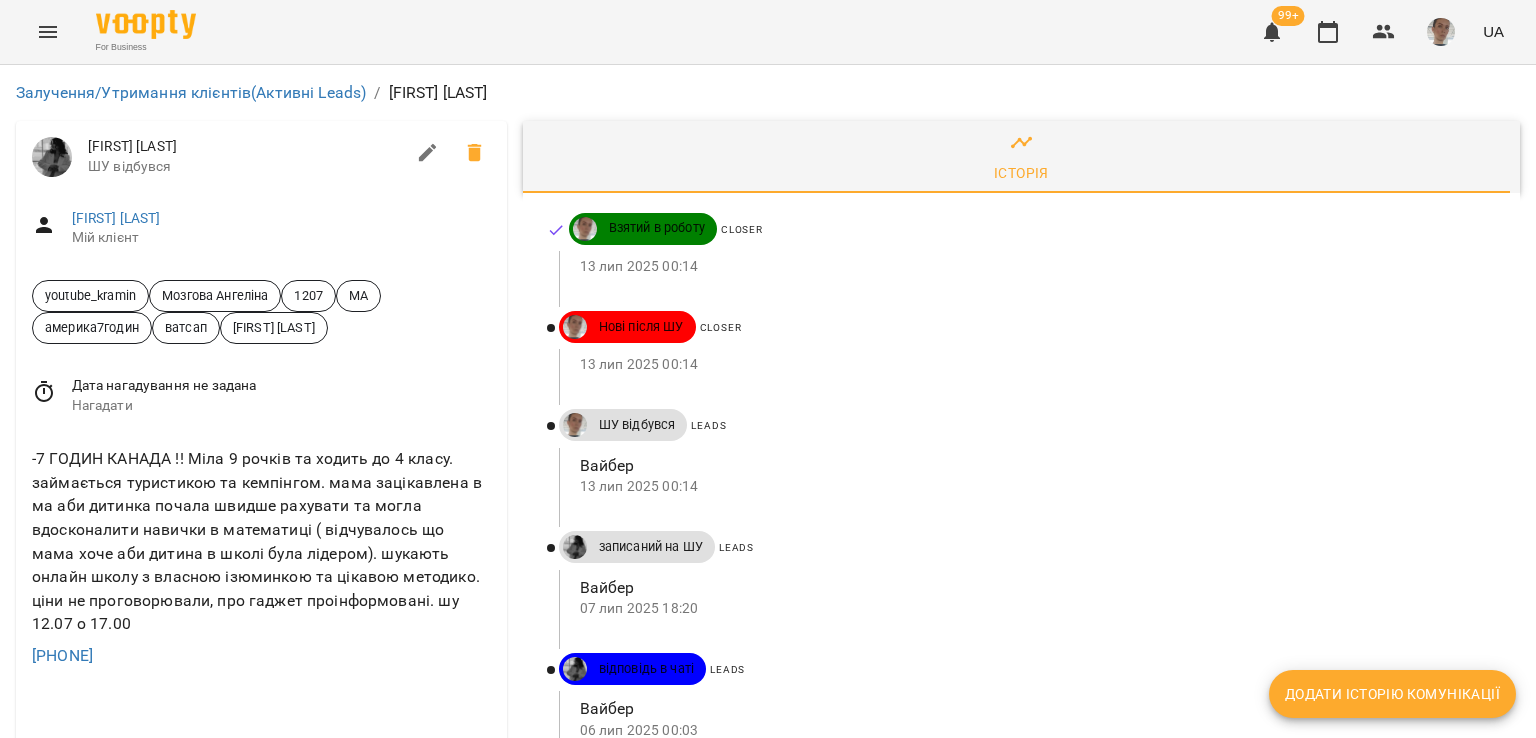 click on "Додати історію комунікації" at bounding box center (1392, 694) 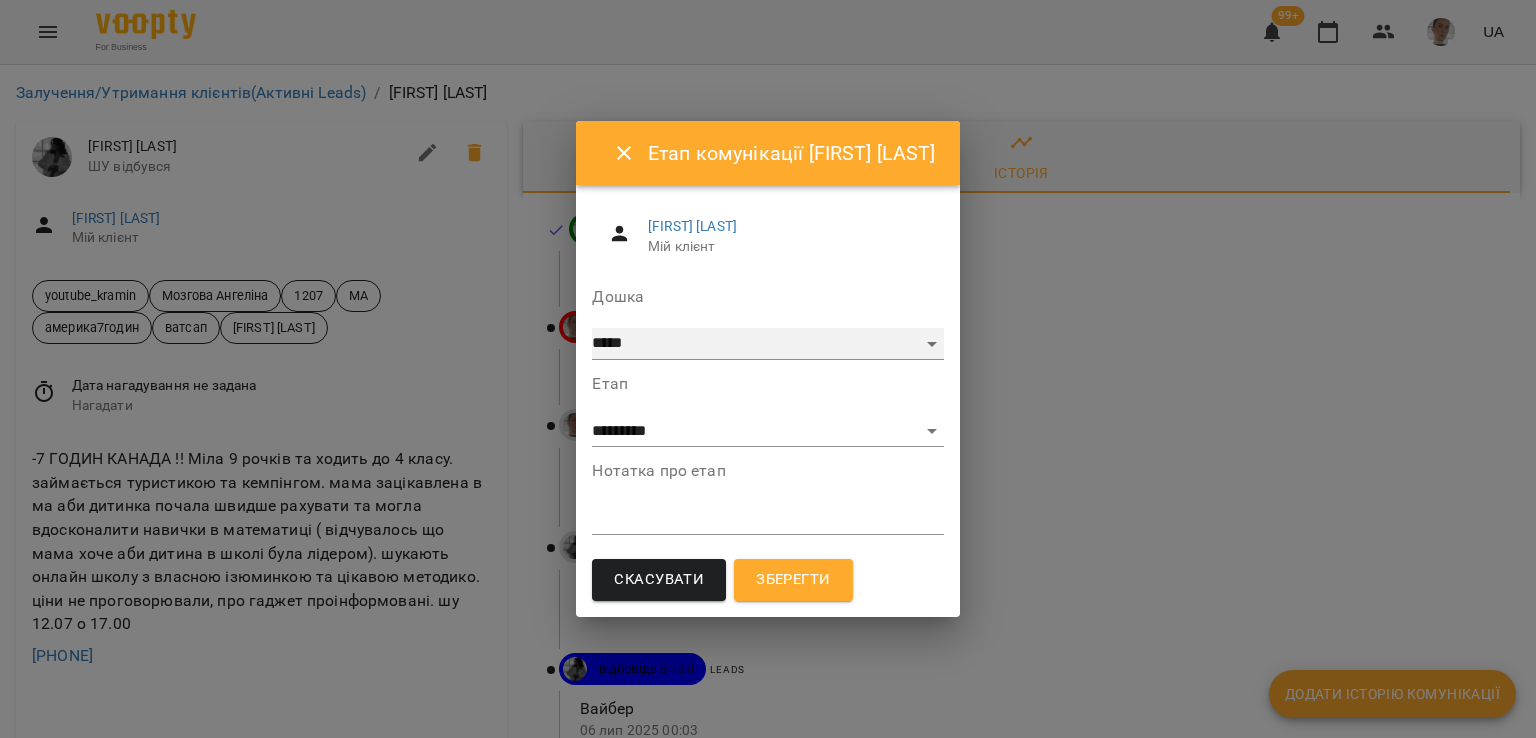 click on "***** ******** ****** ********" at bounding box center [767, 344] 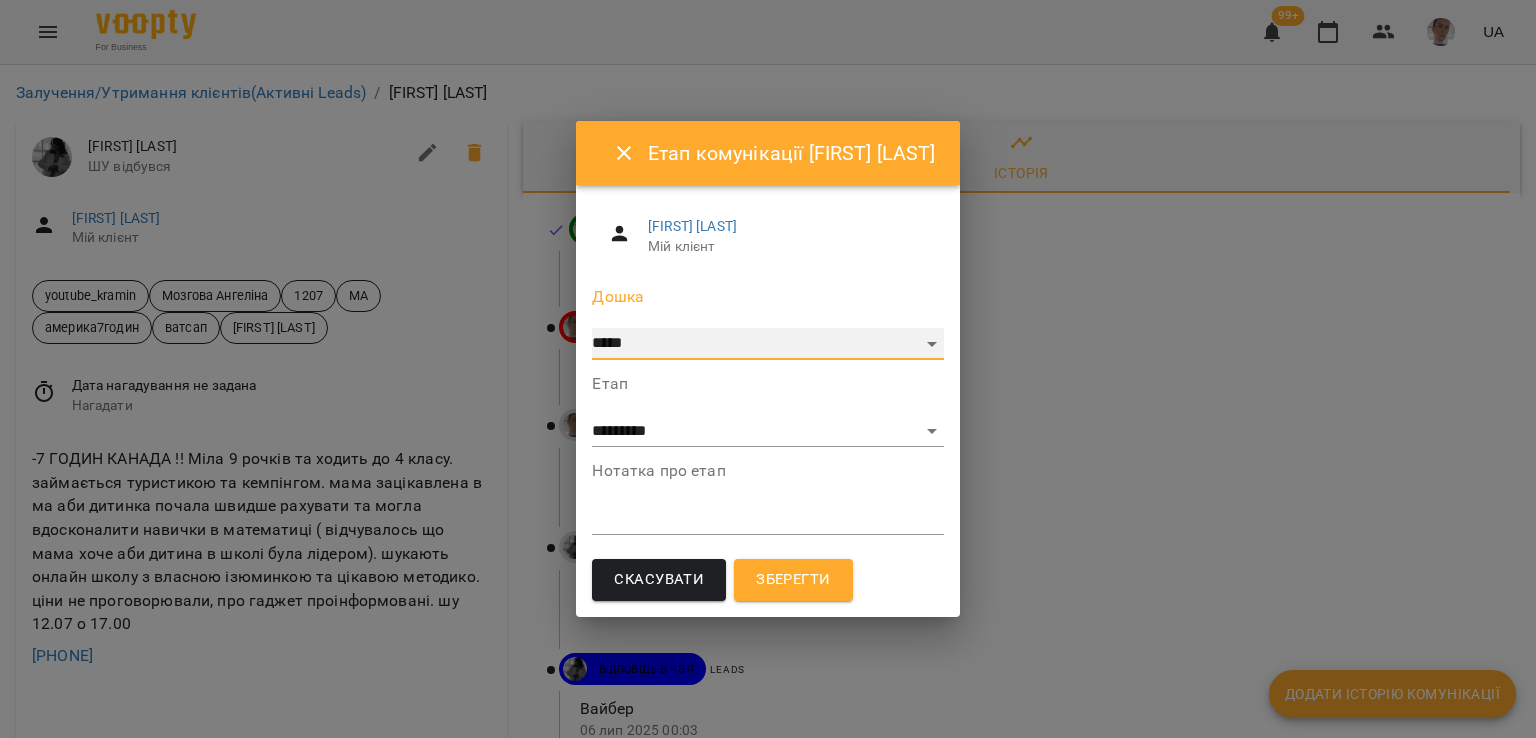 select on "**********" 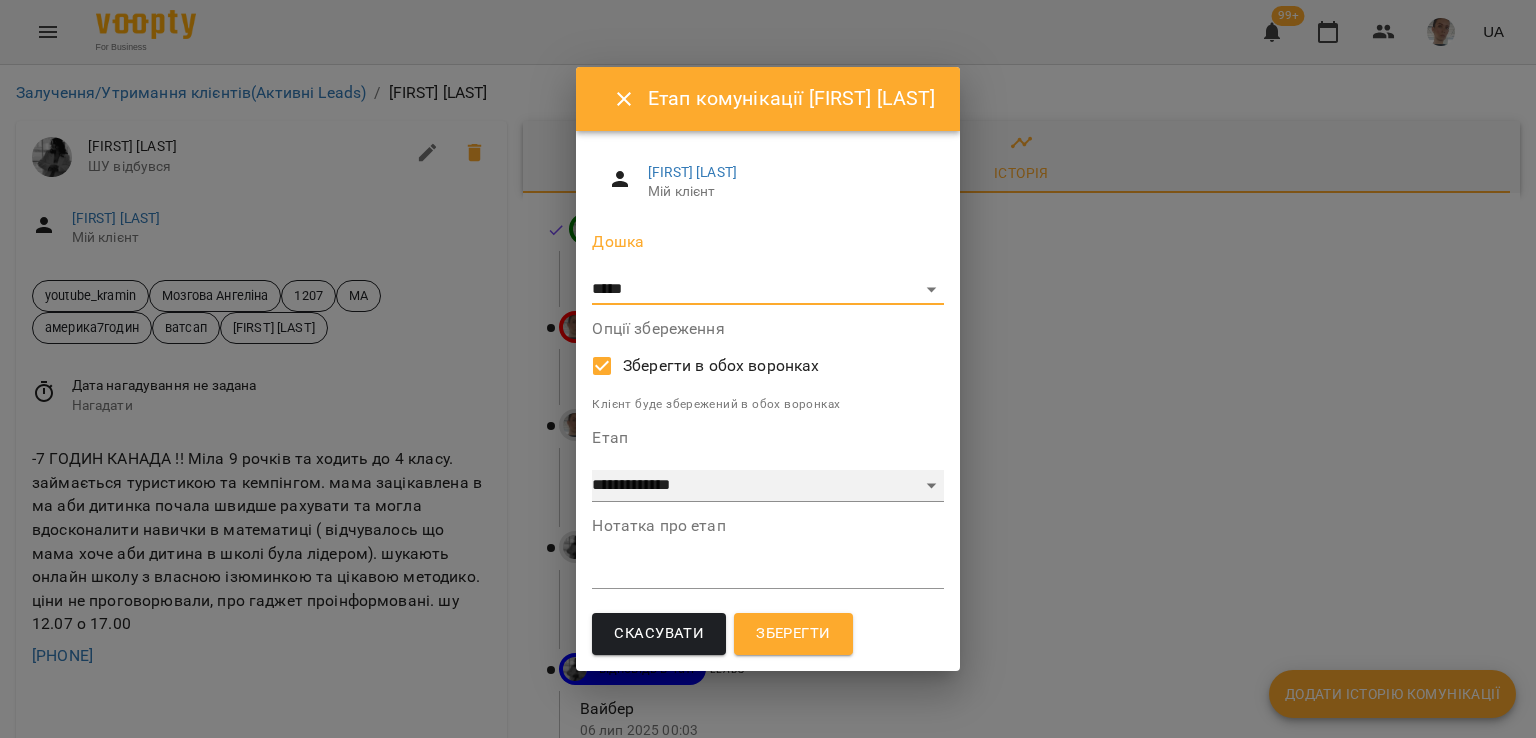 click on "**********" at bounding box center [767, 486] 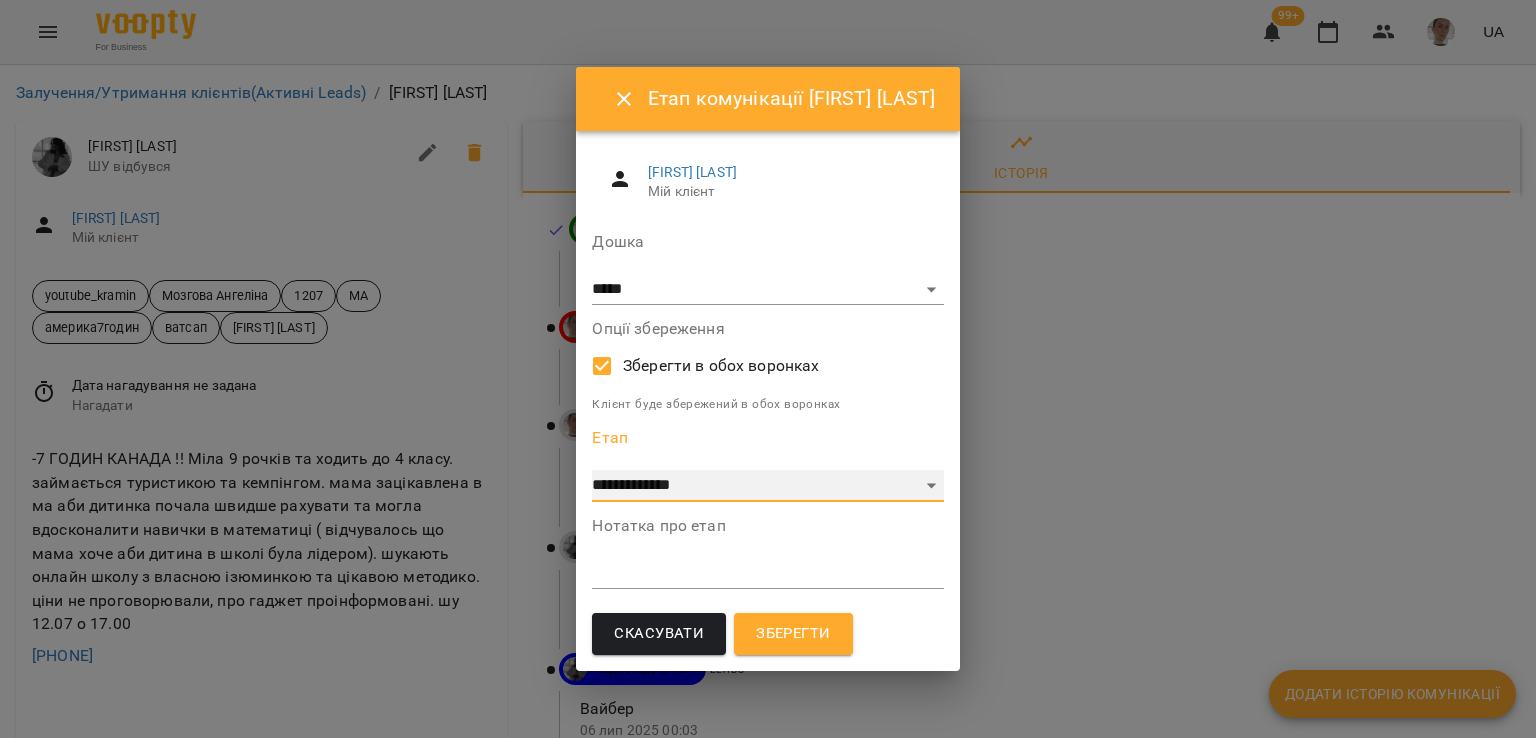 select on "*" 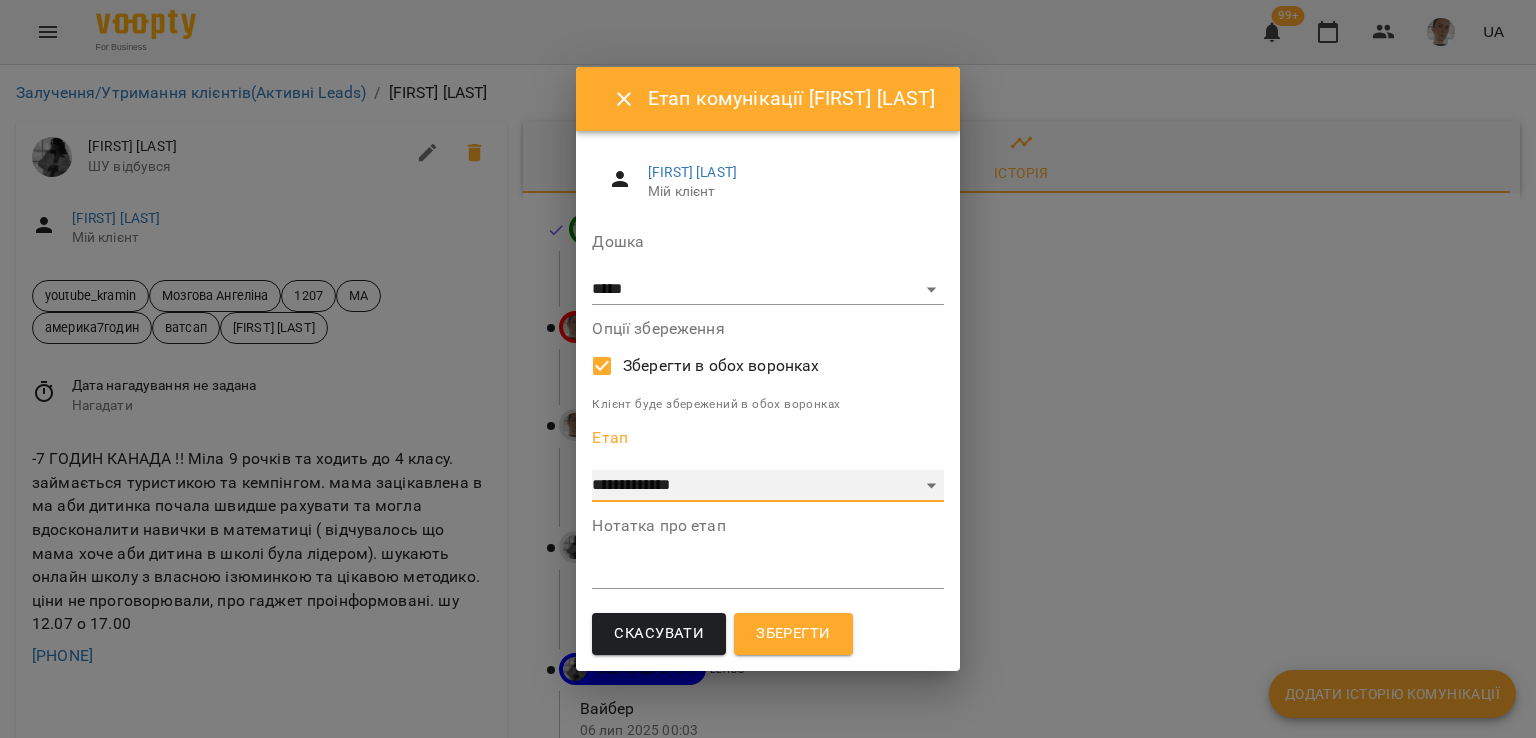 click on "**********" at bounding box center [767, 486] 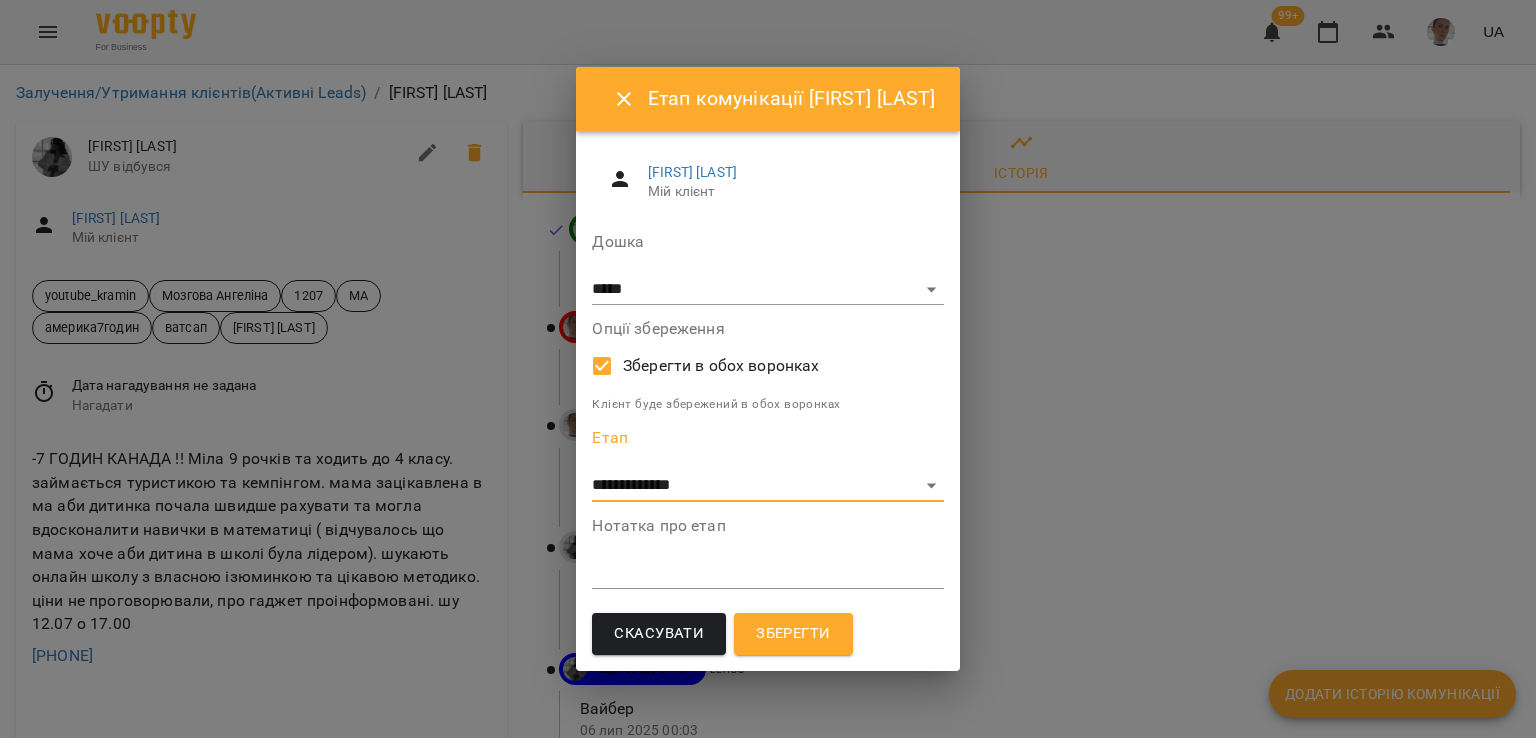 click at bounding box center [767, 572] 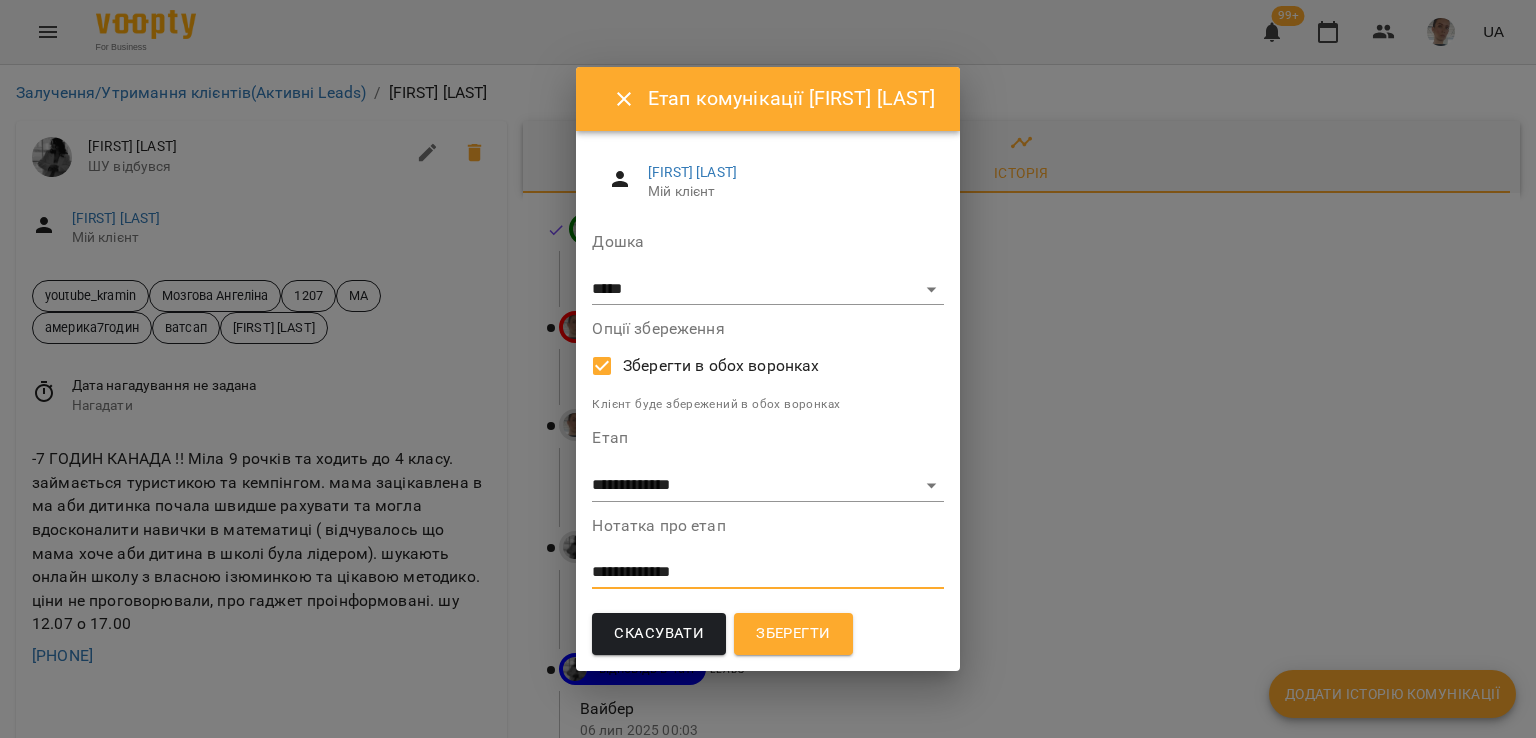 type on "**********" 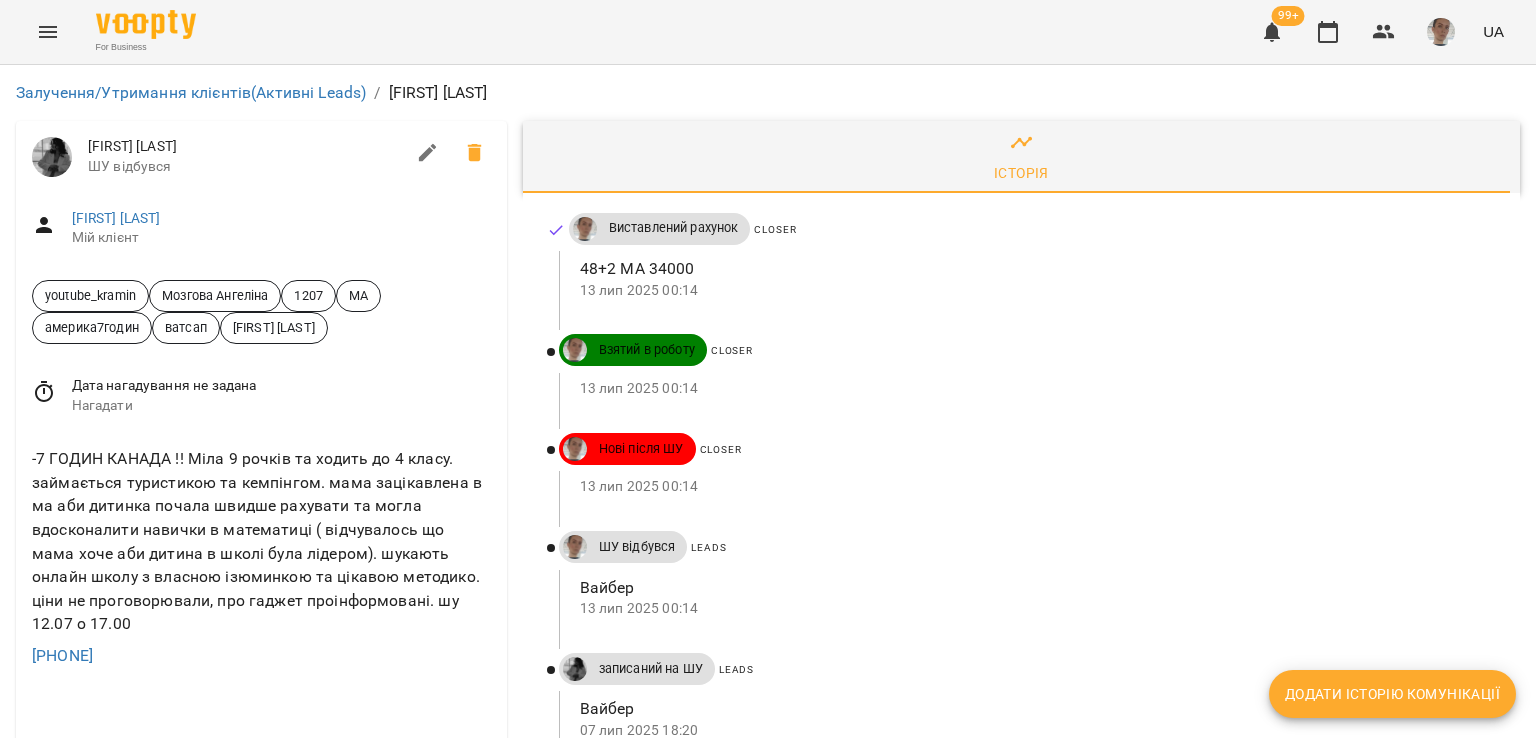 click on "Додати історію комунікації" at bounding box center [1392, 694] 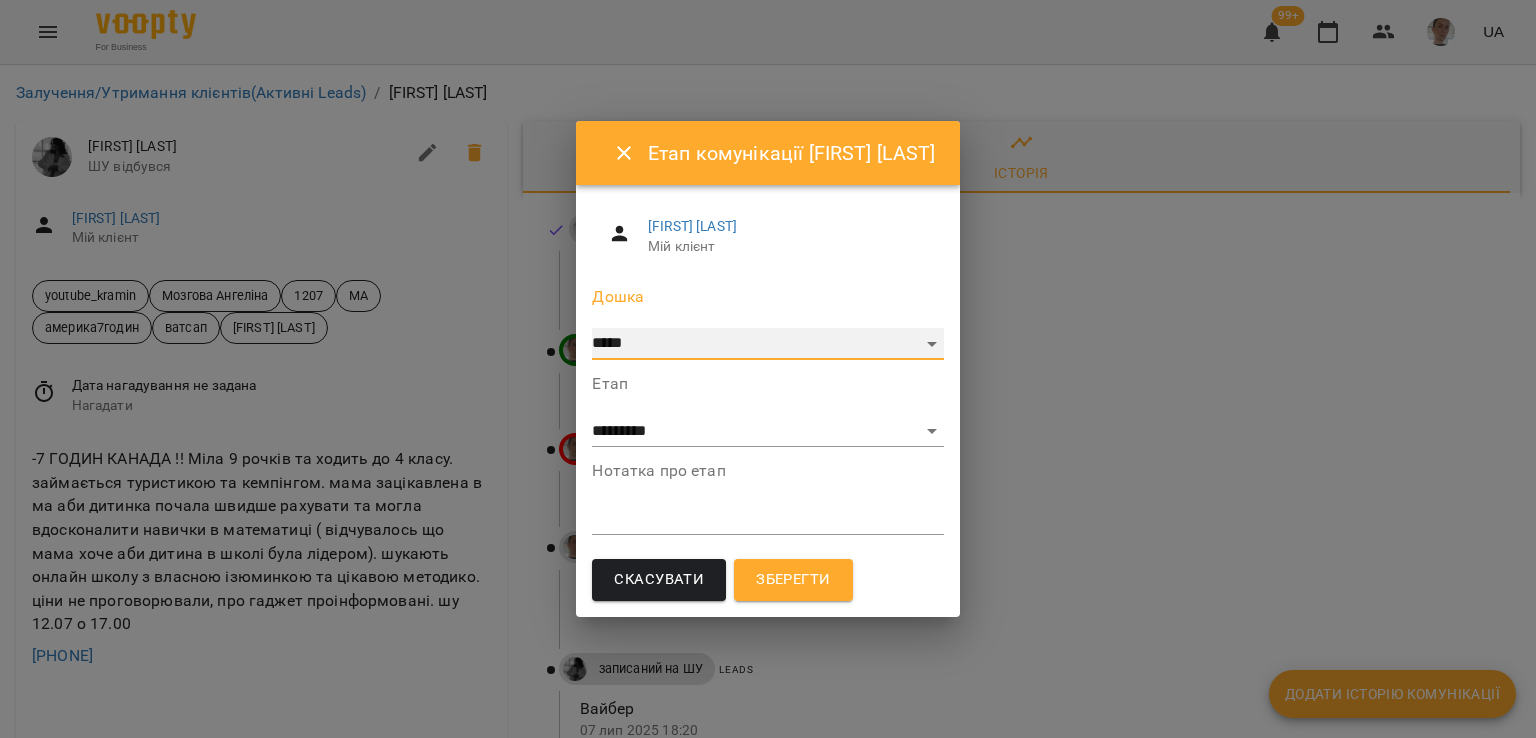 click on "***** ******** ****** ********" at bounding box center (767, 344) 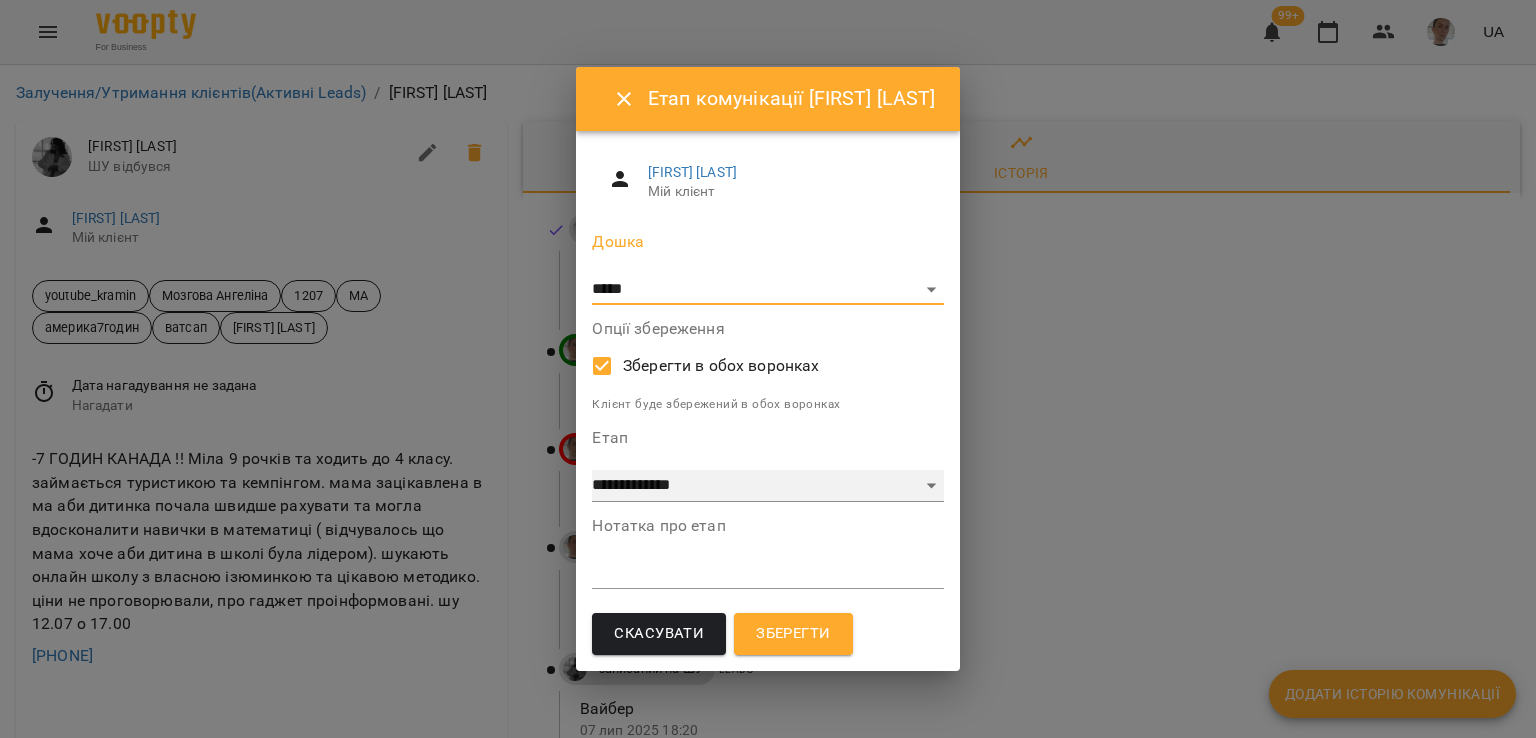 click on "**********" at bounding box center [767, 486] 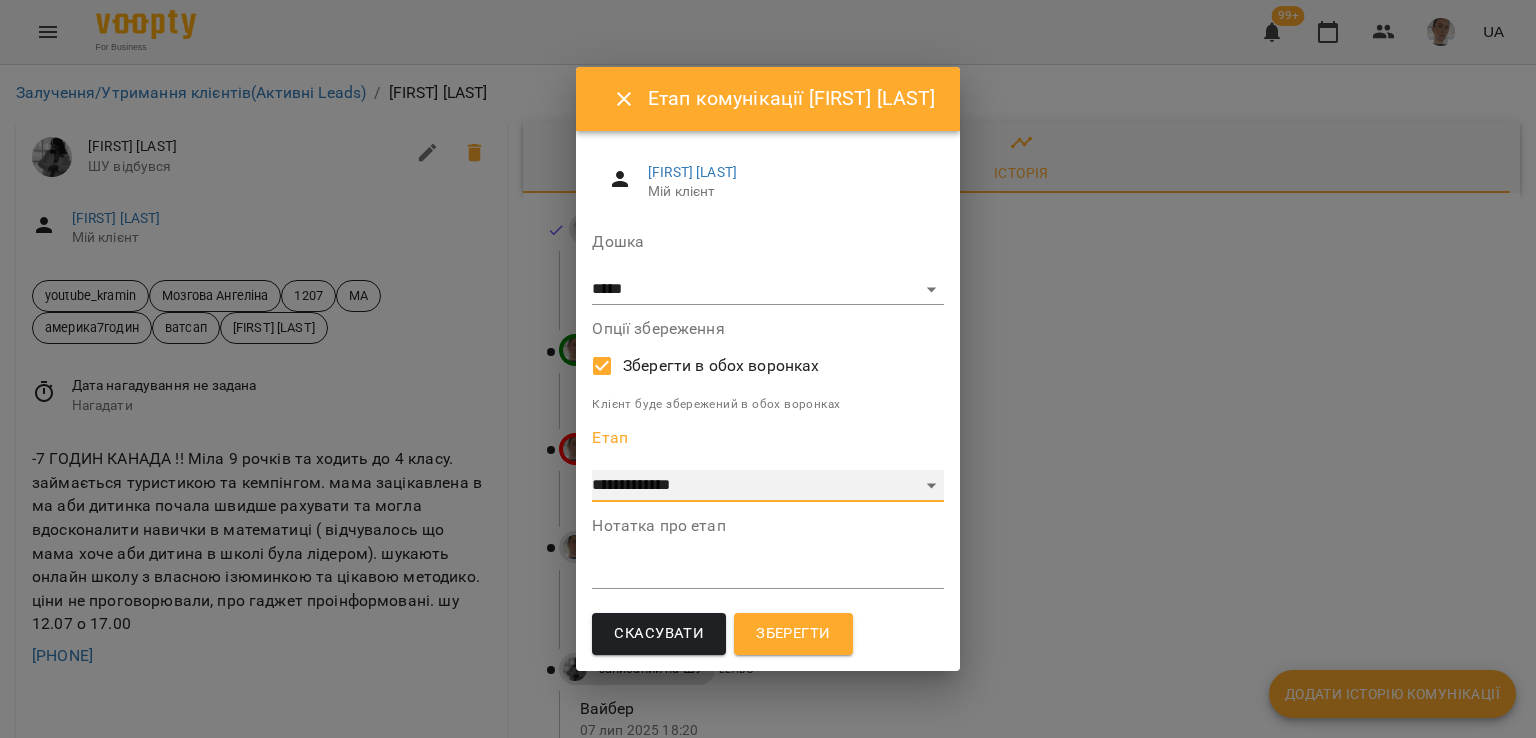 select on "*" 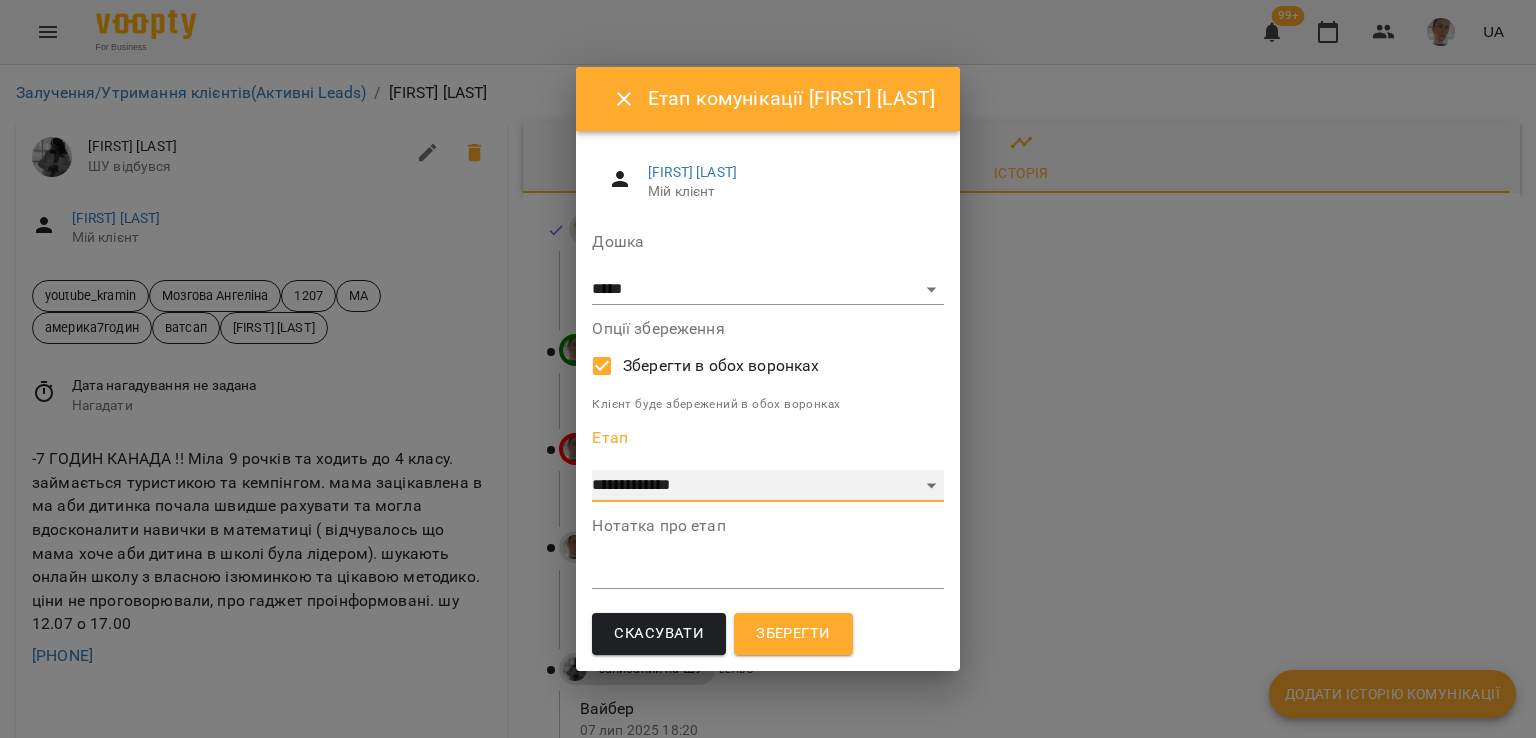 click on "**********" at bounding box center [767, 486] 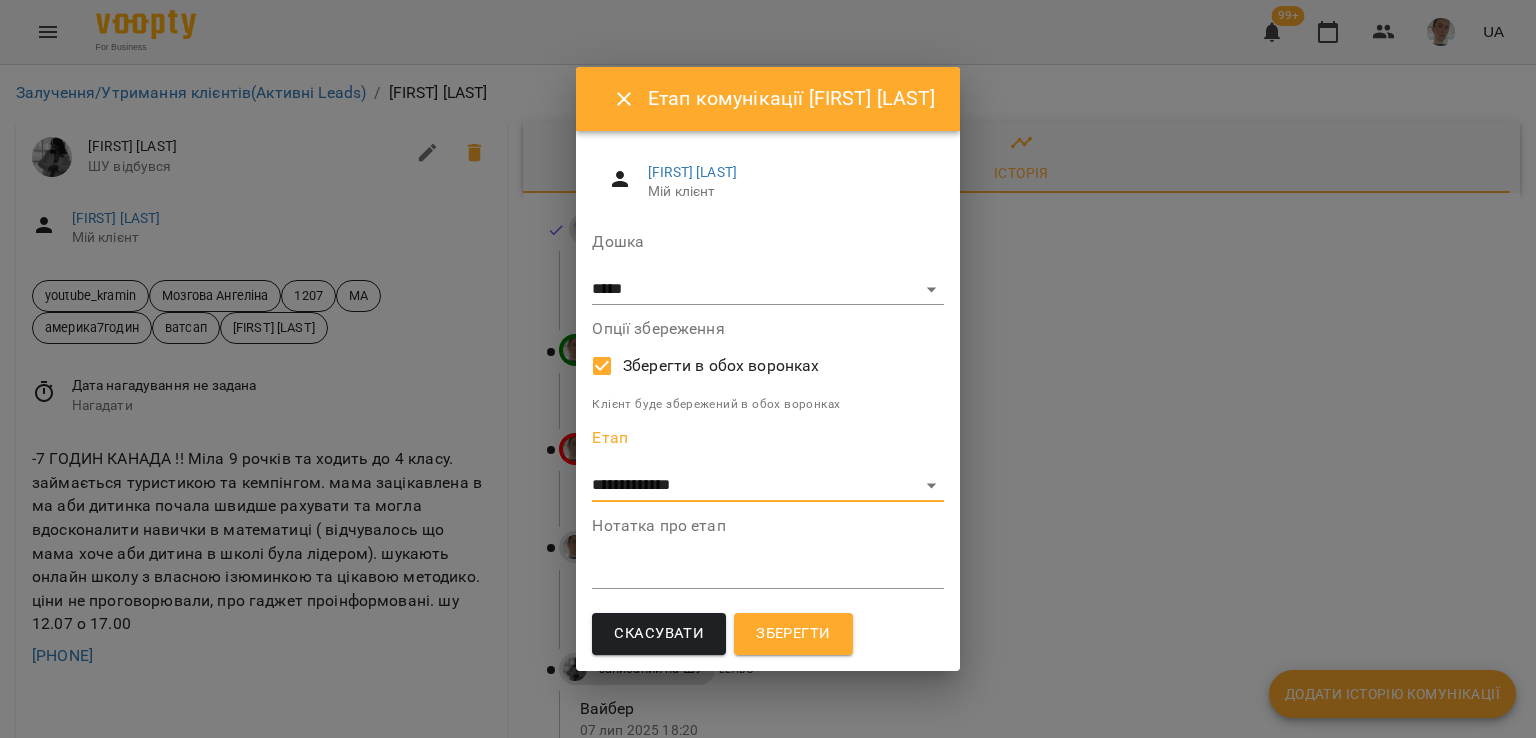 click on "Зберегти" at bounding box center (793, 634) 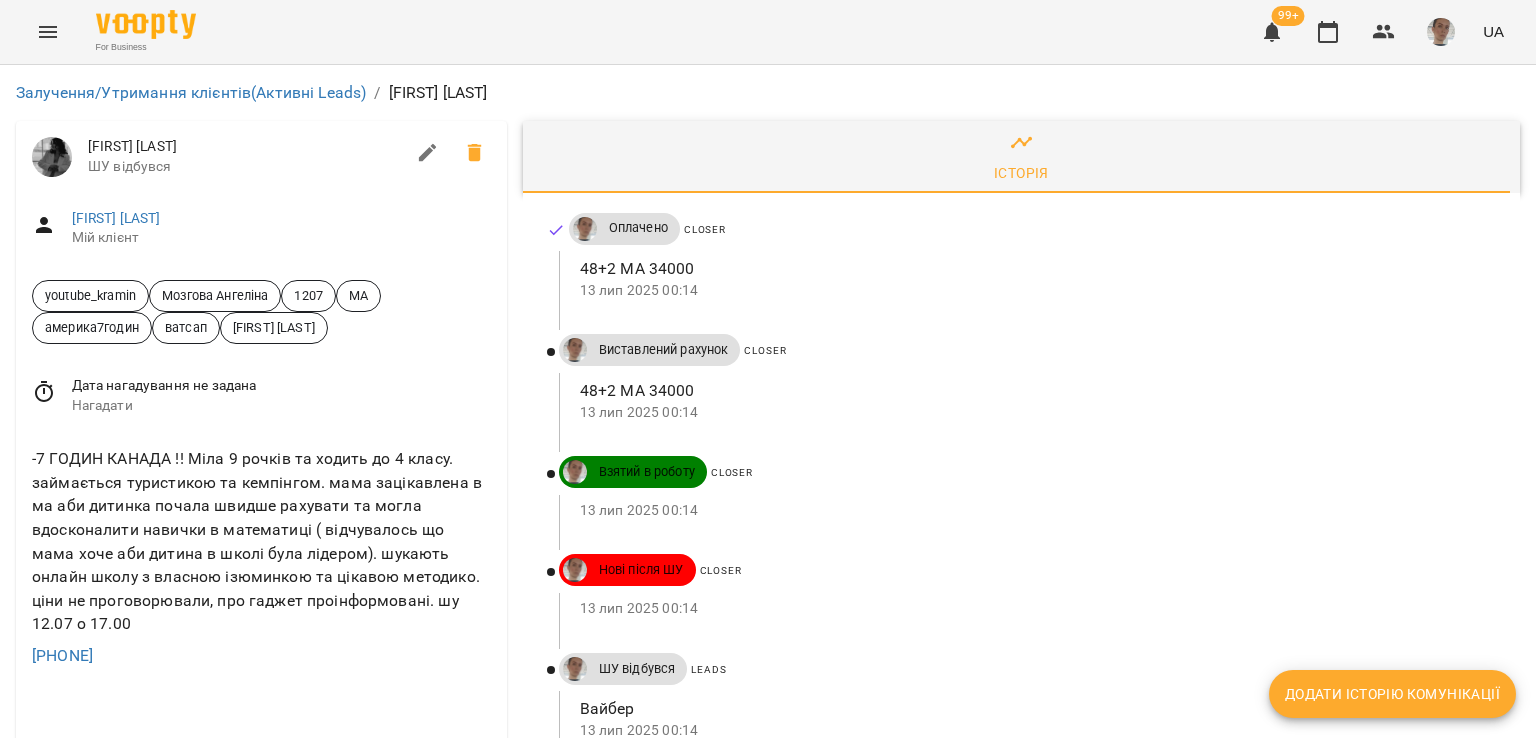click on "Додати історію комунікації" at bounding box center (1392, 694) 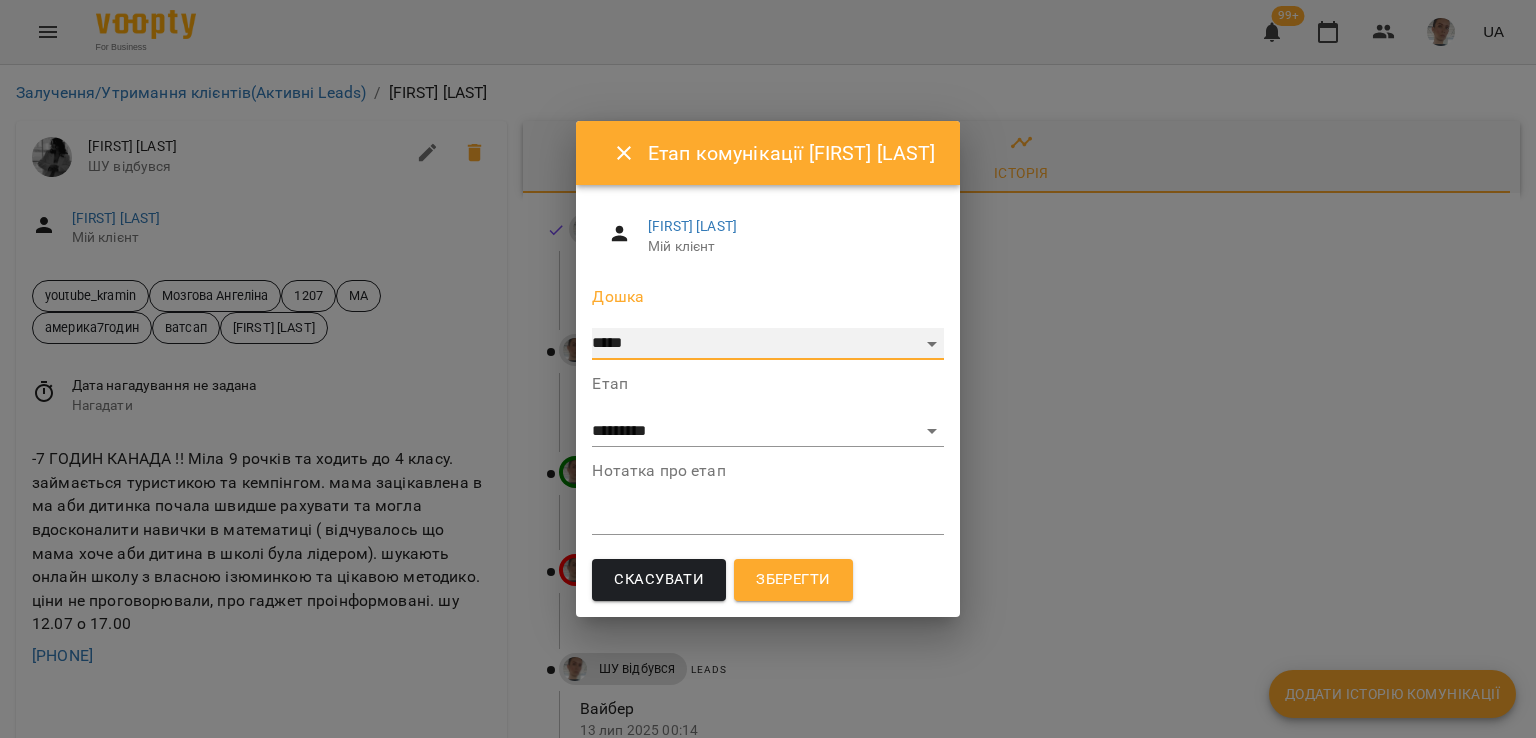 click on "***** ******** ****** ********" at bounding box center (767, 344) 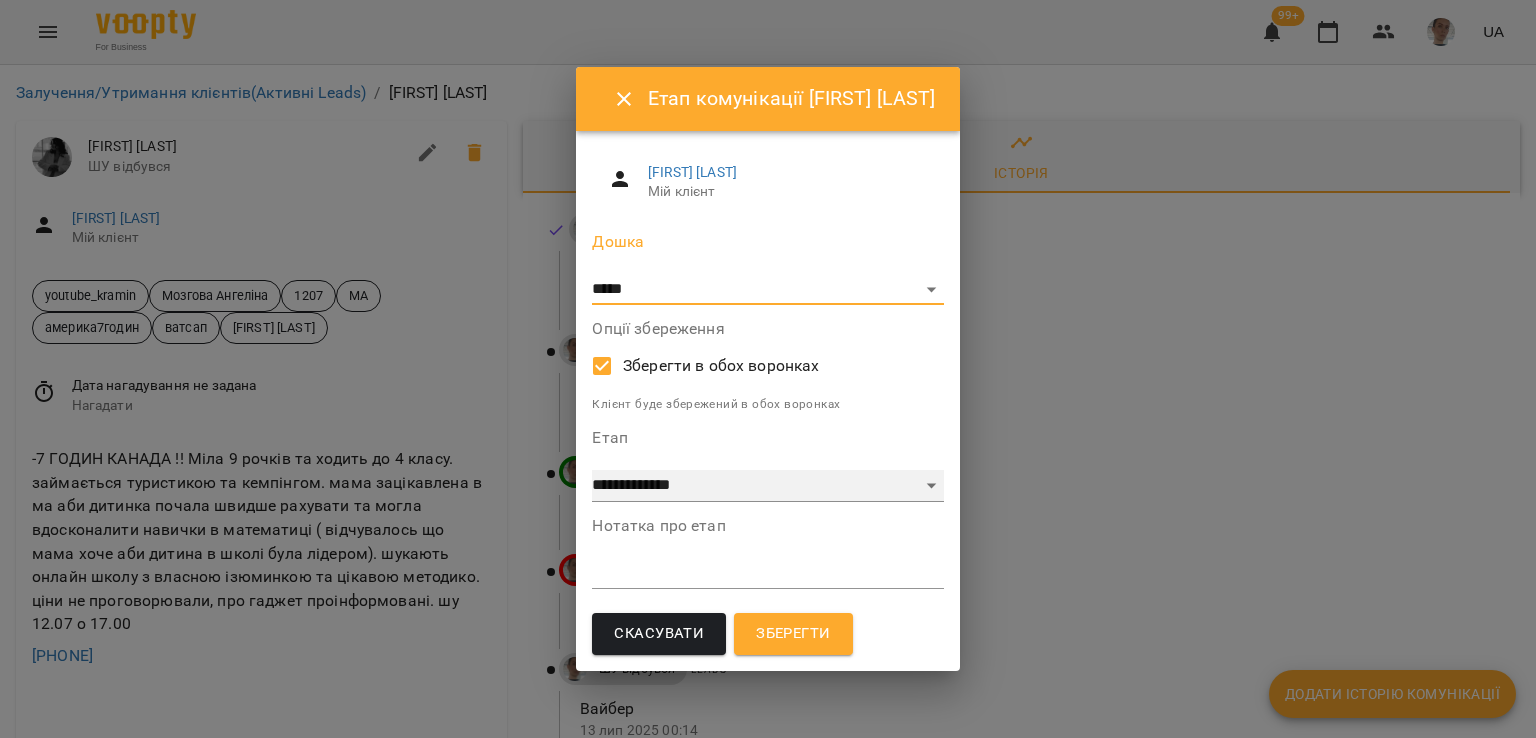click on "**********" at bounding box center [767, 486] 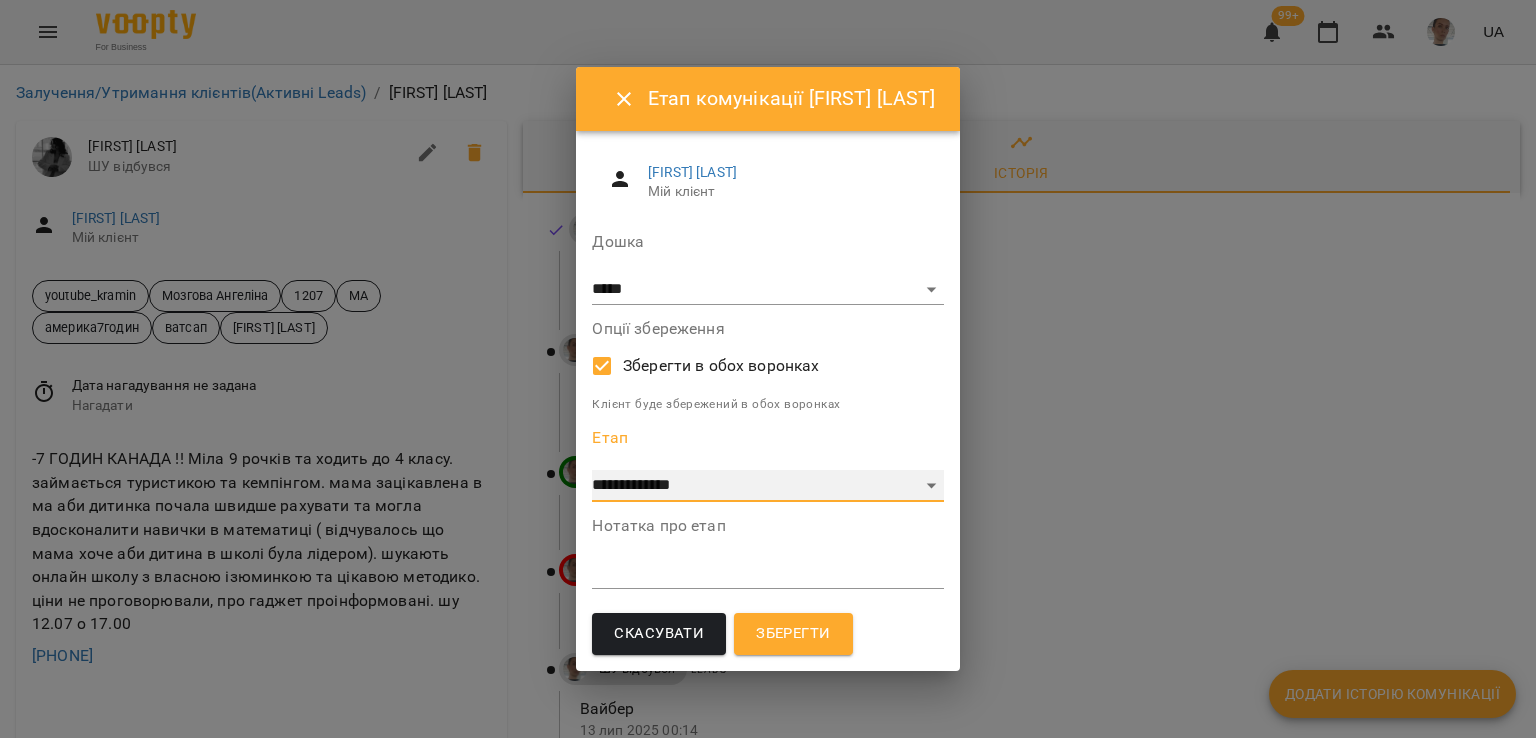 select on "*" 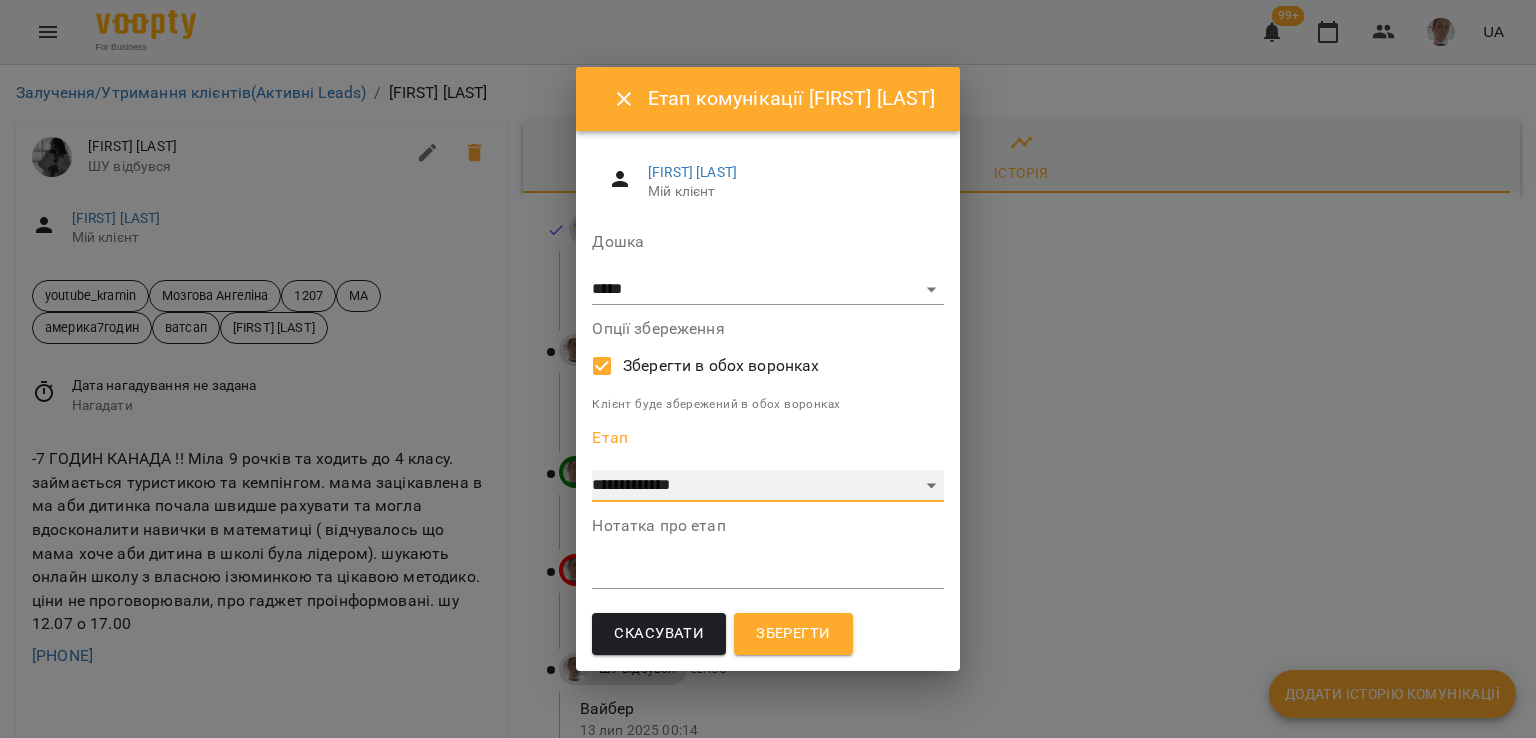 click on "**********" at bounding box center (767, 486) 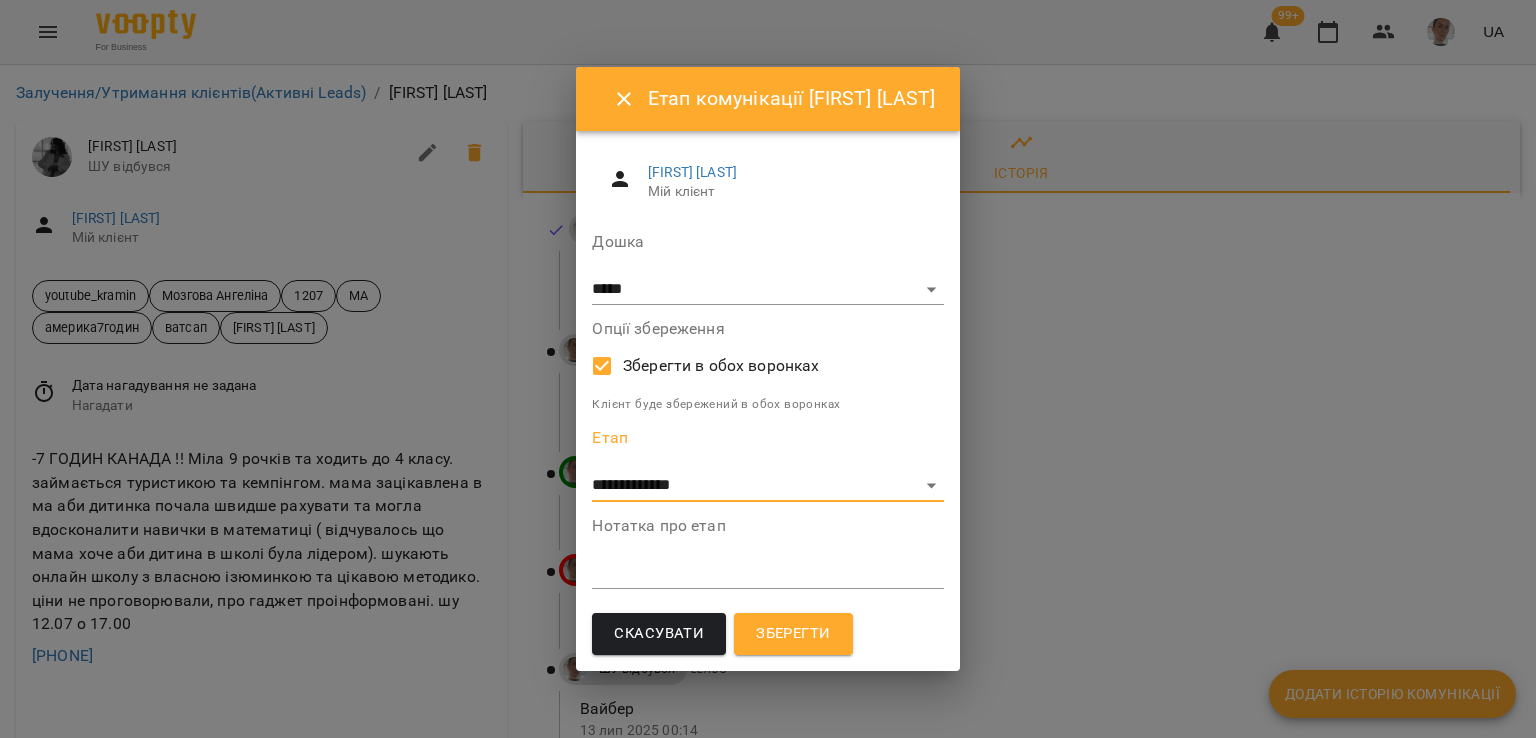 click on "Зберегти" at bounding box center (793, 634) 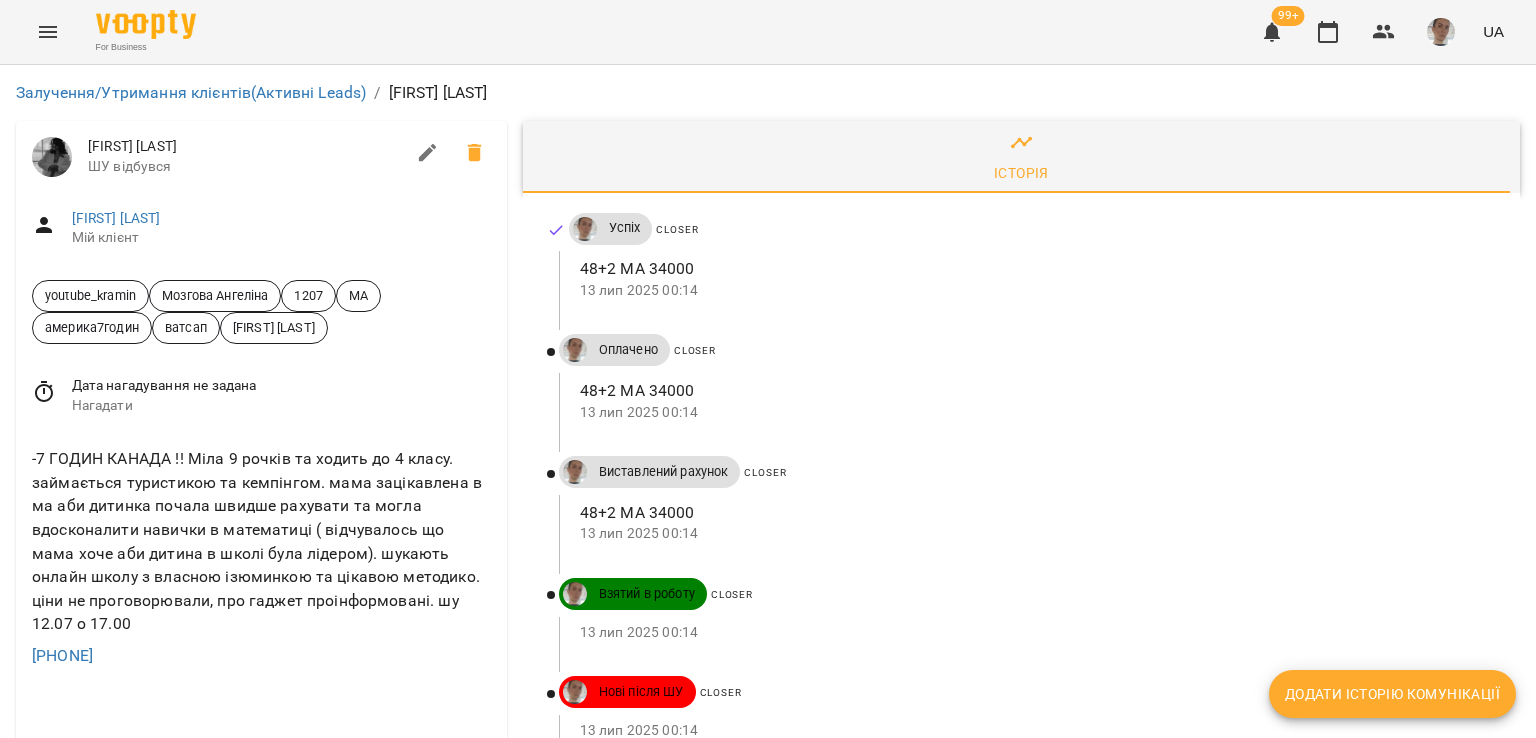 scroll, scrollTop: 0, scrollLeft: 0, axis: both 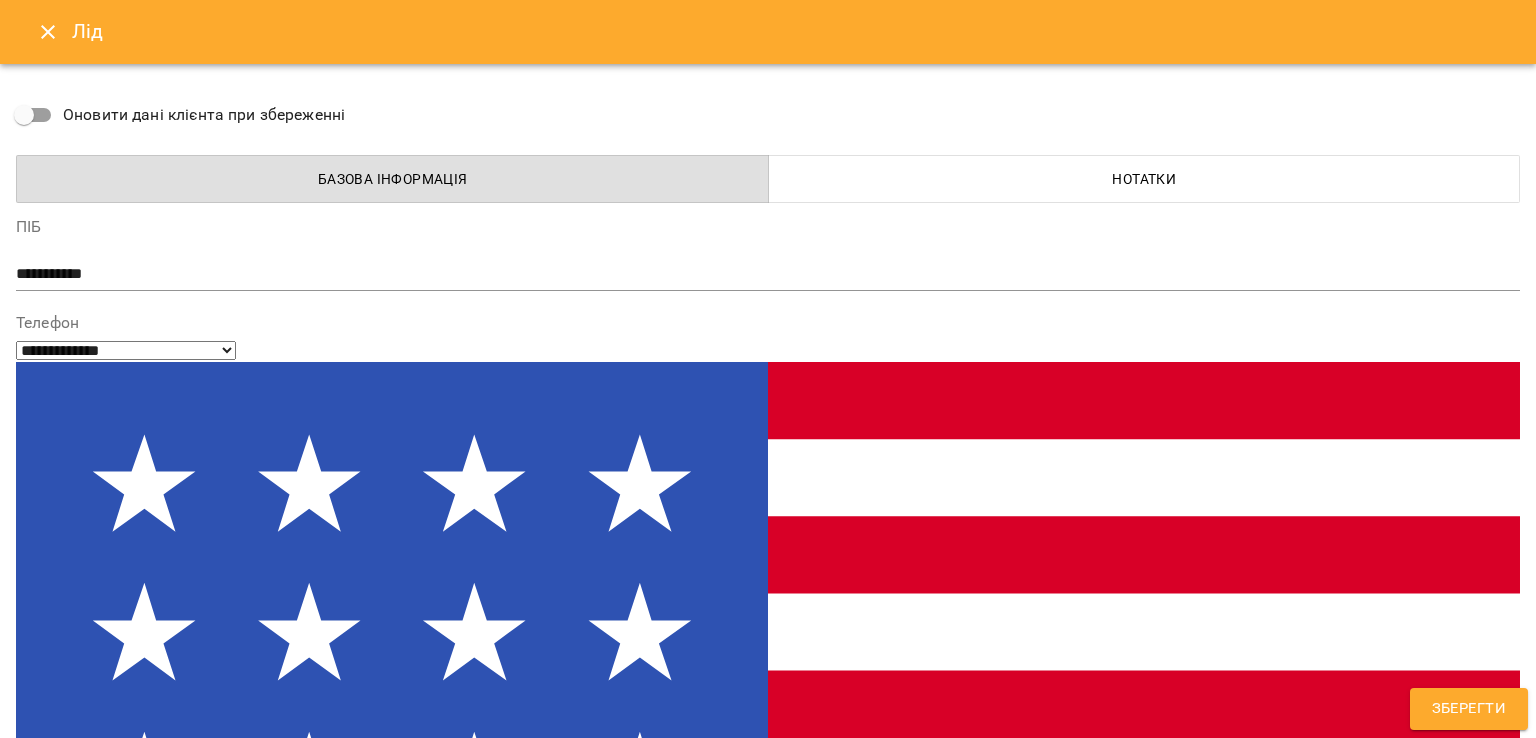 click at bounding box center (768, 1450) 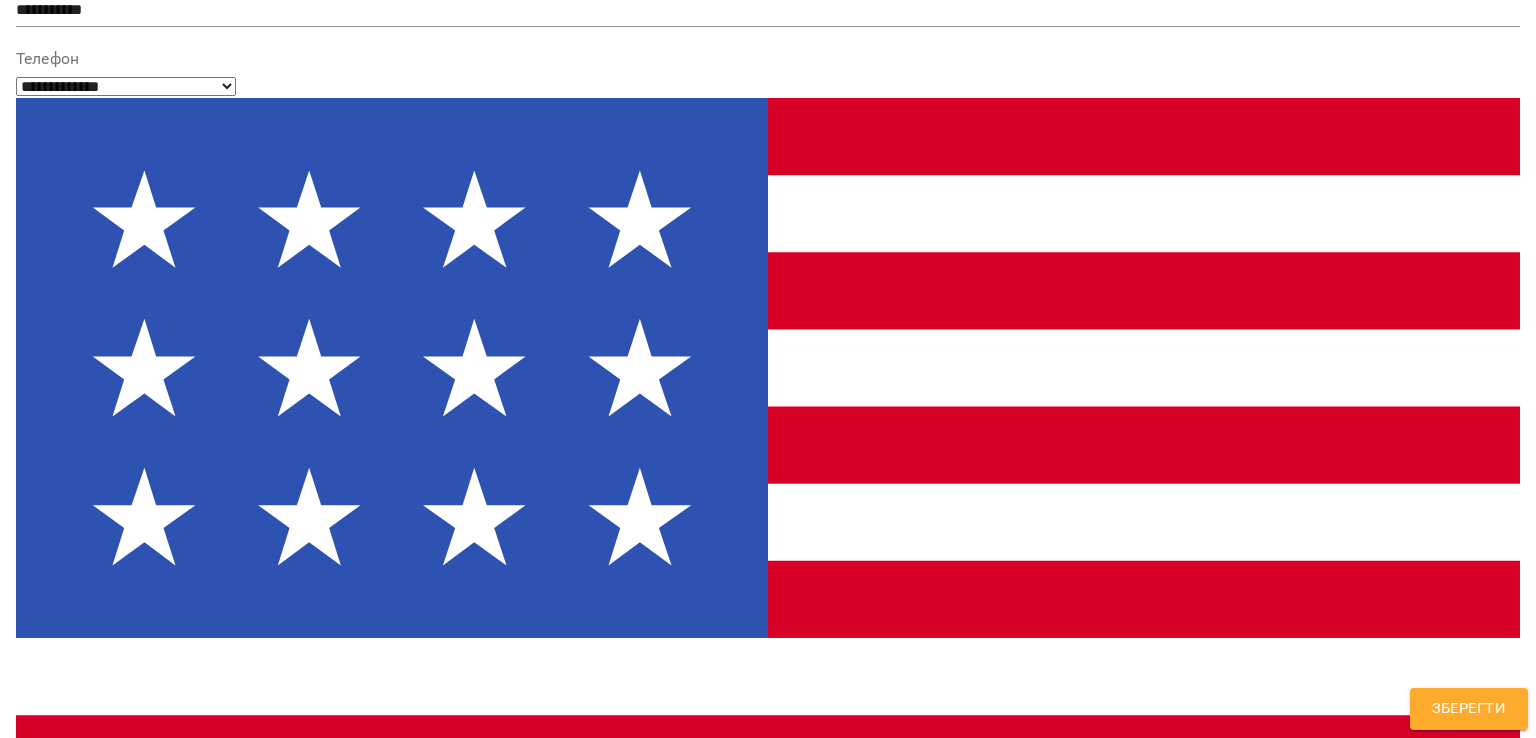 scroll, scrollTop: 300, scrollLeft: 0, axis: vertical 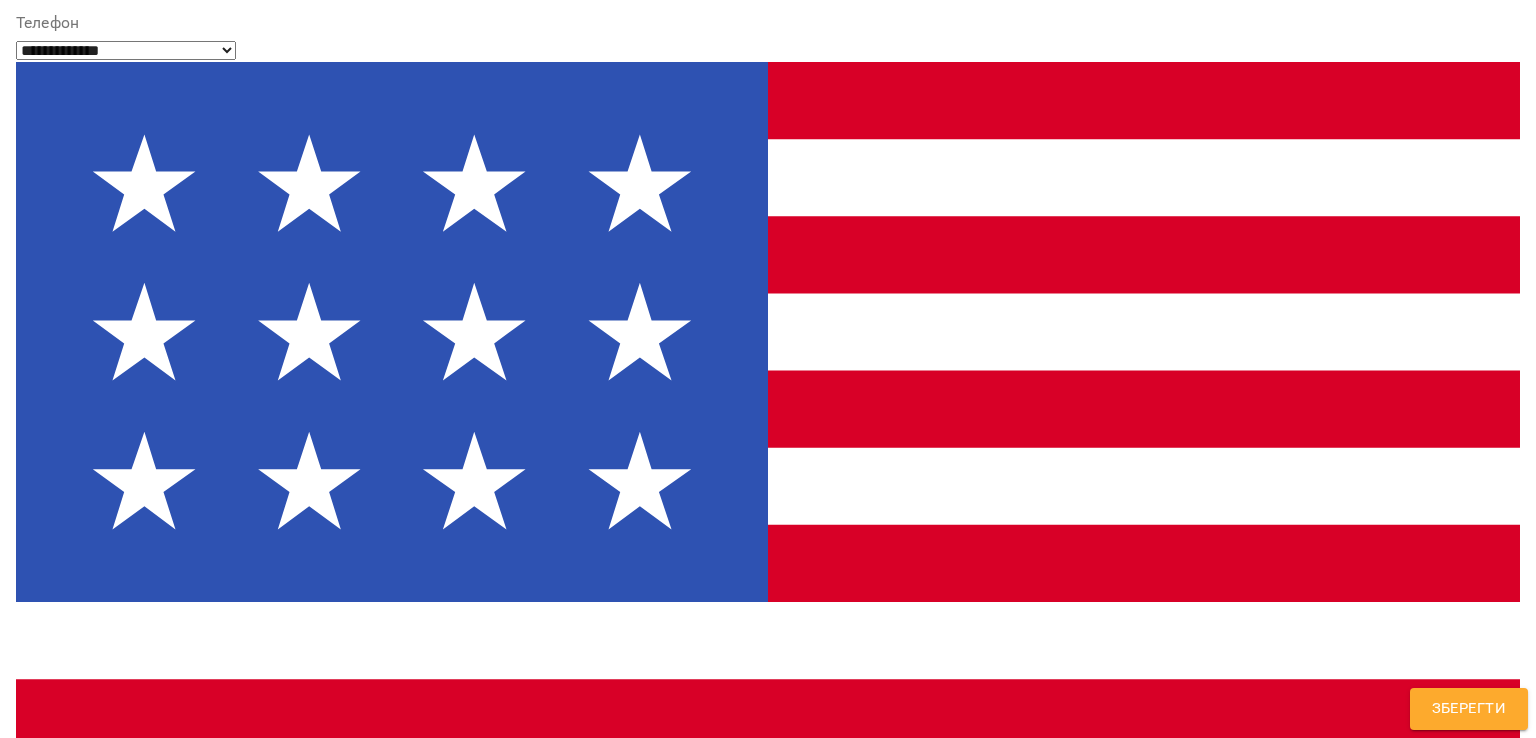 click on "**********" at bounding box center [768, 1527] 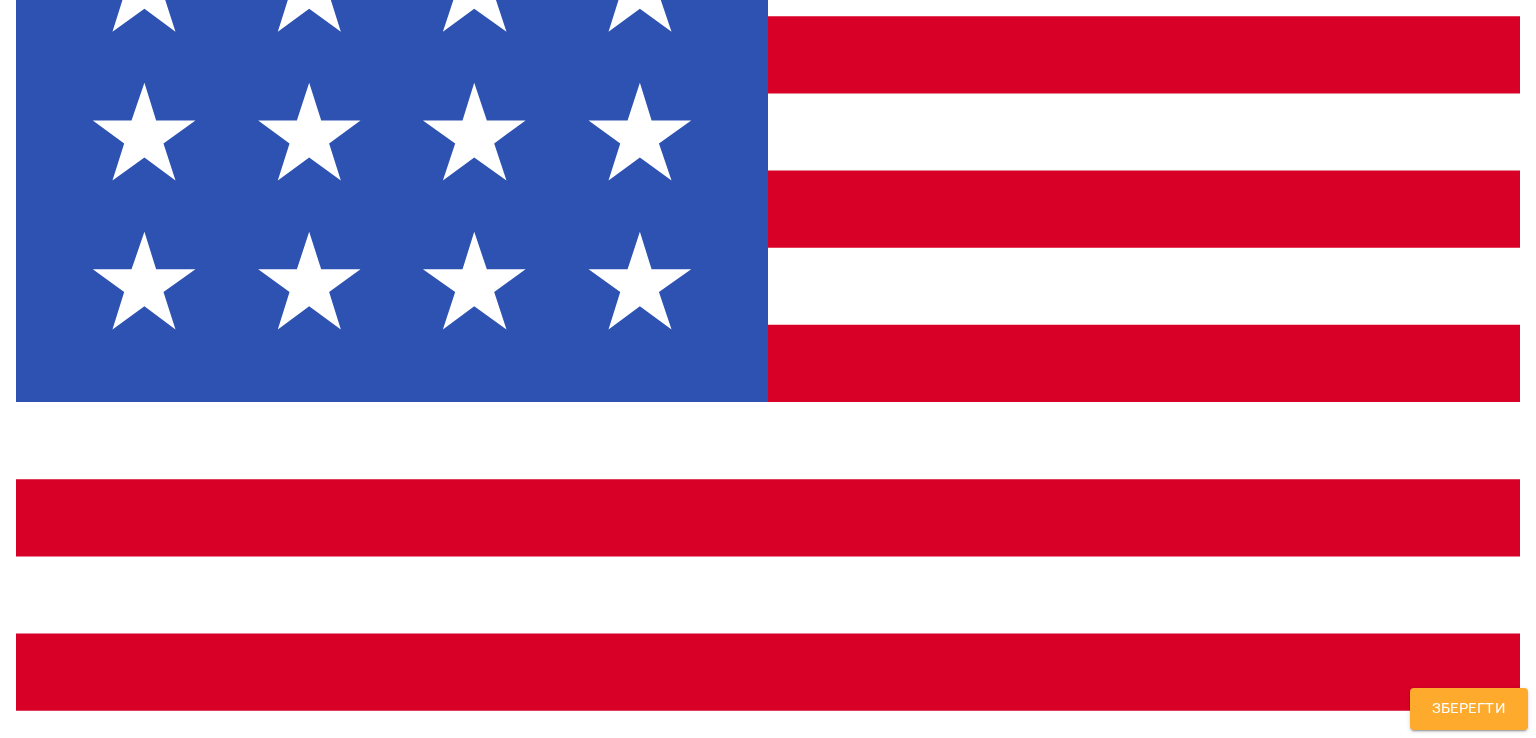 click at bounding box center [768, 1587] 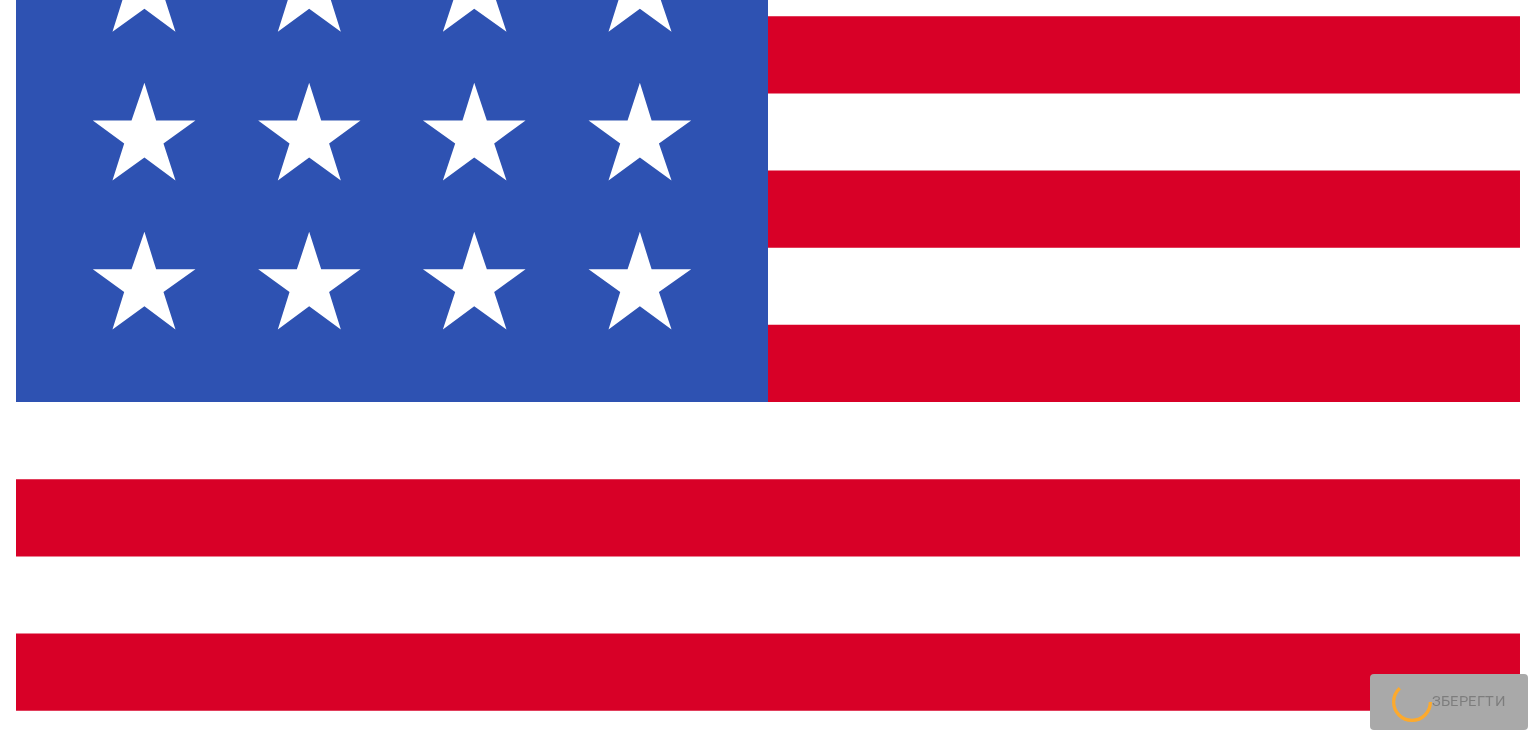 scroll, scrollTop: 0, scrollLeft: 0, axis: both 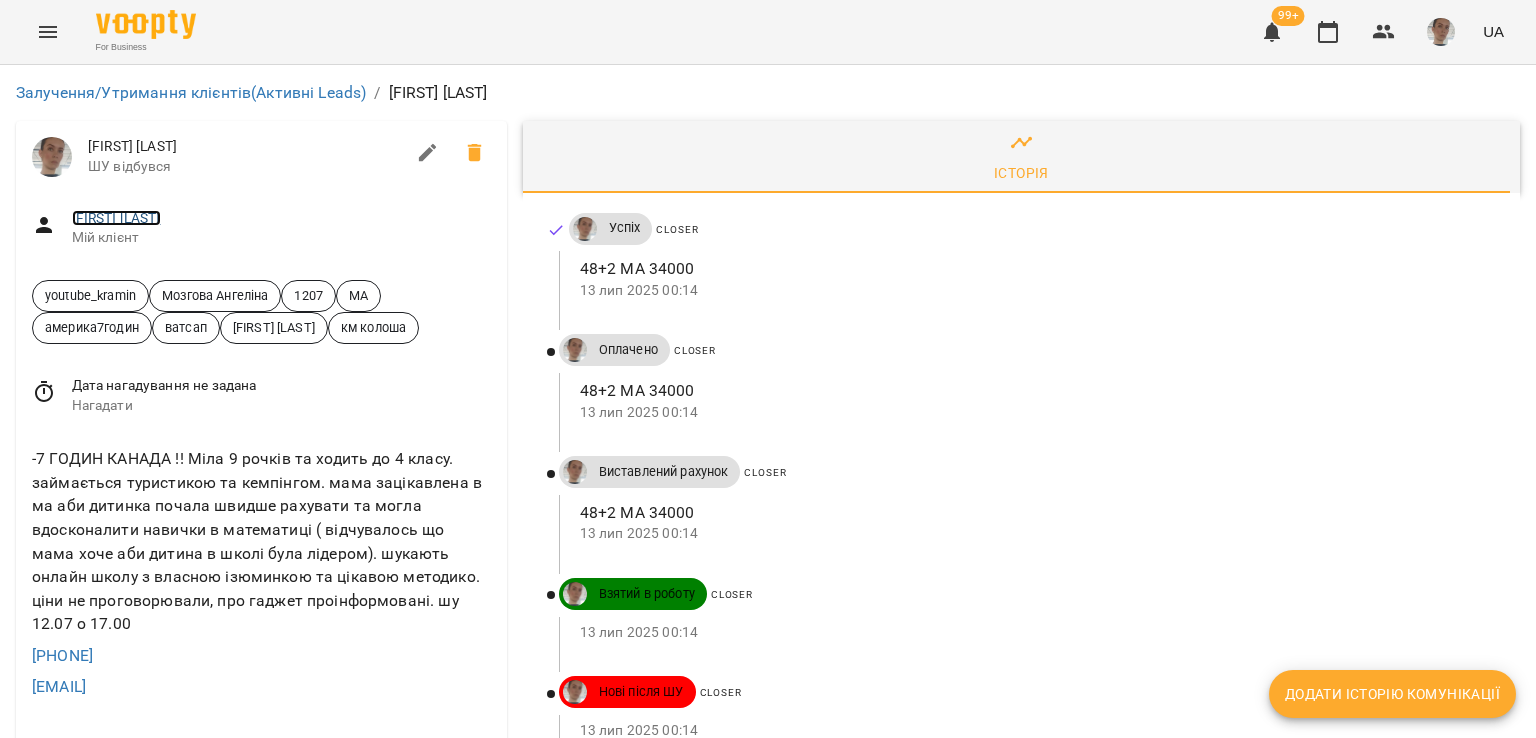 click on "Olga Odosij" at bounding box center (116, 218) 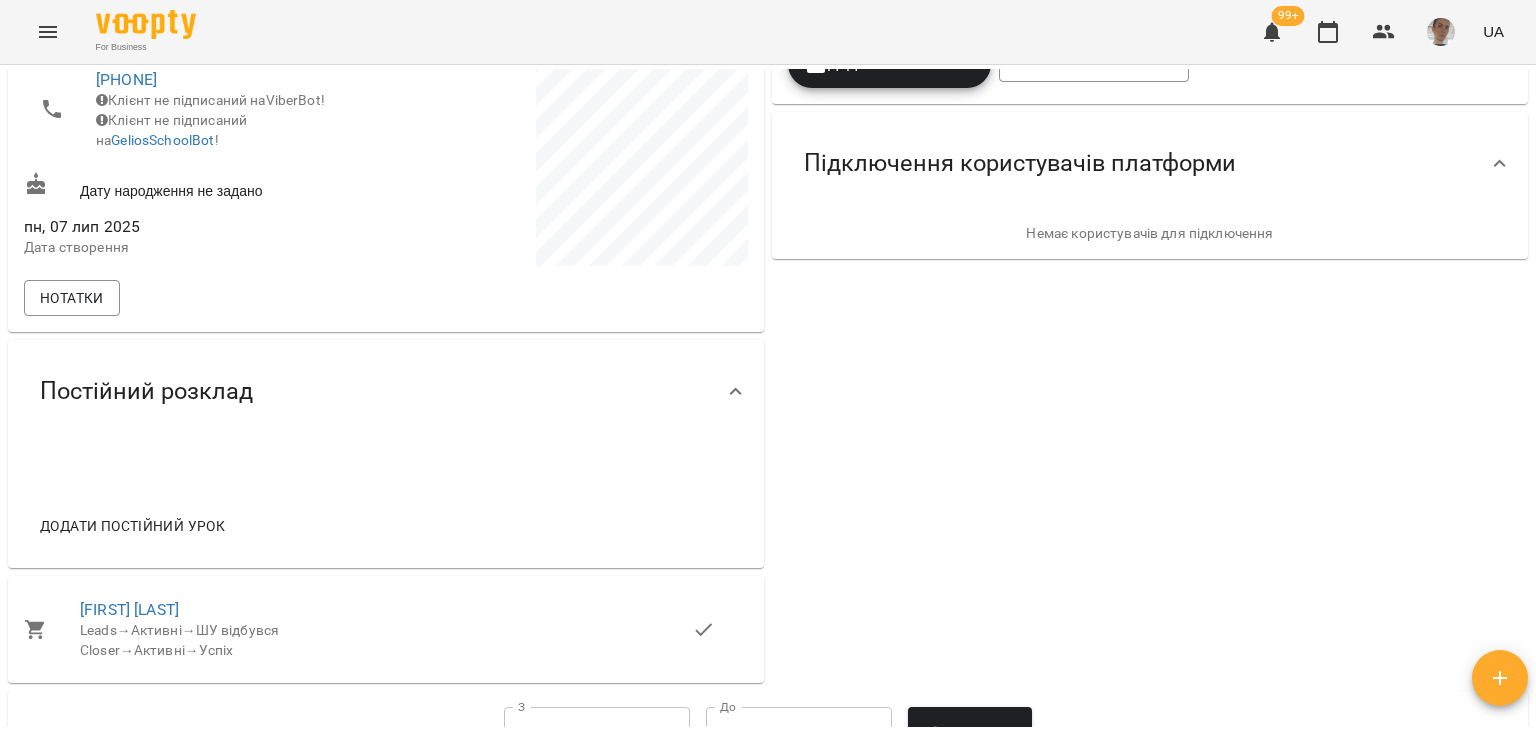 scroll, scrollTop: 500, scrollLeft: 0, axis: vertical 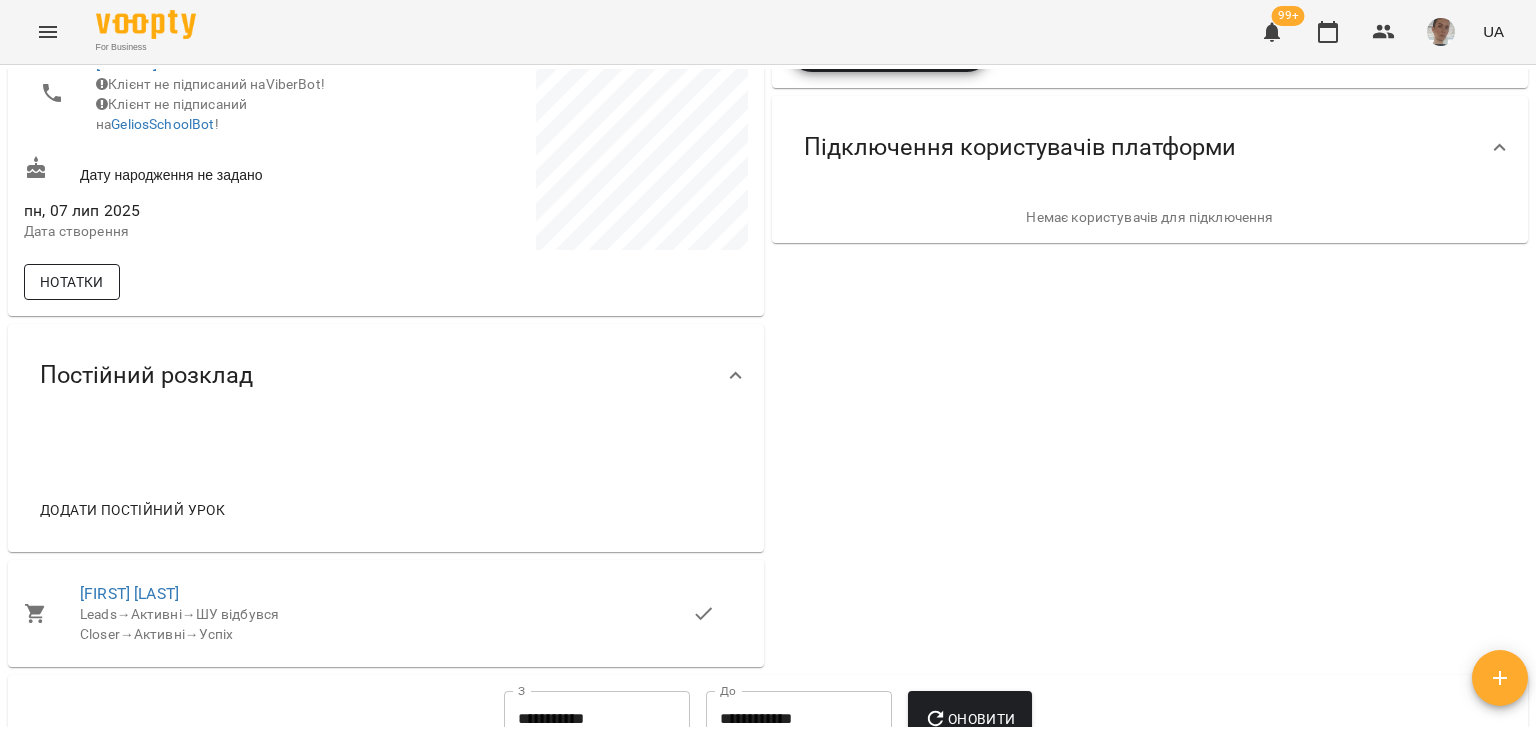 click on "Нотатки" at bounding box center (72, 282) 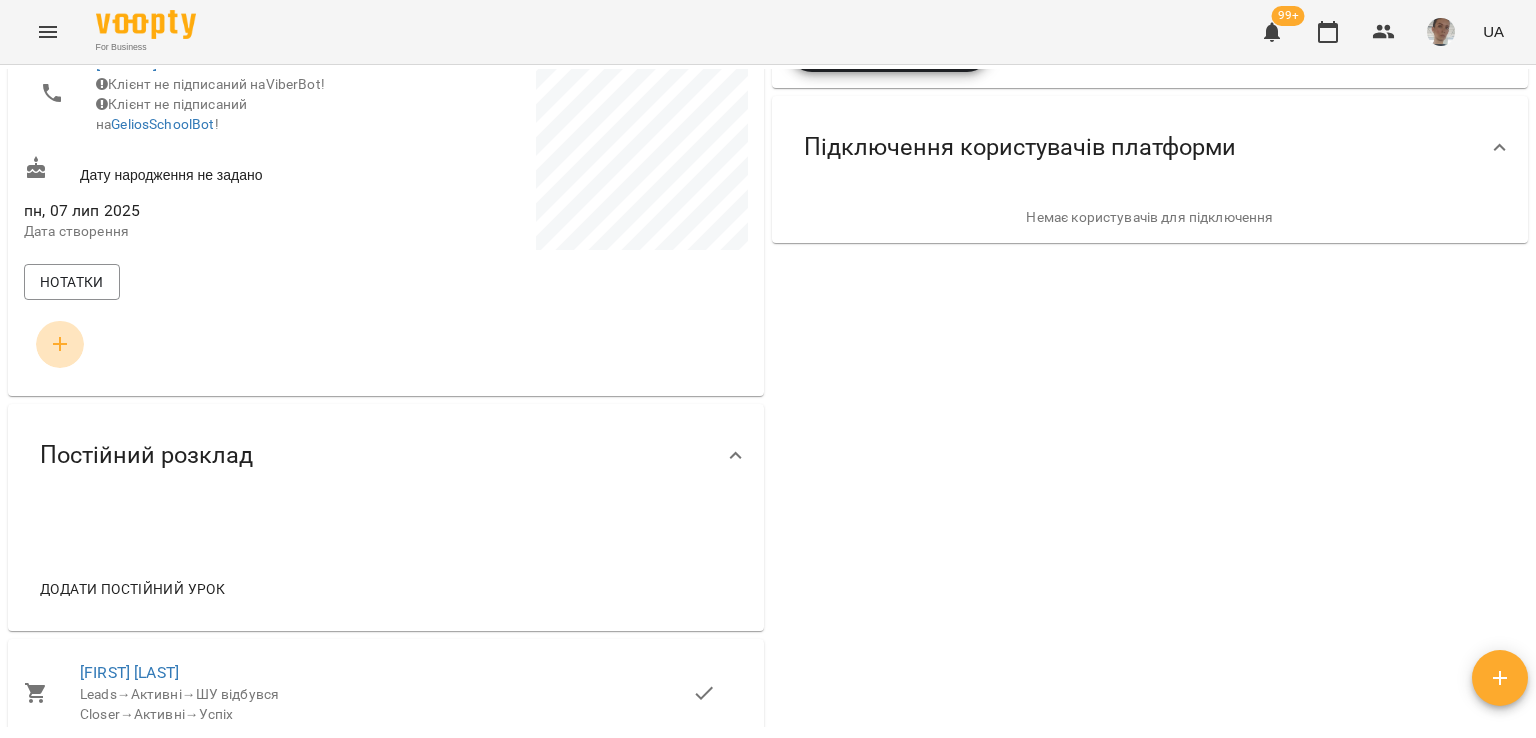 click 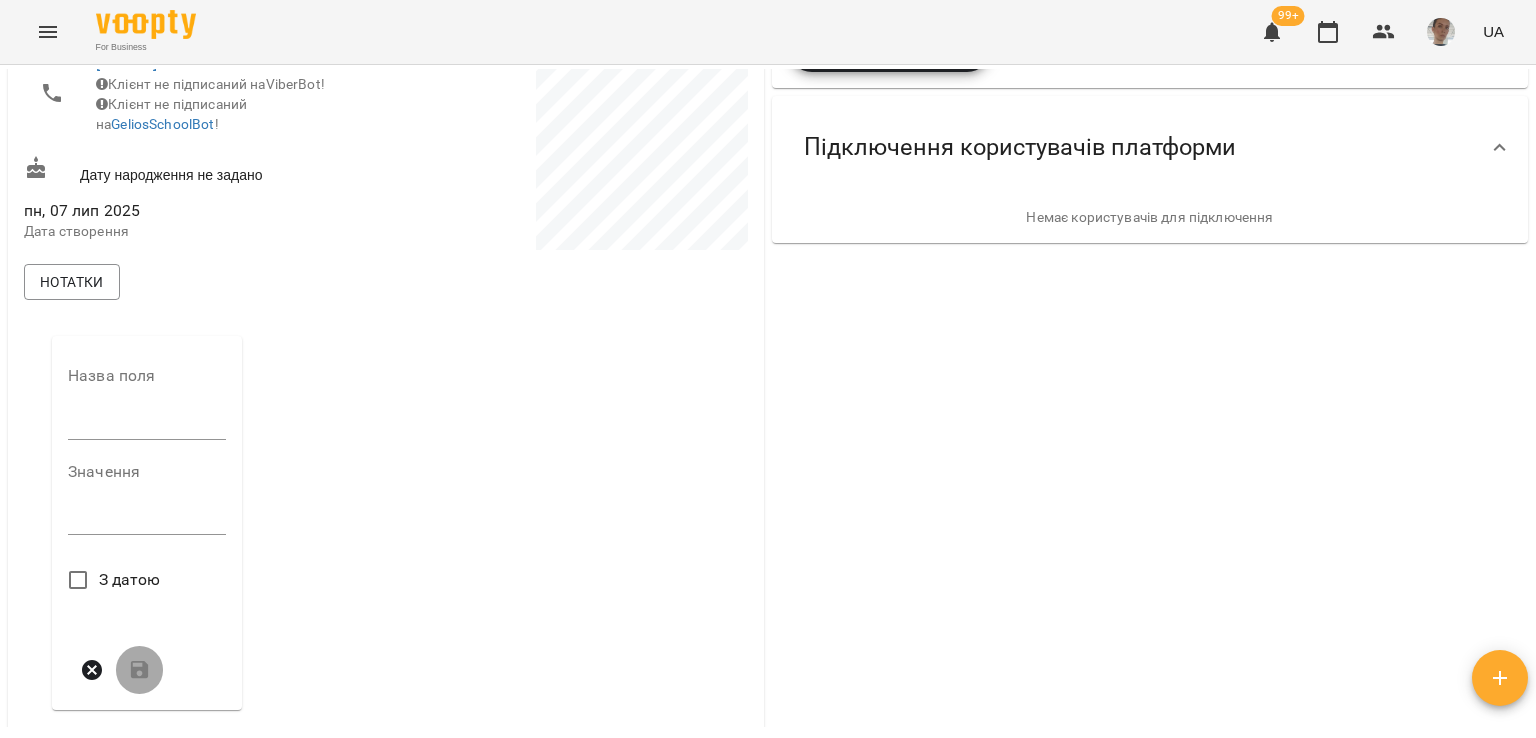 click at bounding box center (147, 424) 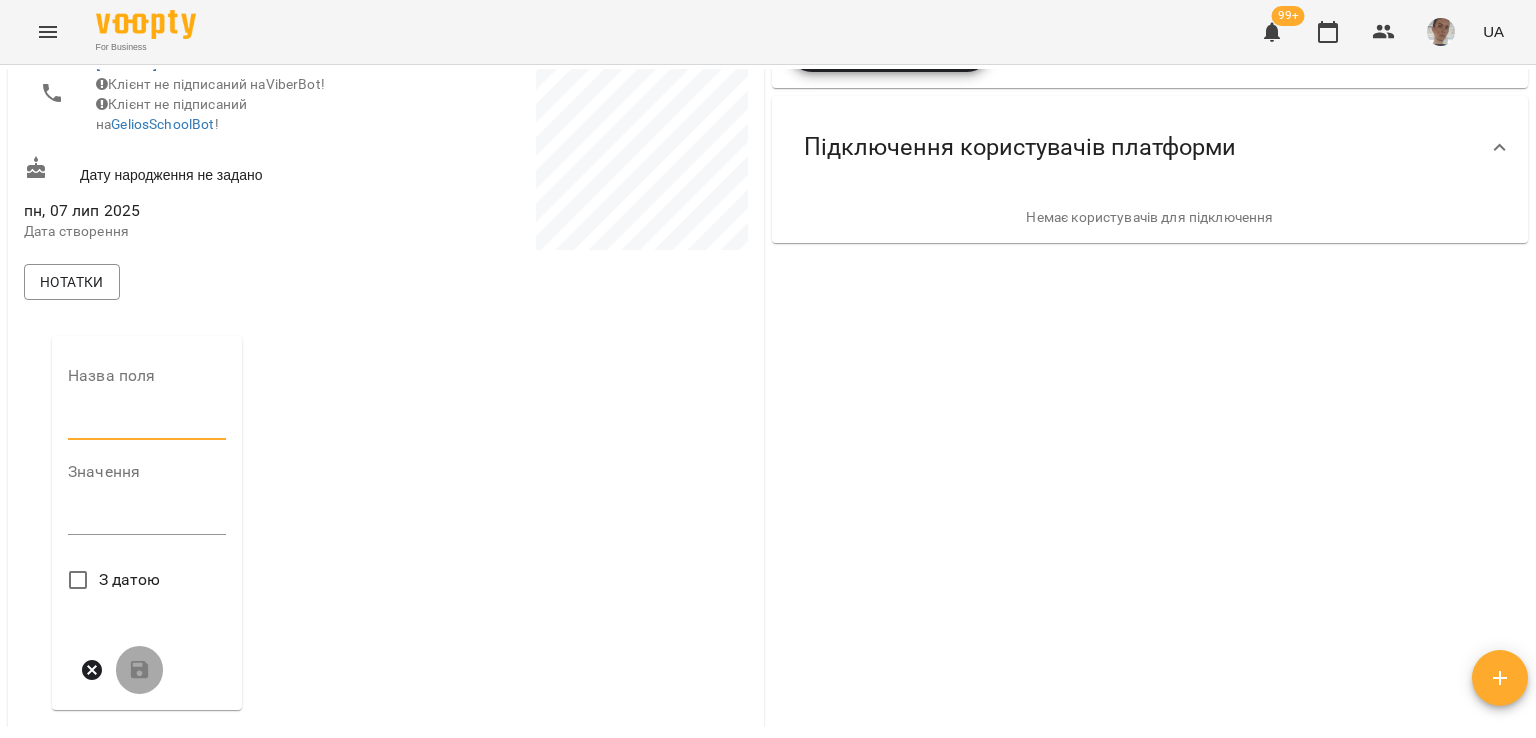 type on "*******" 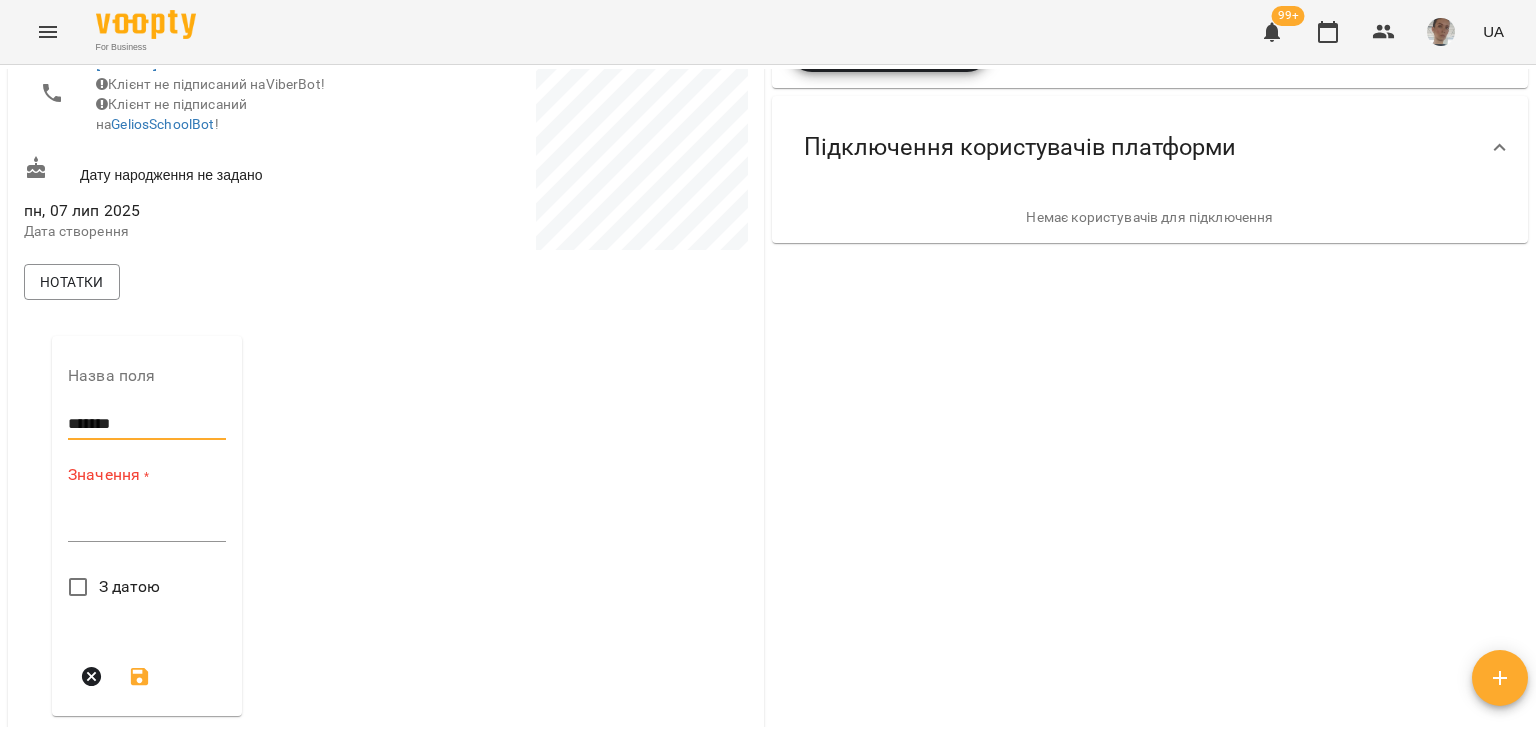 click at bounding box center [147, 525] 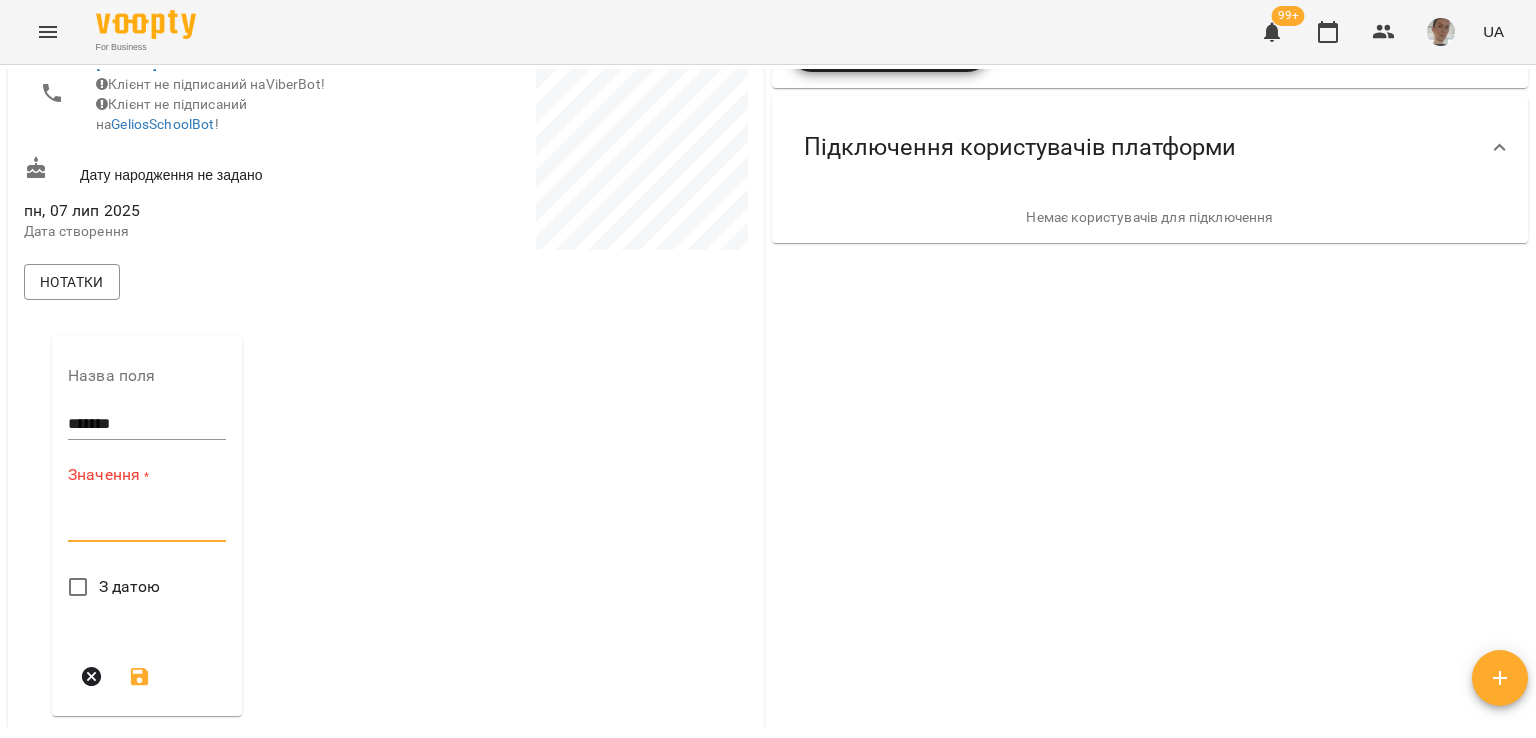 paste on "**********" 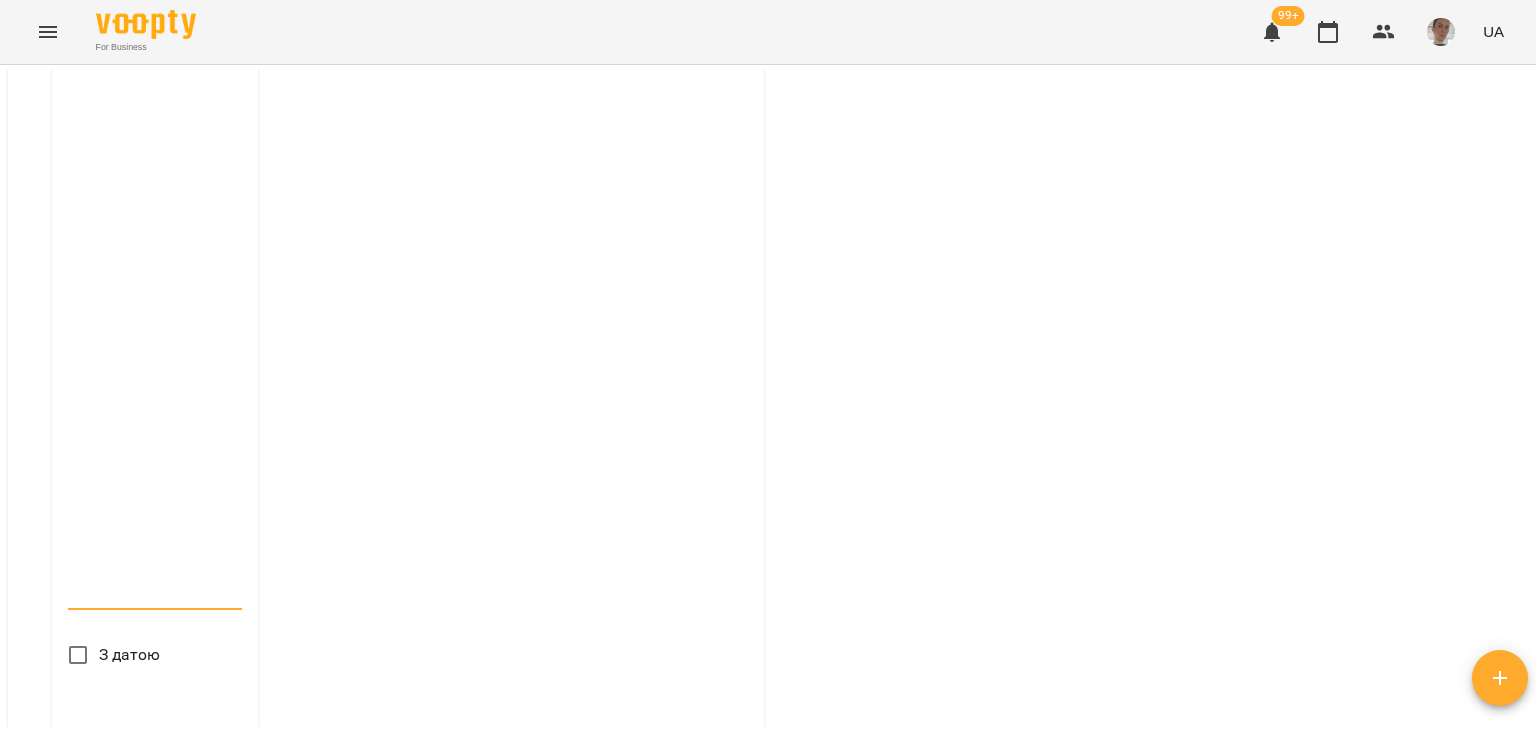 scroll, scrollTop: 2492, scrollLeft: 0, axis: vertical 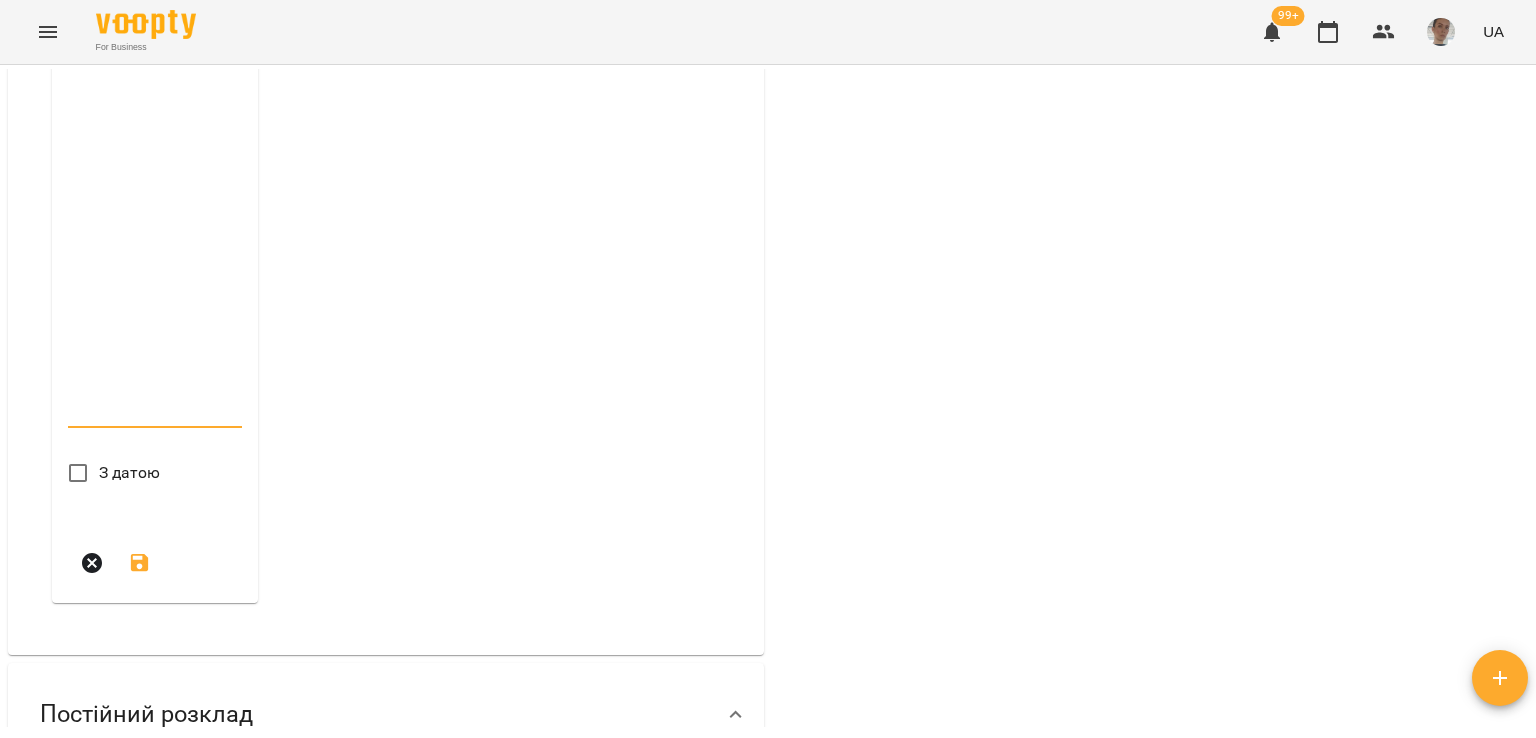 type on "**********" 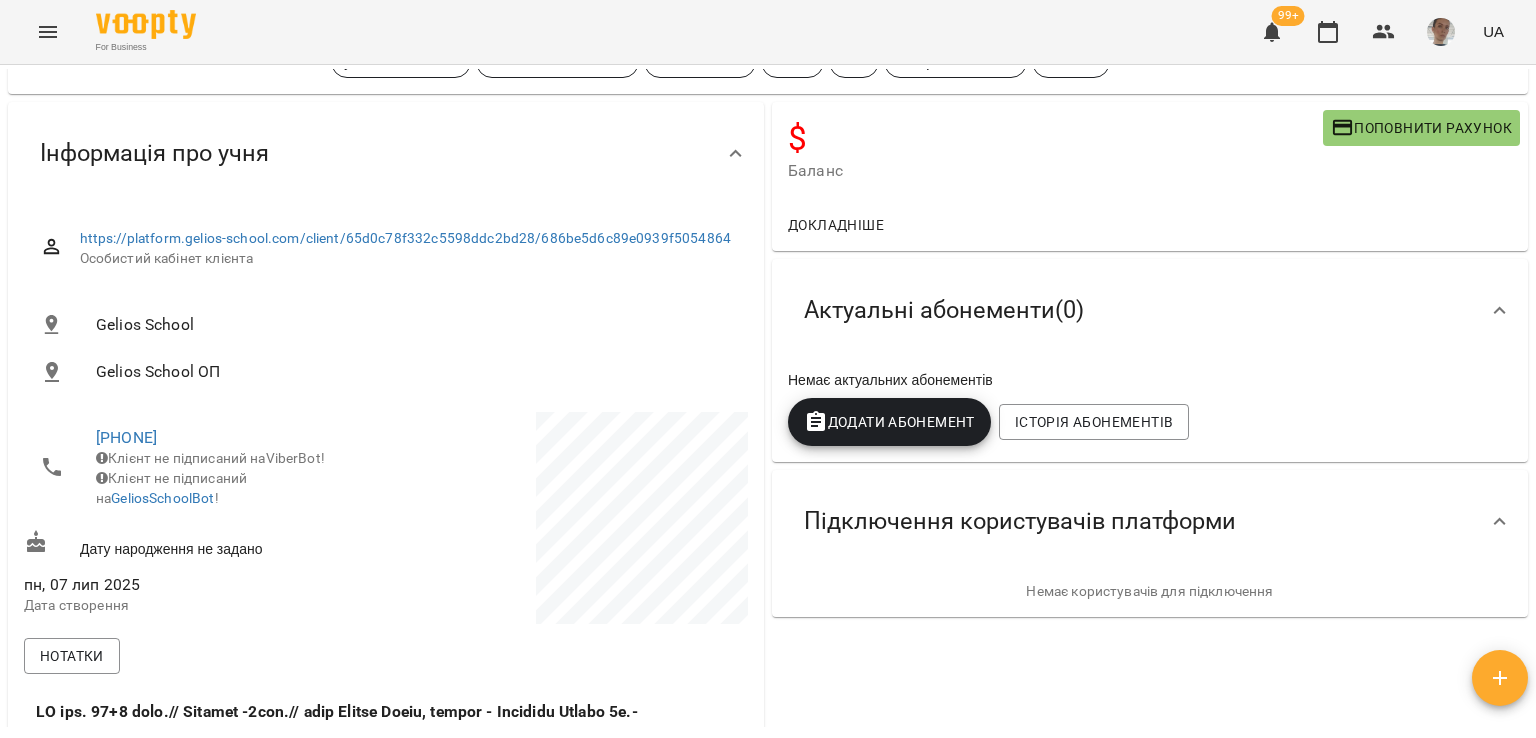 scroll, scrollTop: 0, scrollLeft: 0, axis: both 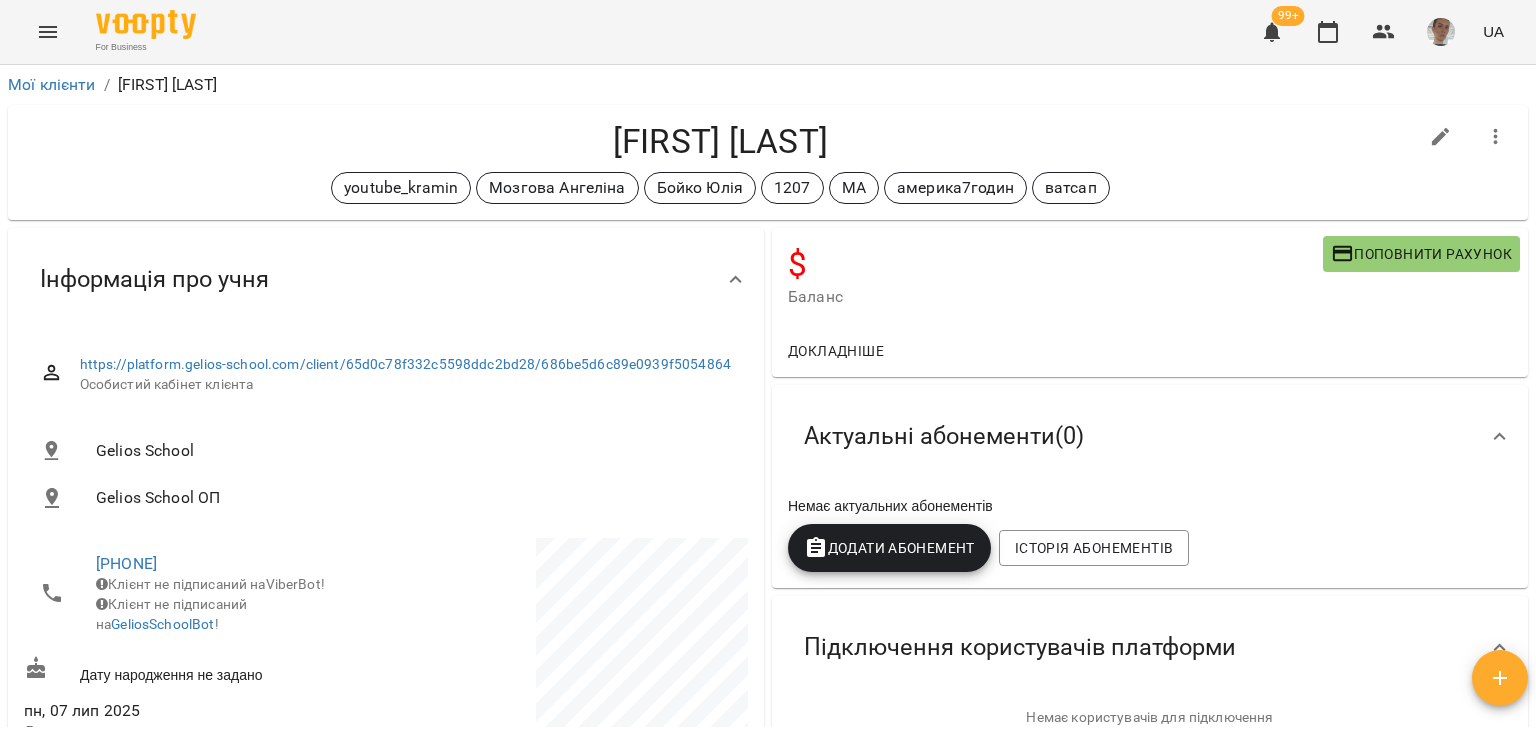 click 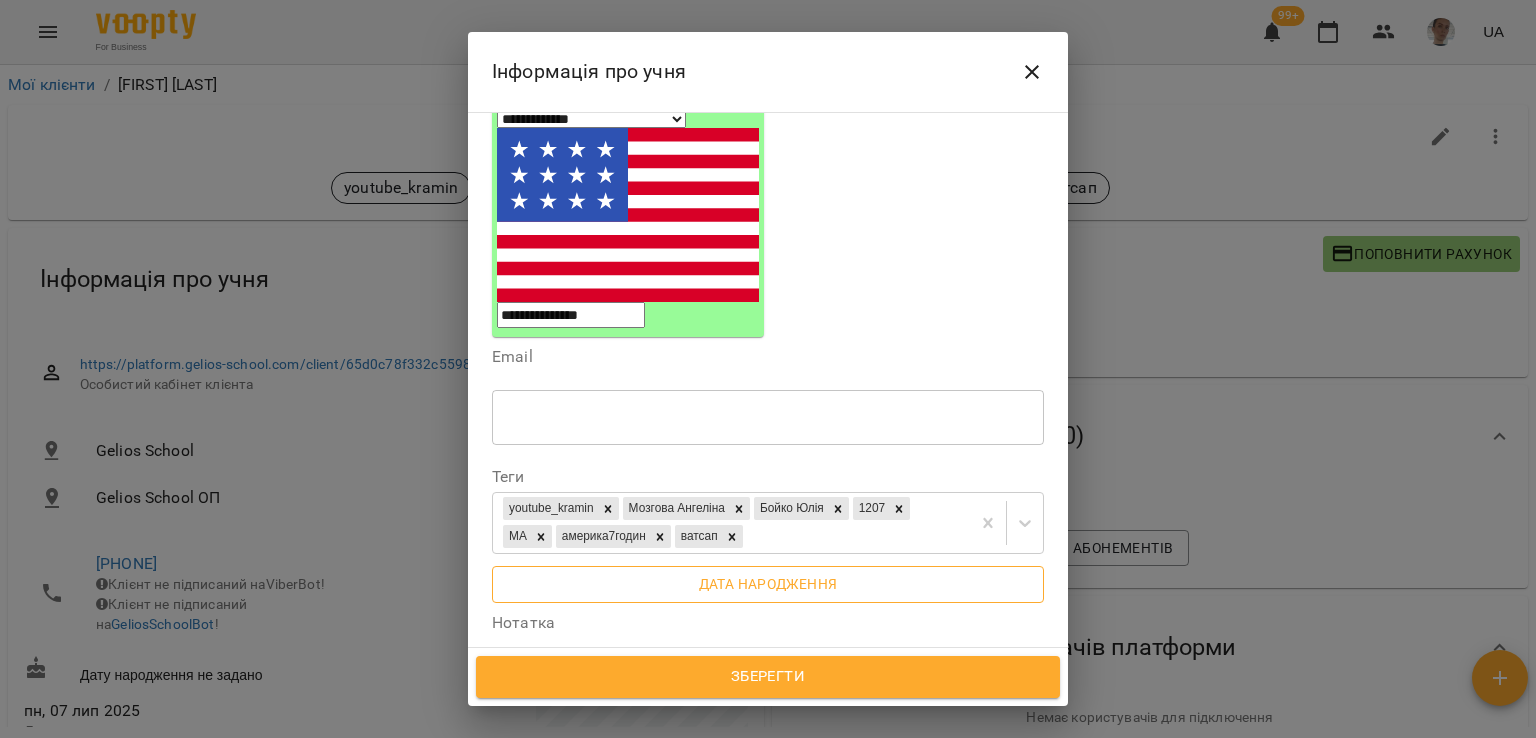 scroll, scrollTop: 234, scrollLeft: 0, axis: vertical 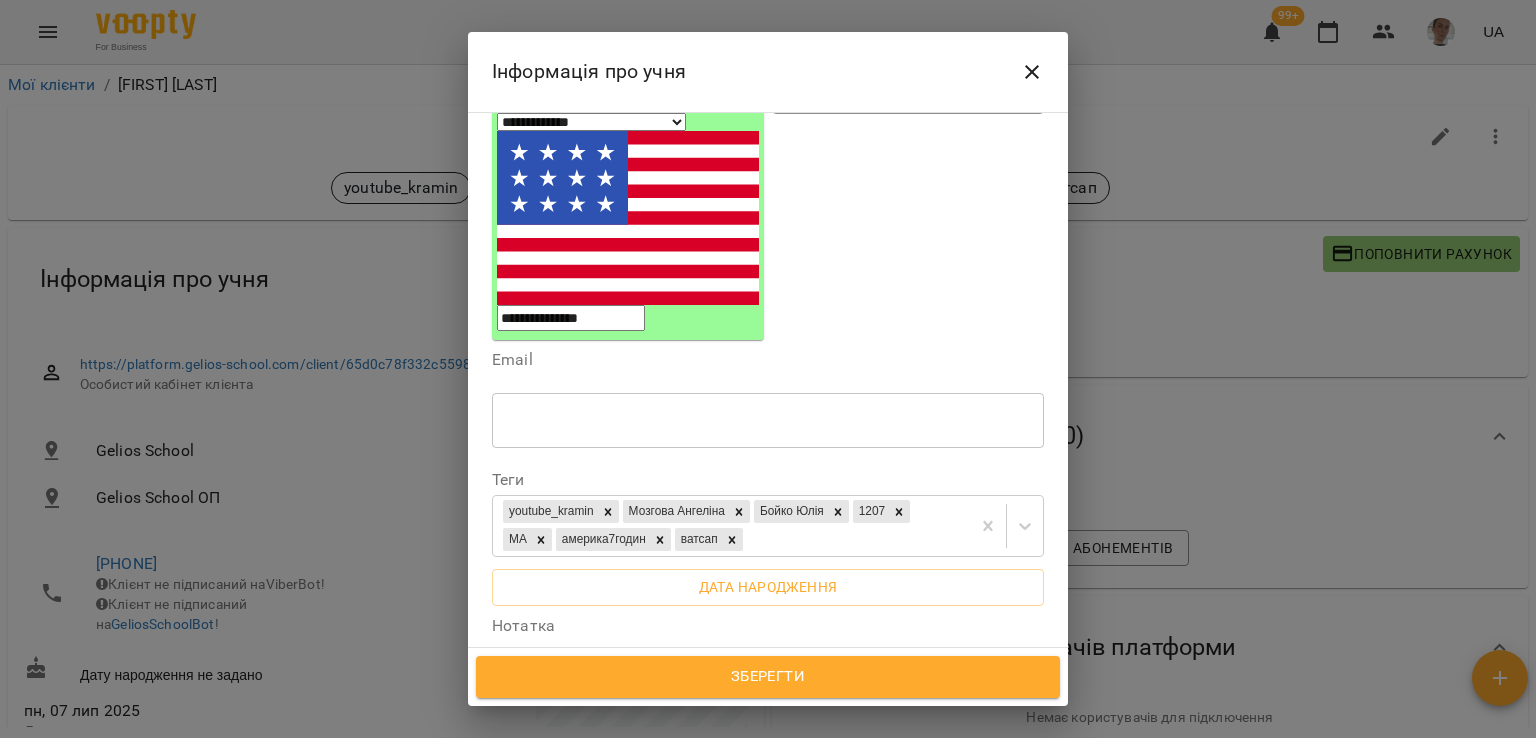 click on "* ​" at bounding box center [768, 685] 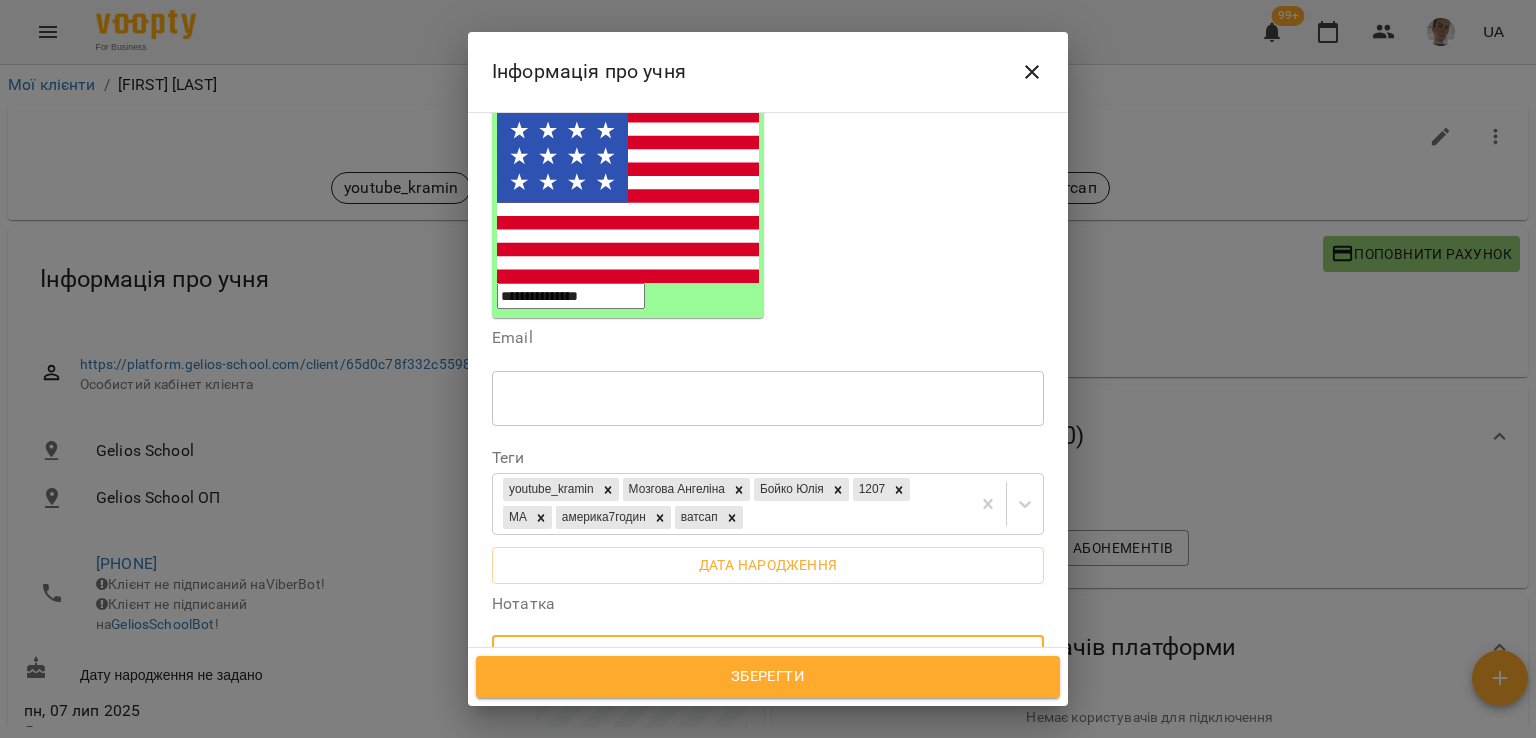 scroll, scrollTop: 256, scrollLeft: 0, axis: vertical 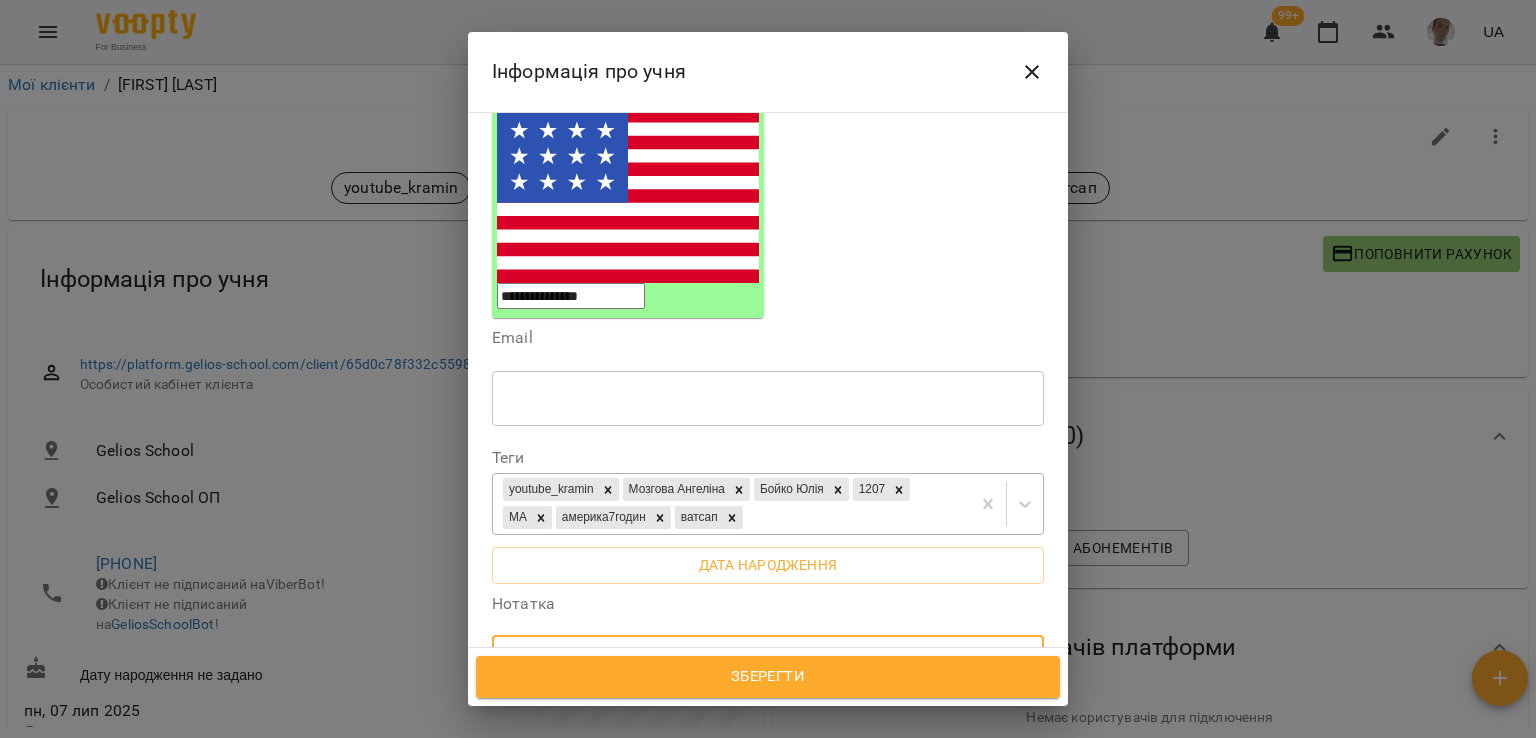type on "**********" 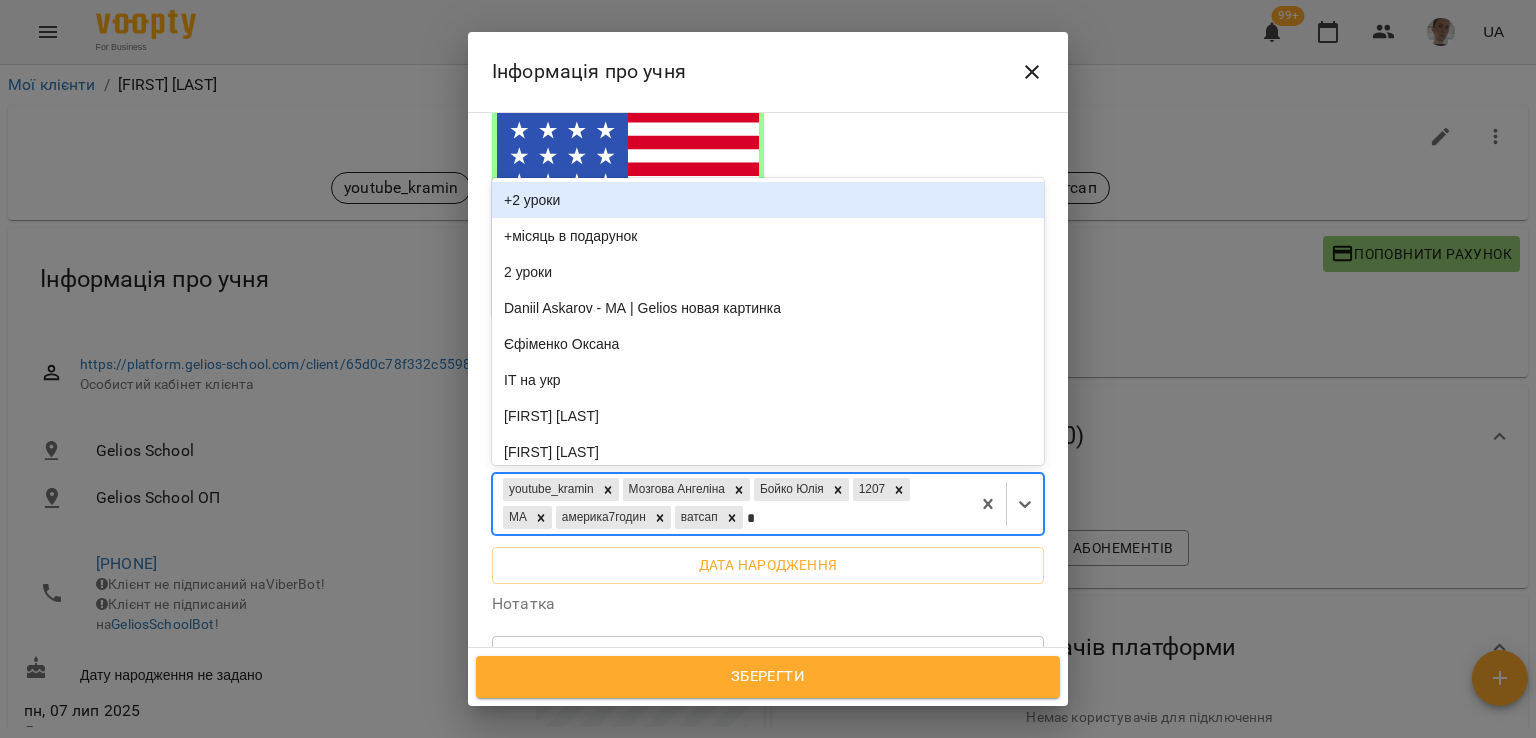 type on "**" 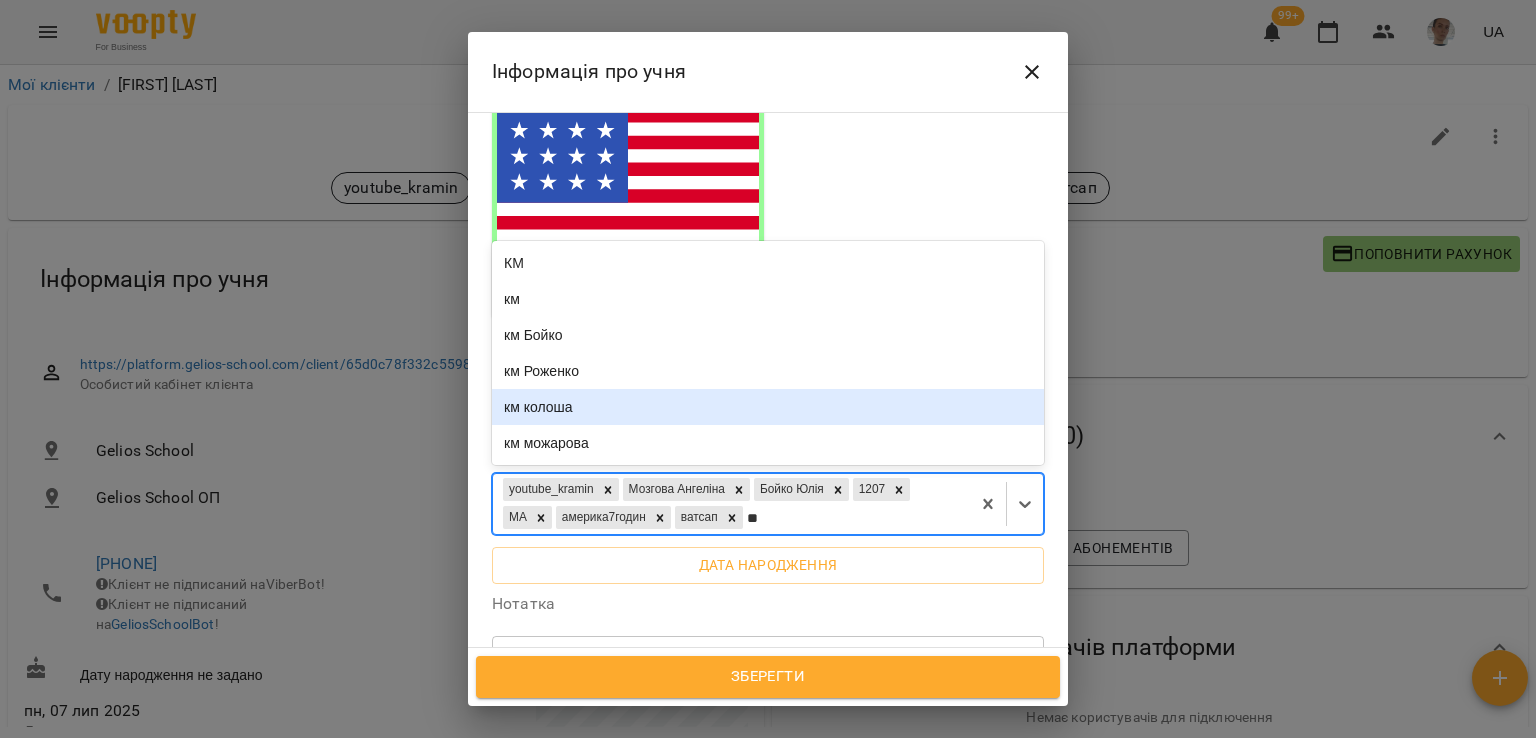 click on "км колоша" at bounding box center (768, 407) 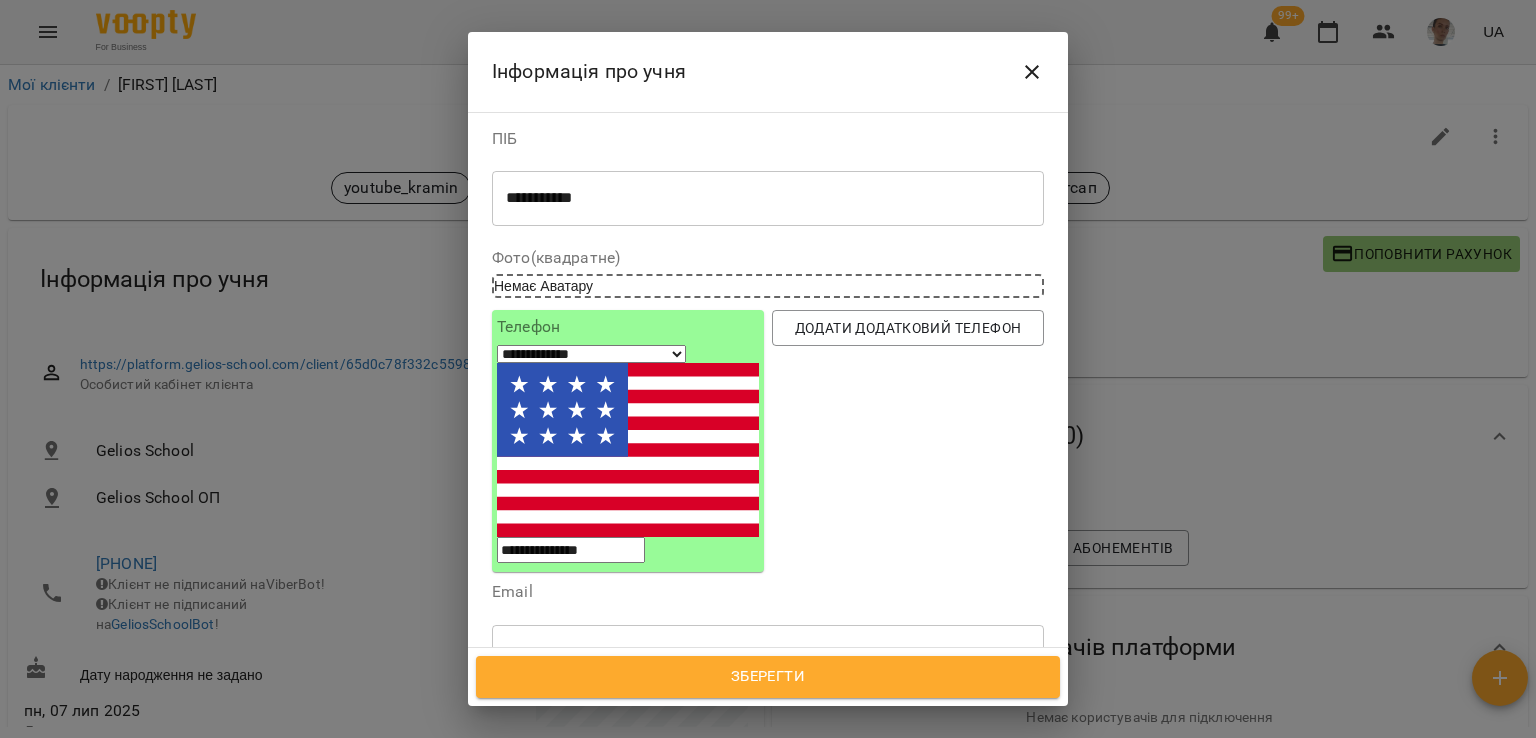 scroll, scrollTop: 0, scrollLeft: 0, axis: both 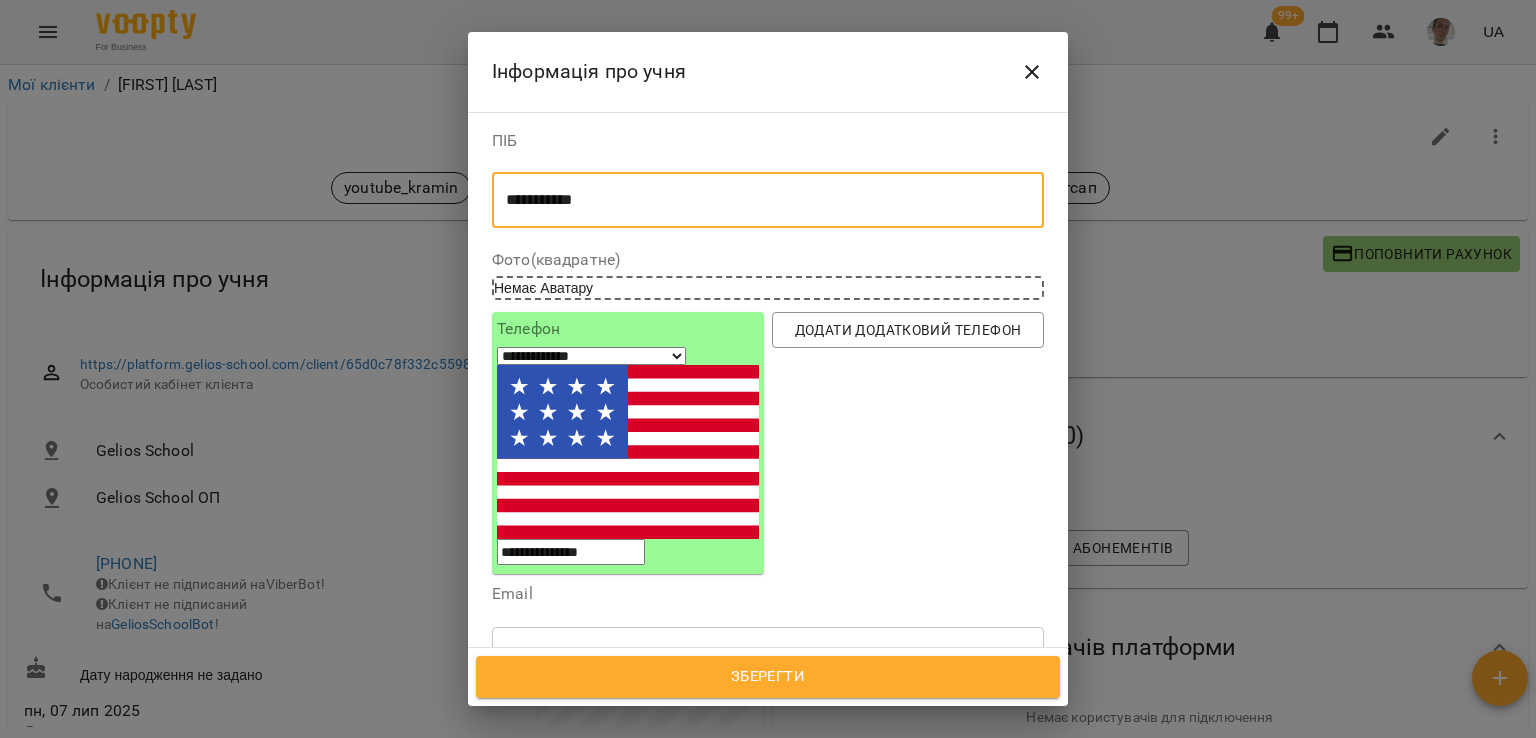 drag, startPoint x: 608, startPoint y: 193, endPoint x: 501, endPoint y: 196, distance: 107.042046 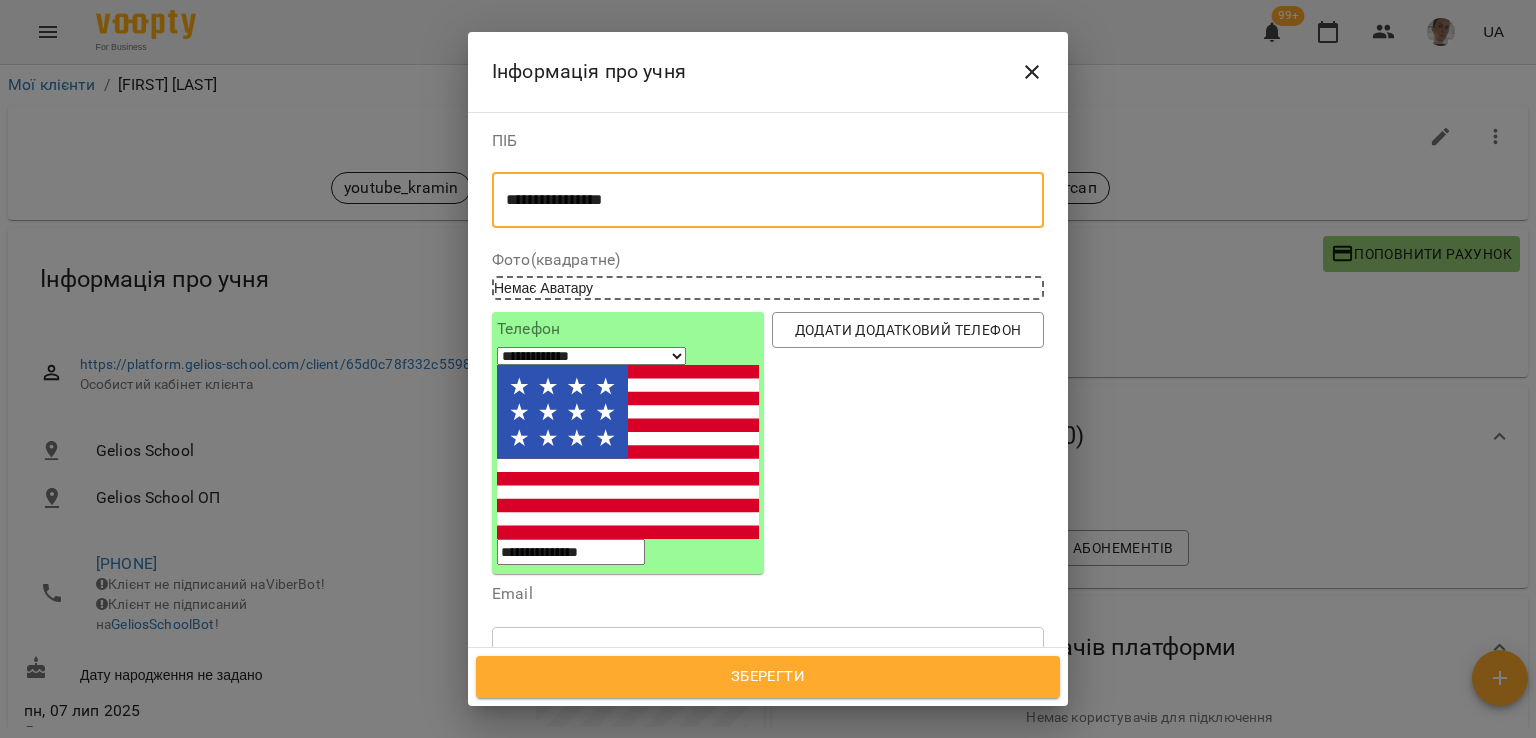 scroll, scrollTop: 0, scrollLeft: 0, axis: both 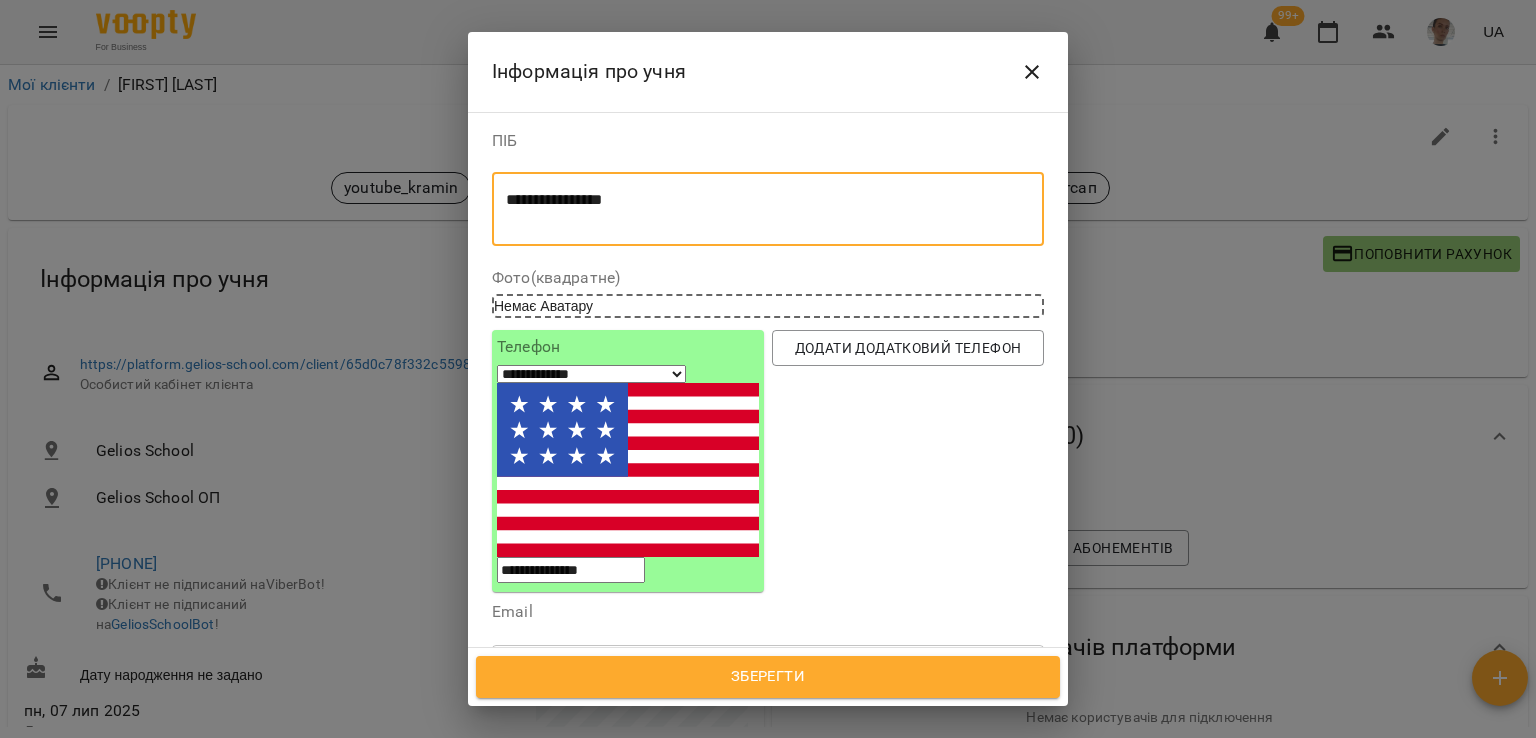 type on "**********" 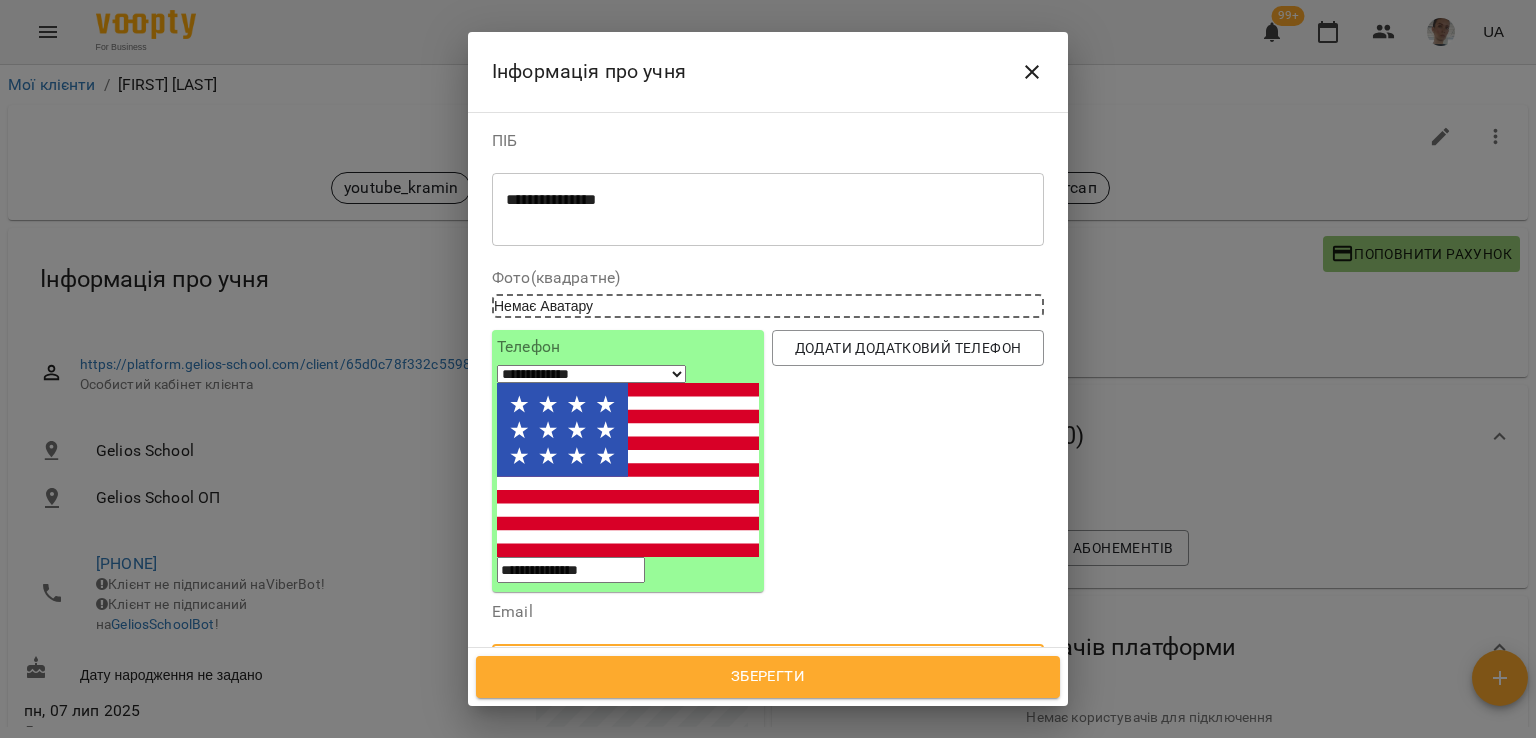 click at bounding box center [768, 672] 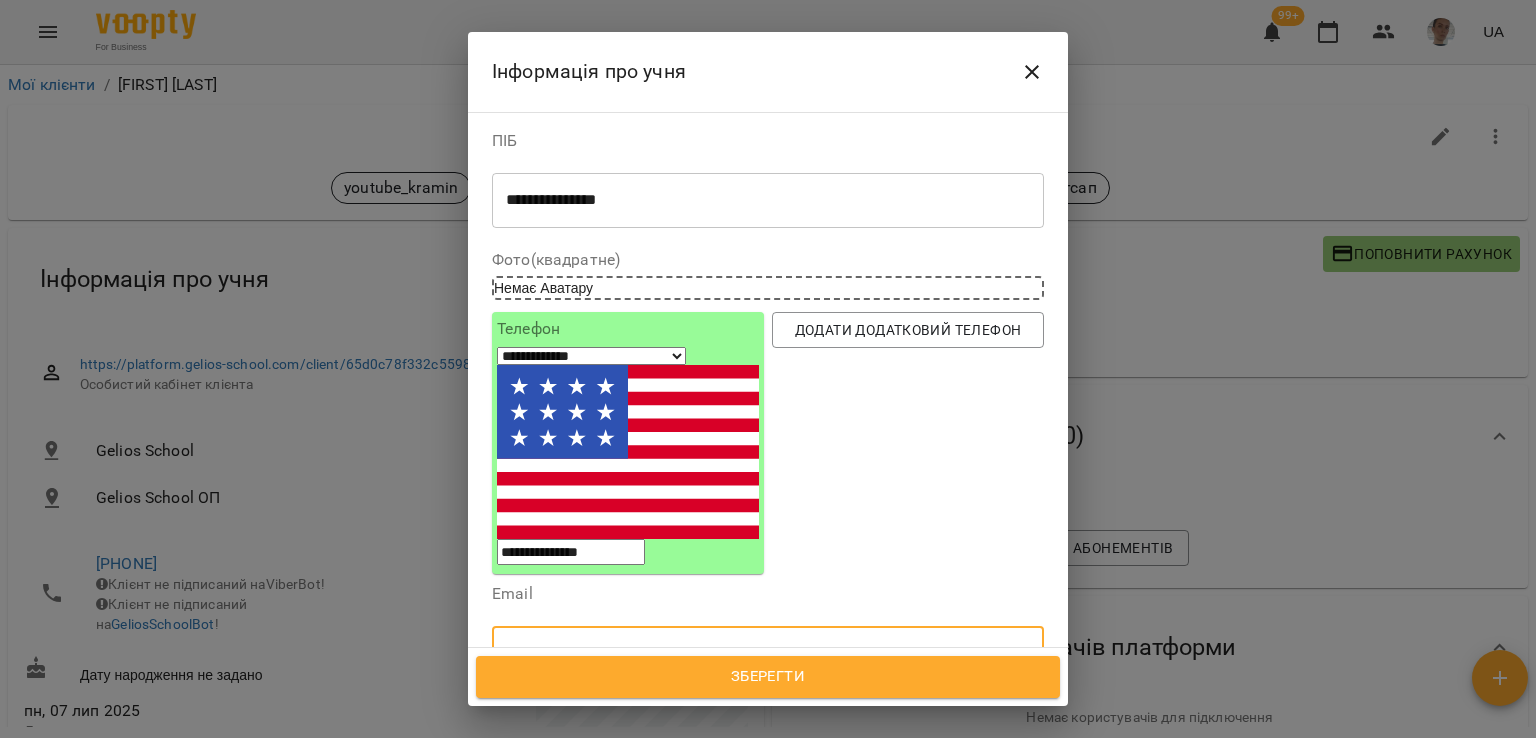 click at bounding box center [768, 654] 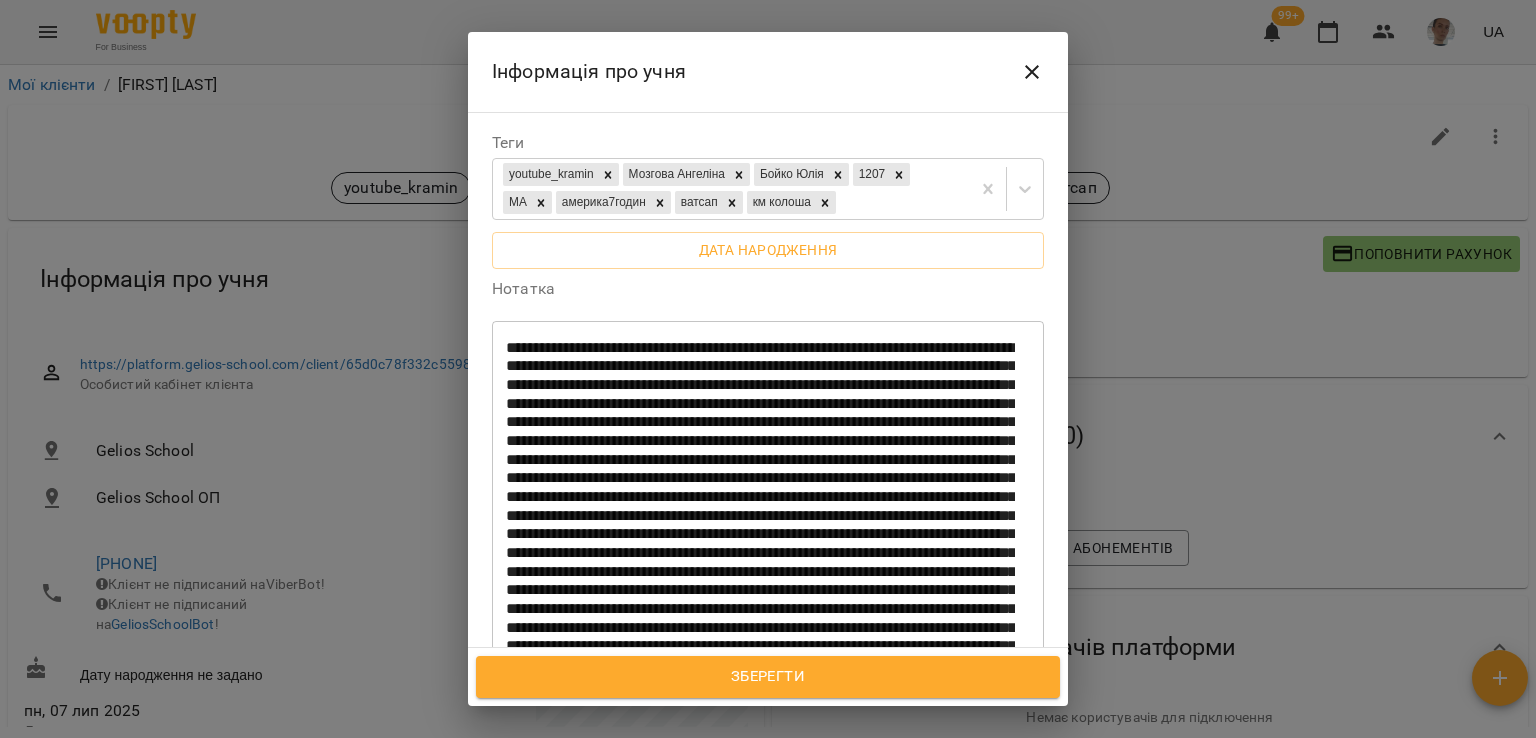 scroll, scrollTop: 600, scrollLeft: 0, axis: vertical 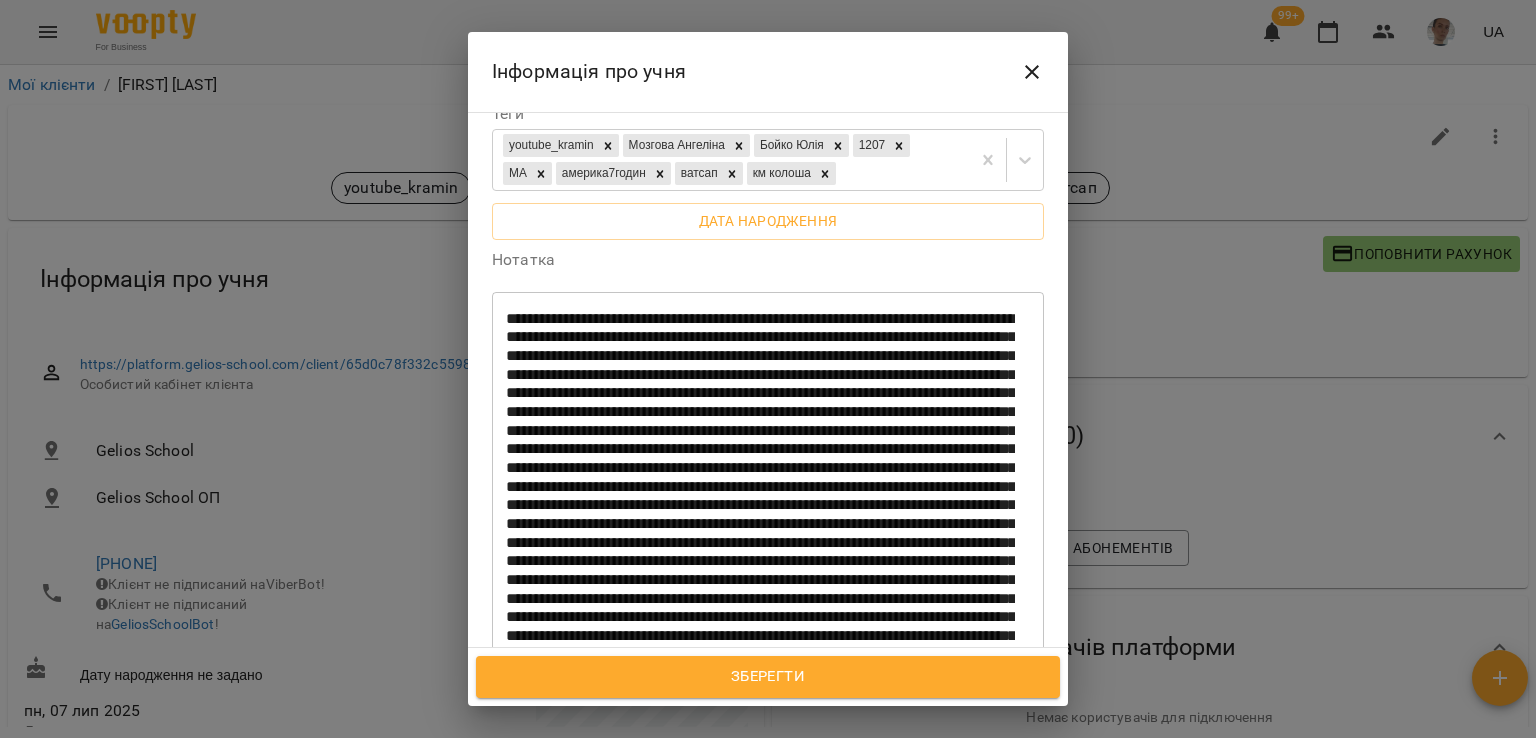 type on "**********" 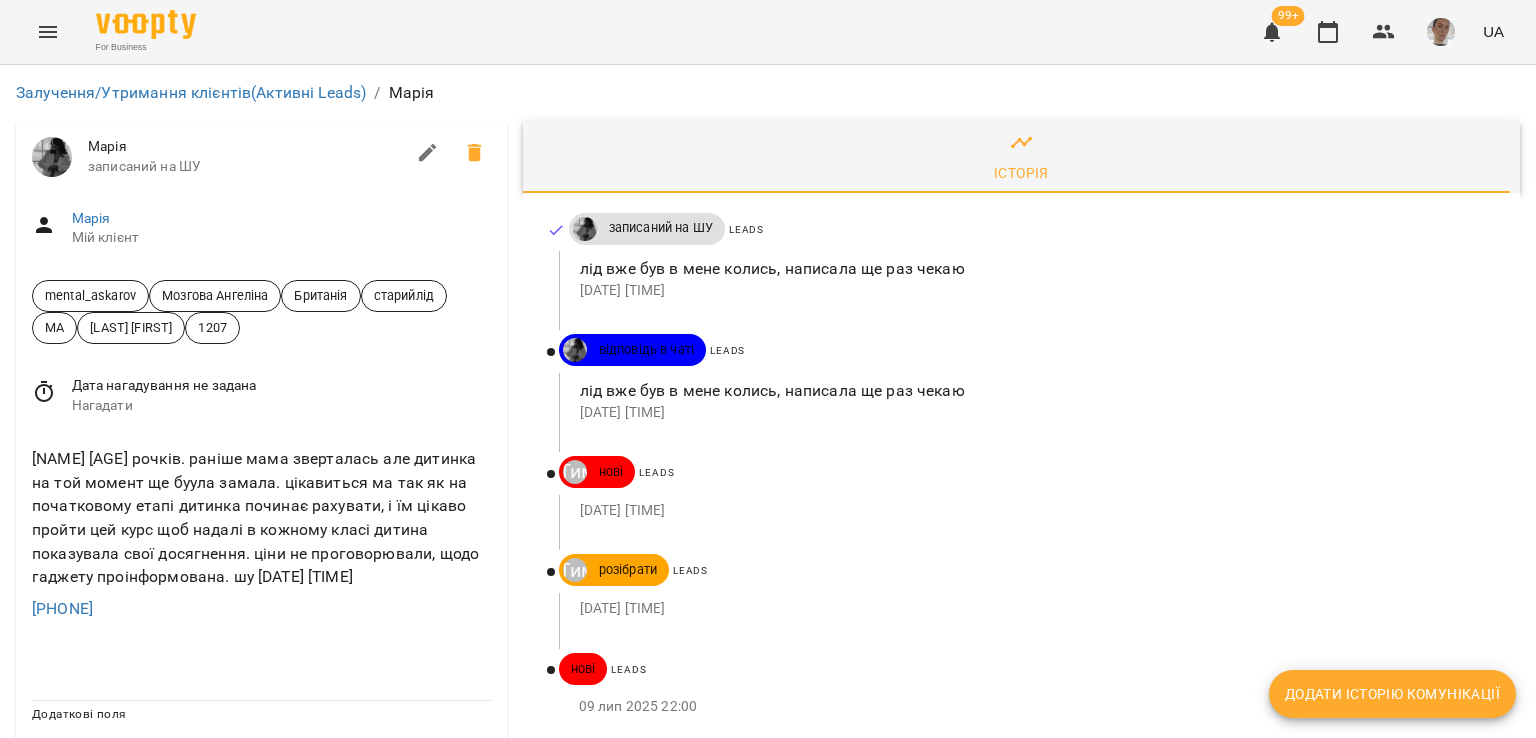 scroll, scrollTop: 0, scrollLeft: 0, axis: both 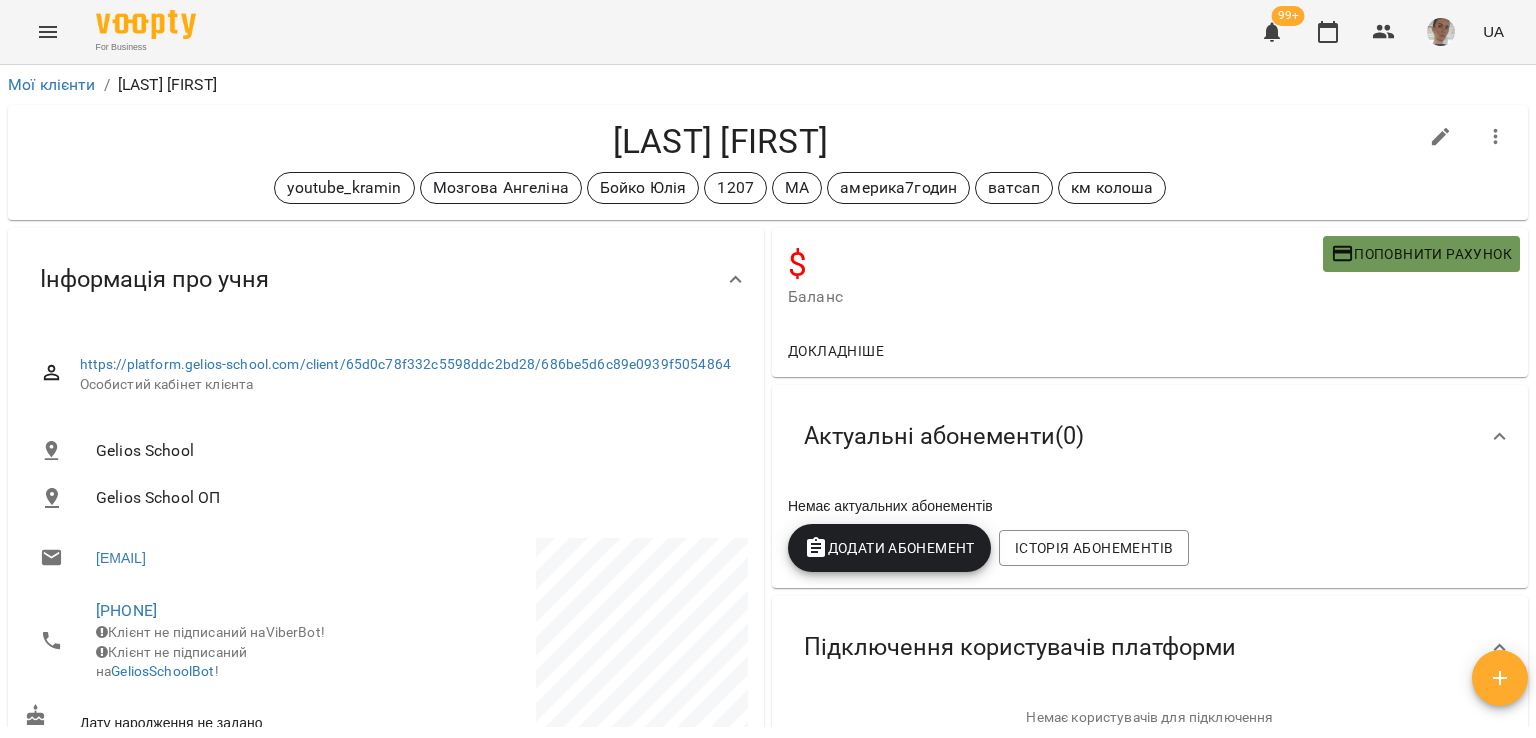 click on "Поповнити рахунок" at bounding box center (1421, 254) 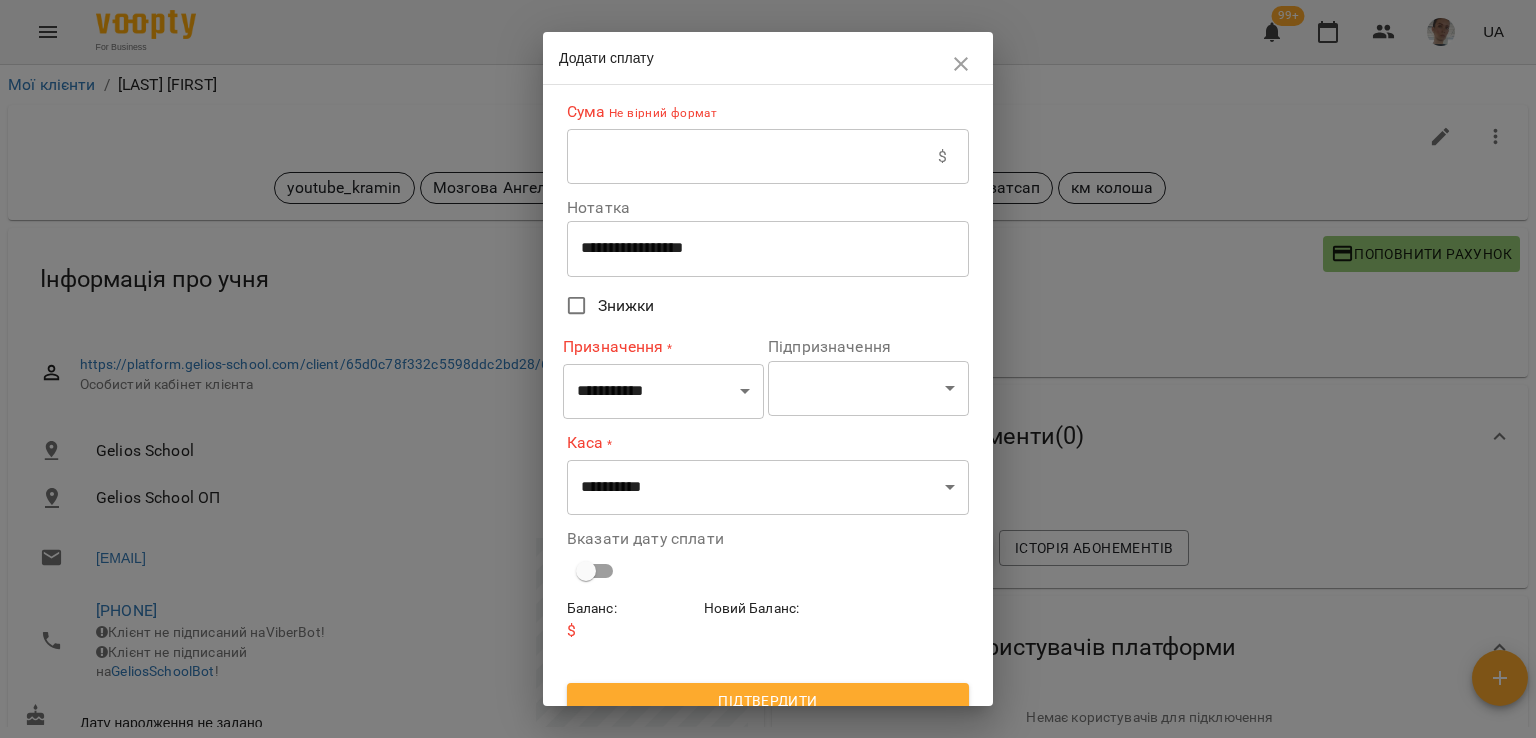 click at bounding box center [752, 157] 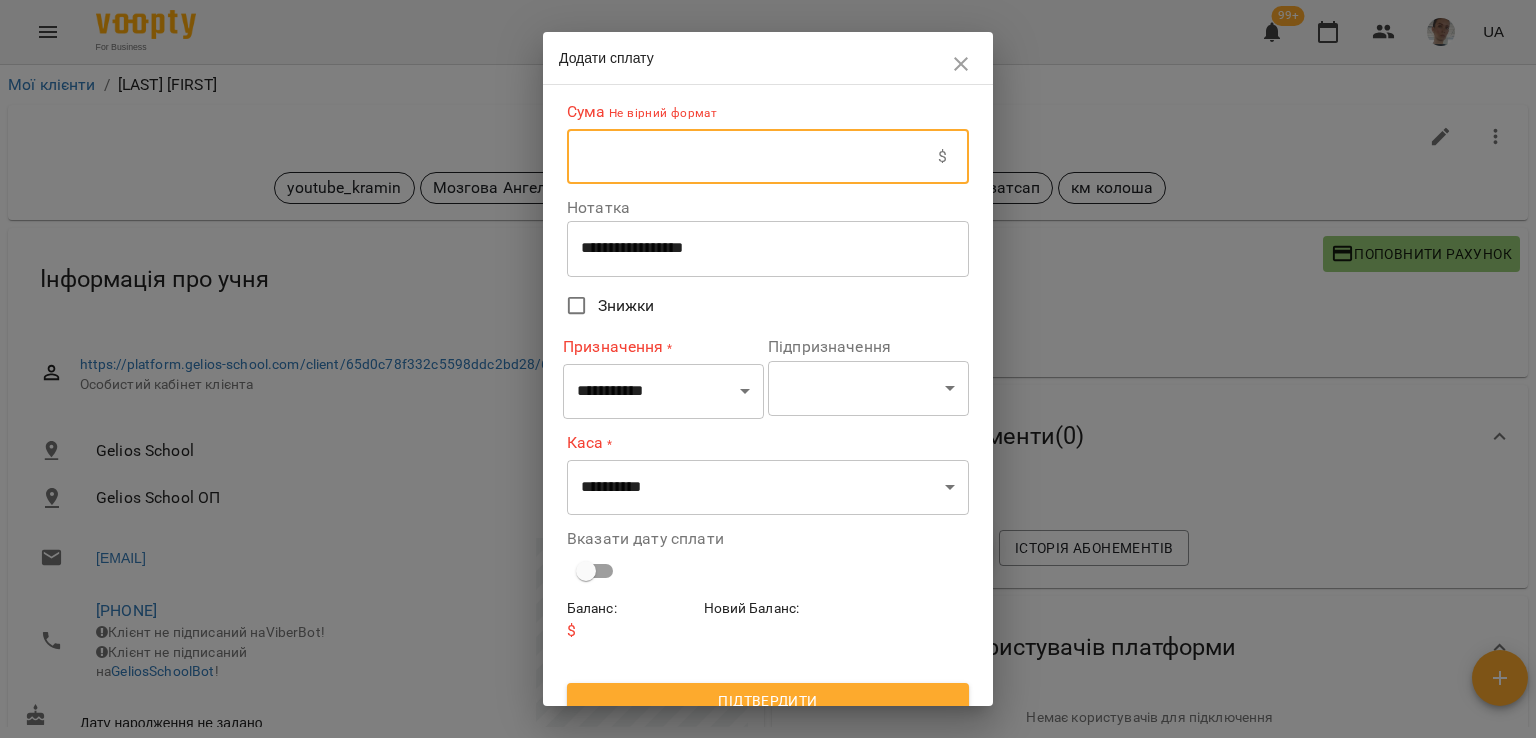 type on "*****" 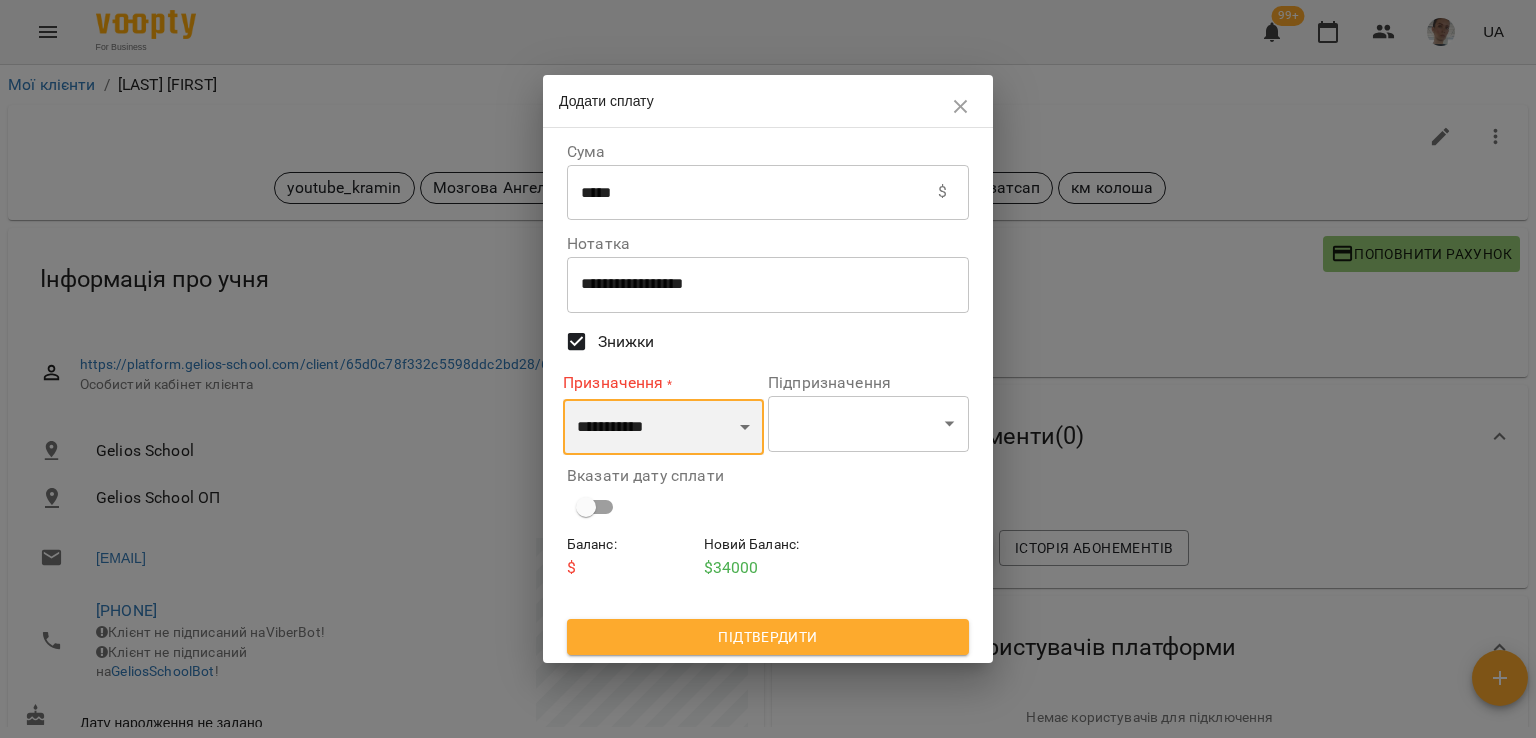 click on "**********" at bounding box center [663, 427] 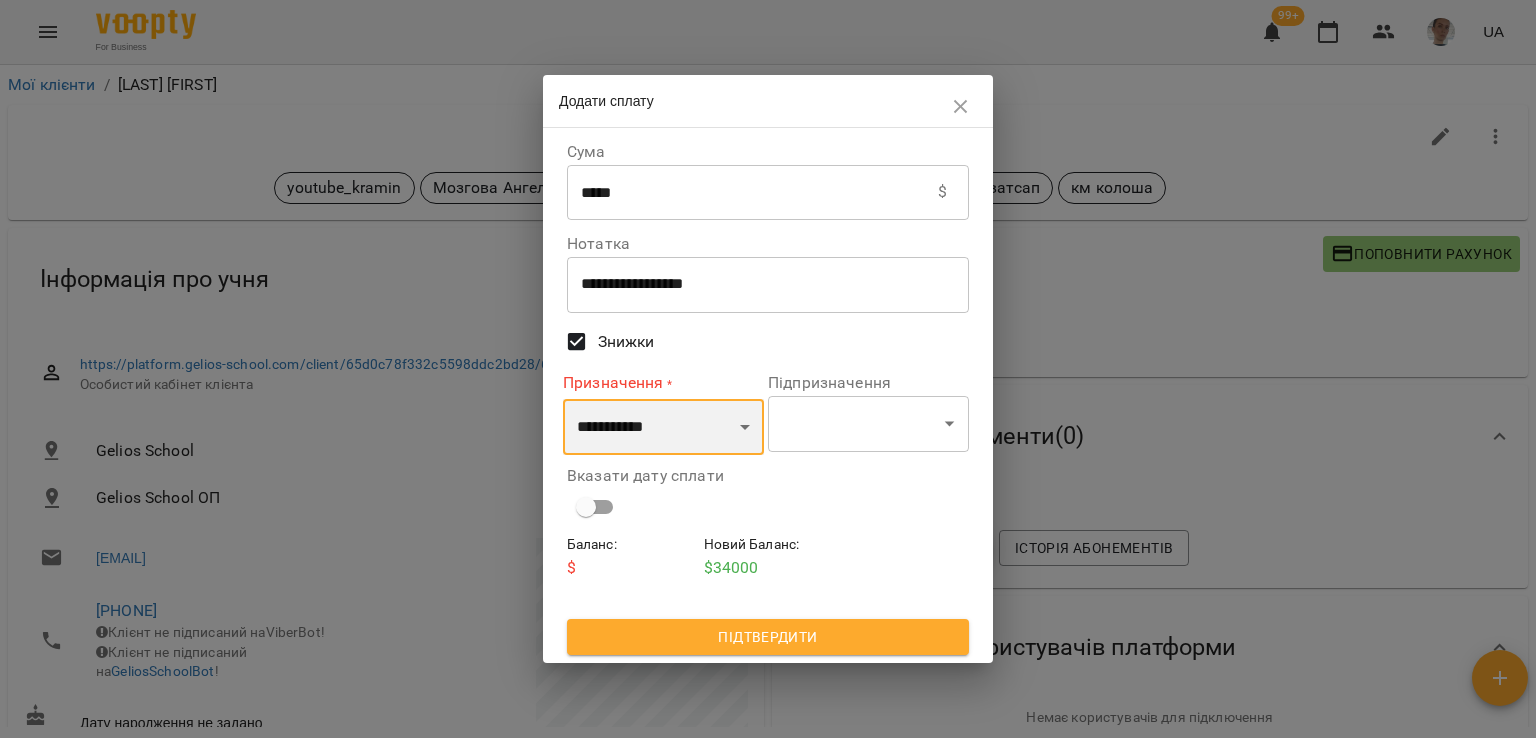 select on "*********" 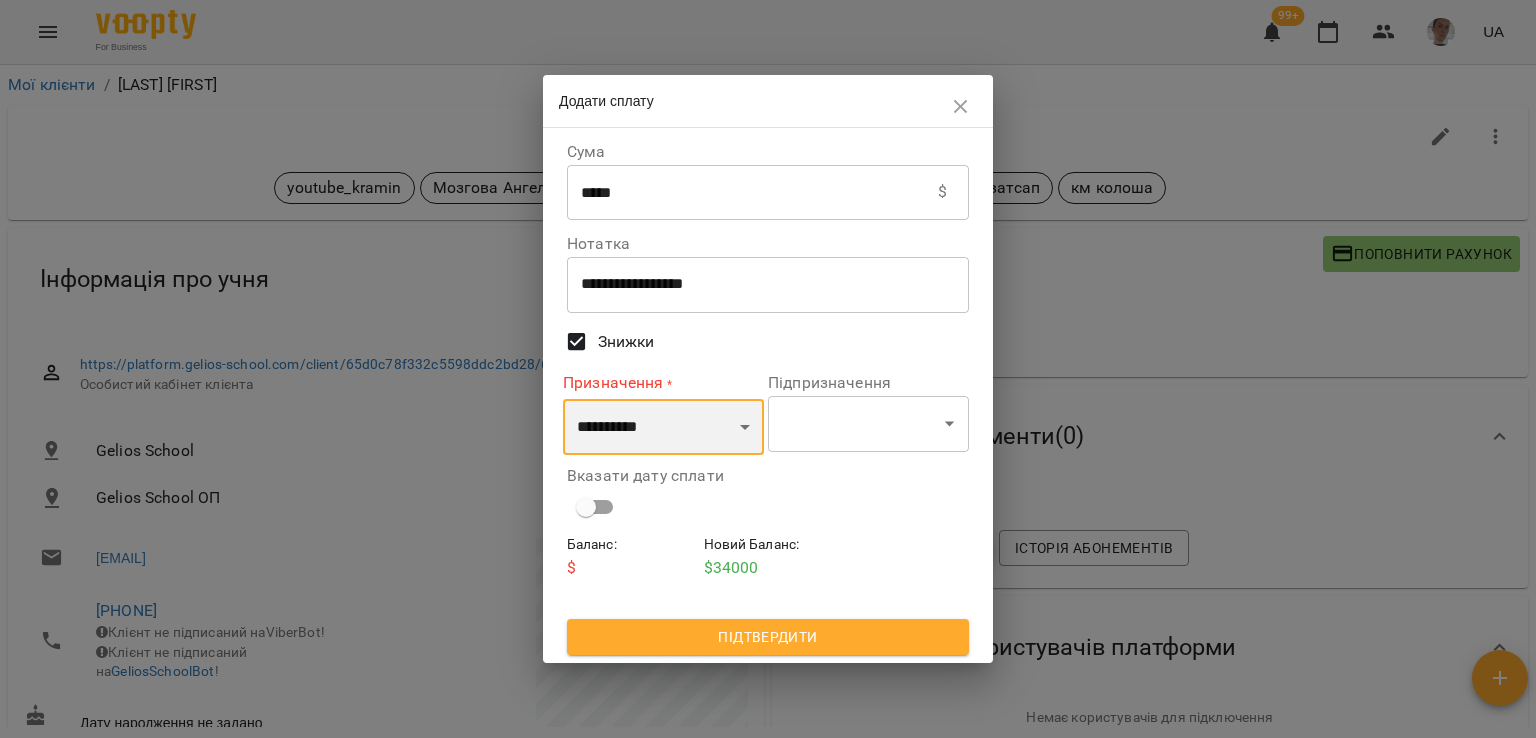 click on "**********" at bounding box center [663, 427] 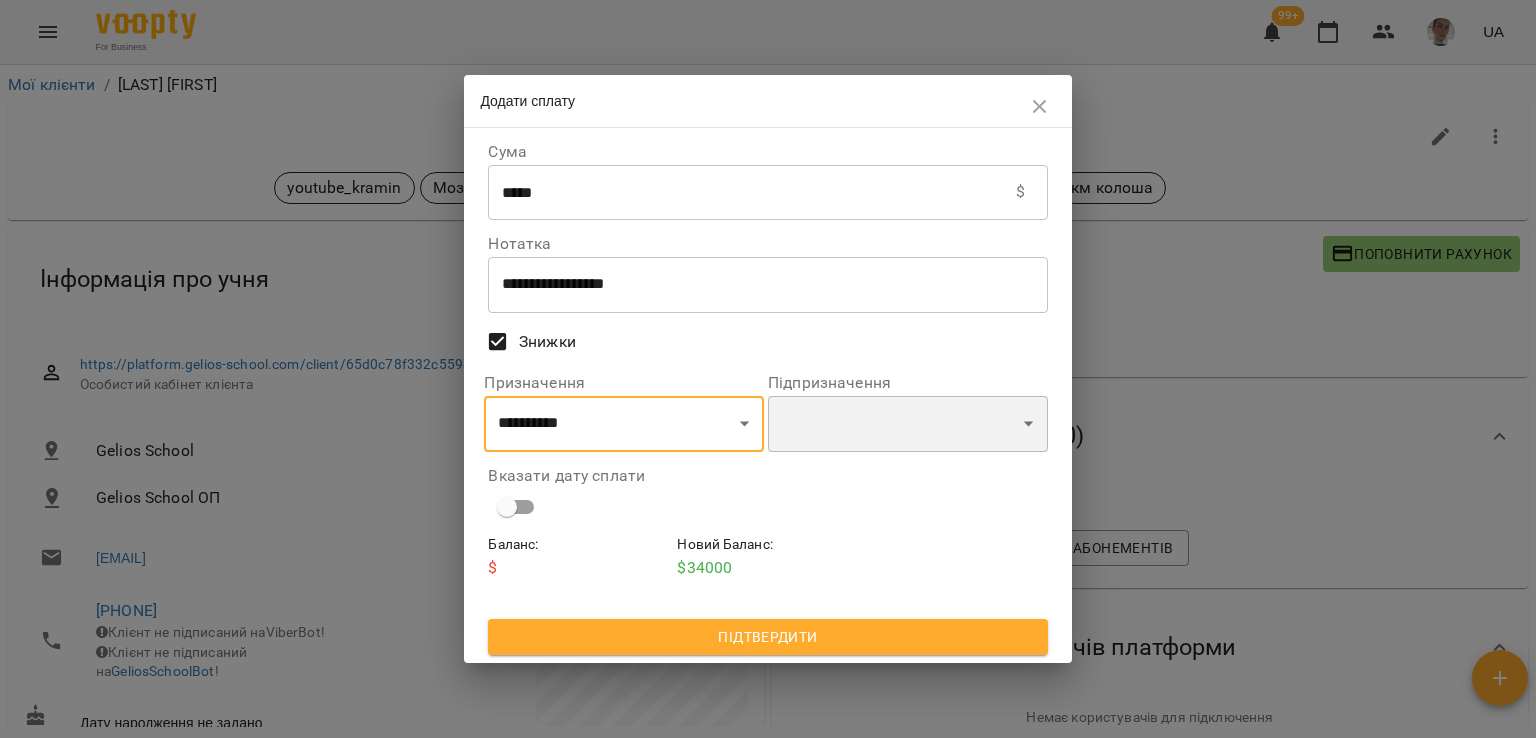 drag, startPoint x: 1026, startPoint y: 425, endPoint x: 1012, endPoint y: 418, distance: 15.652476 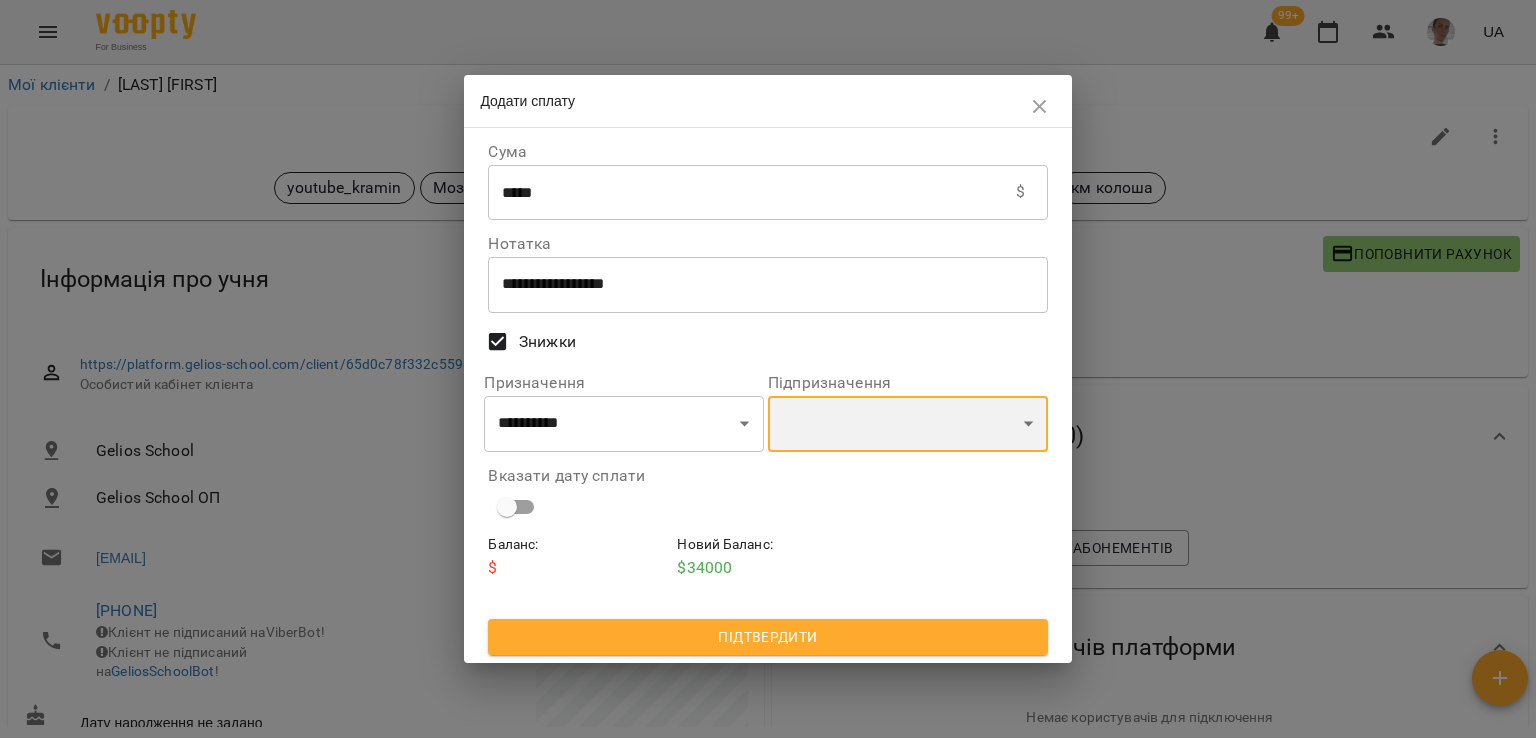 select on "**********" 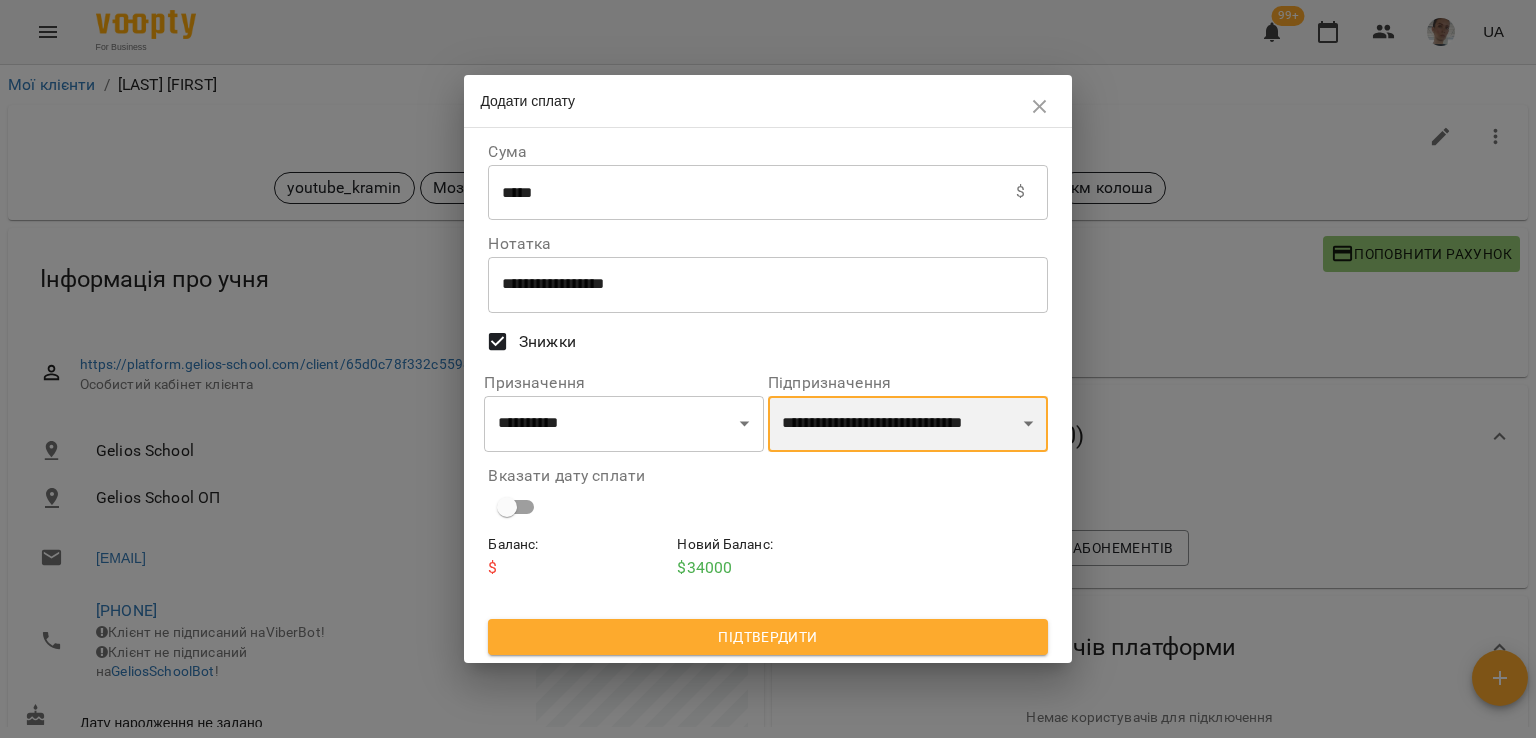 click on "**********" at bounding box center (908, 424) 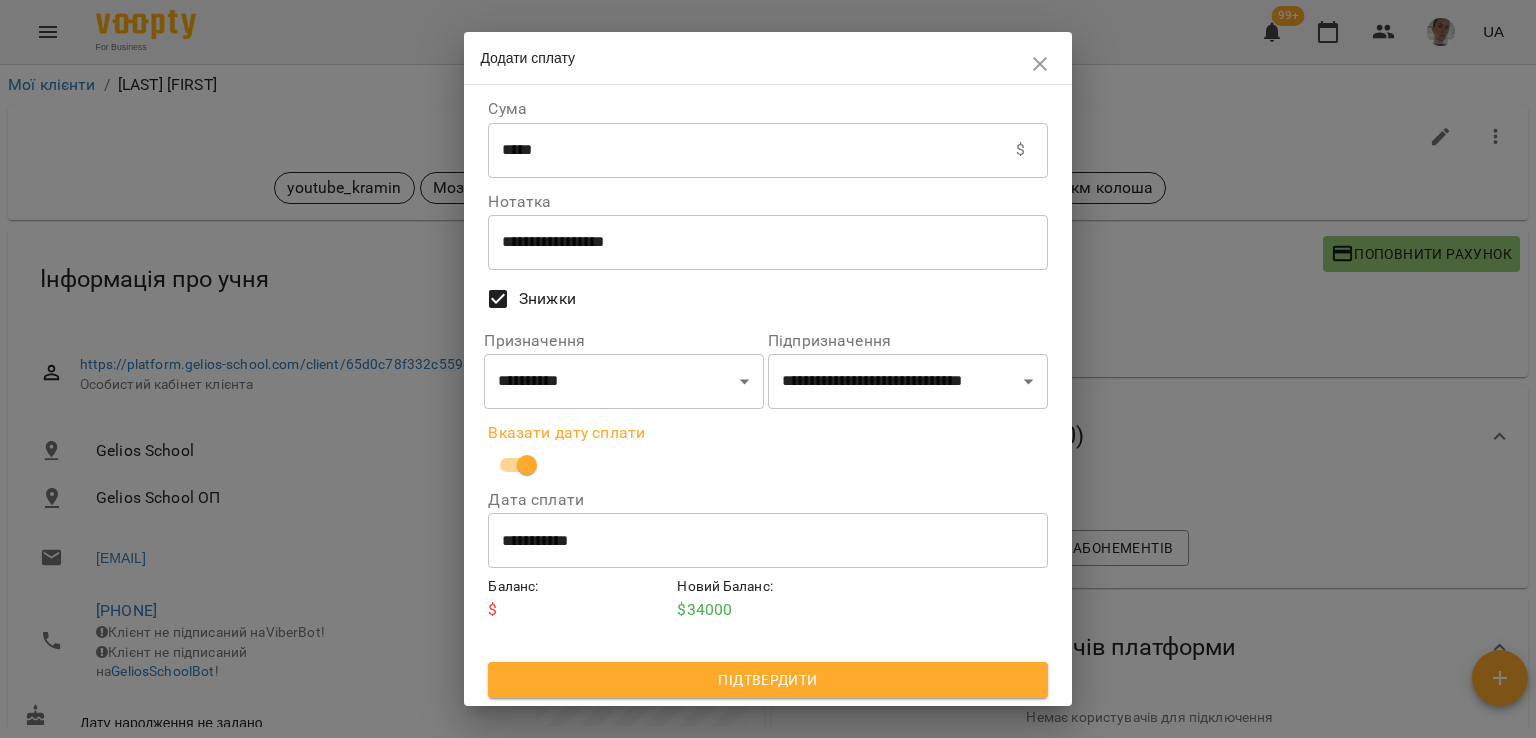 click on "Підтвердити" at bounding box center [767, 680] 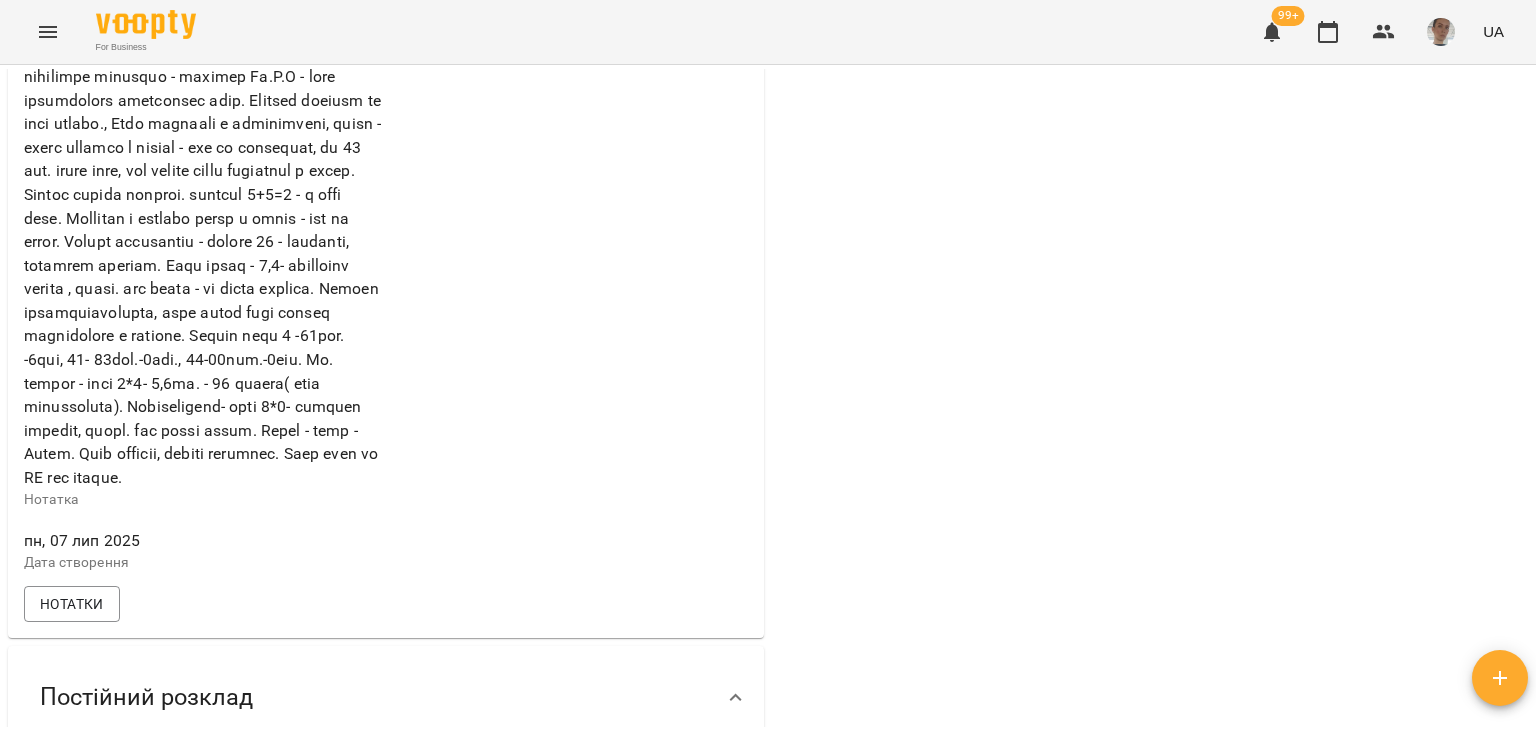scroll, scrollTop: 1600, scrollLeft: 0, axis: vertical 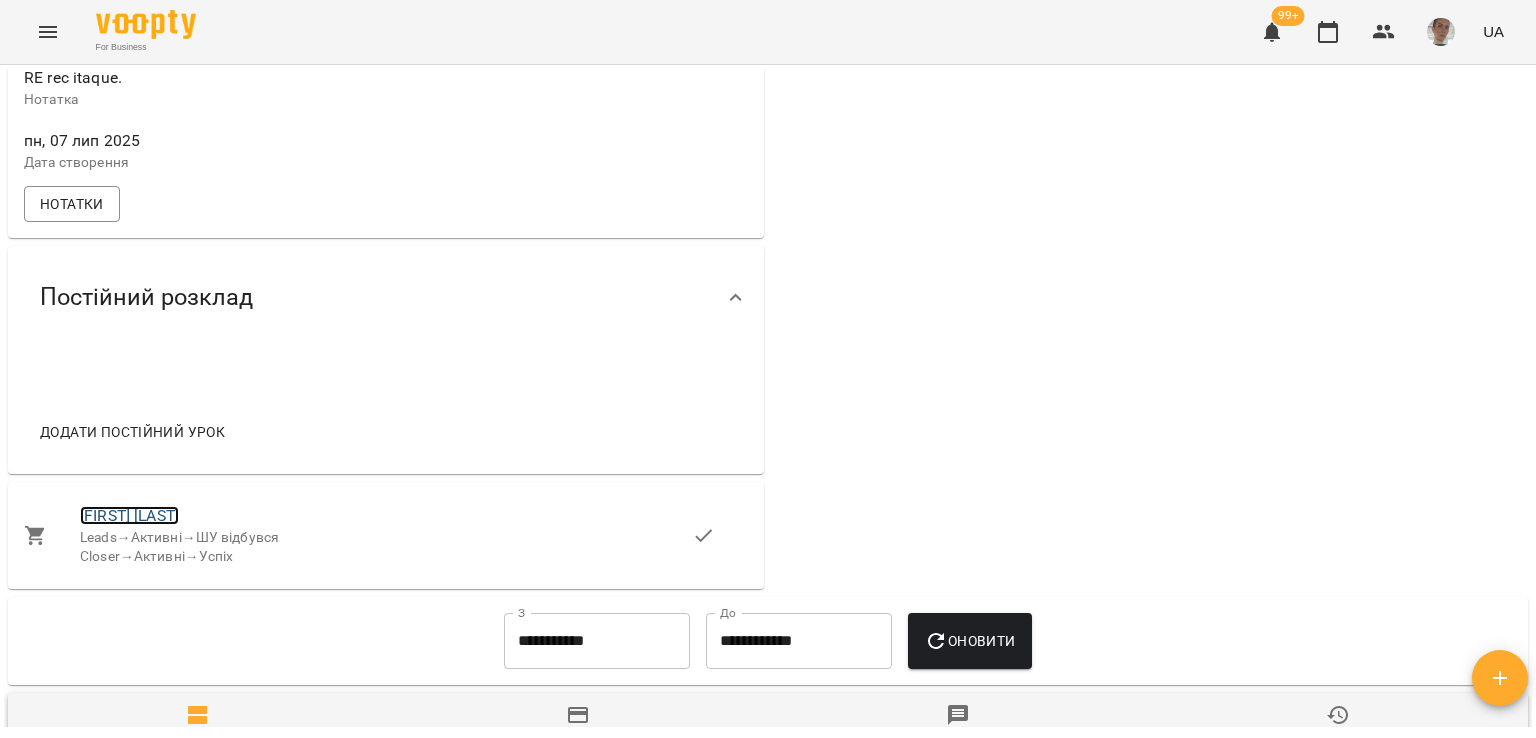 click on "[FIRST] [LAST]" at bounding box center (129, 515) 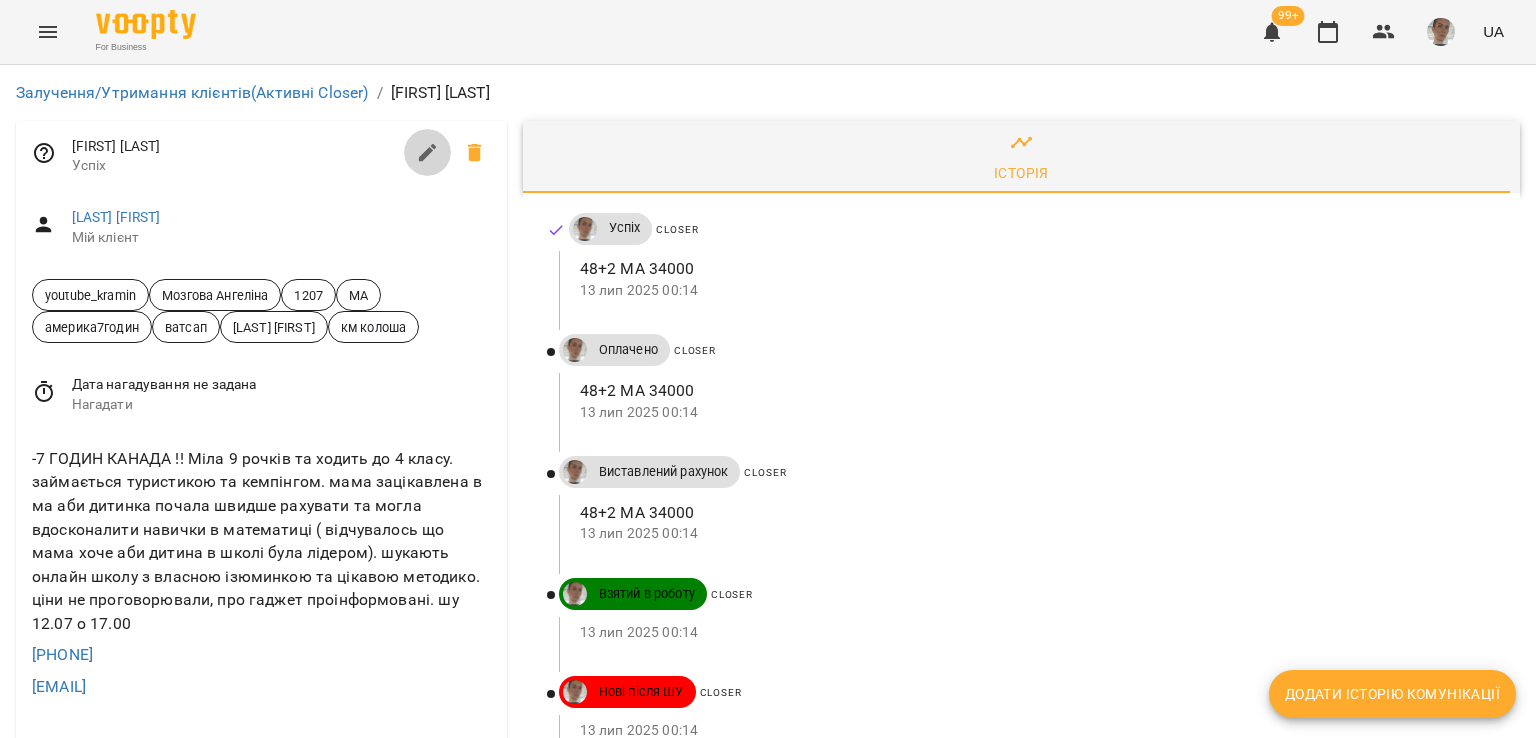 click 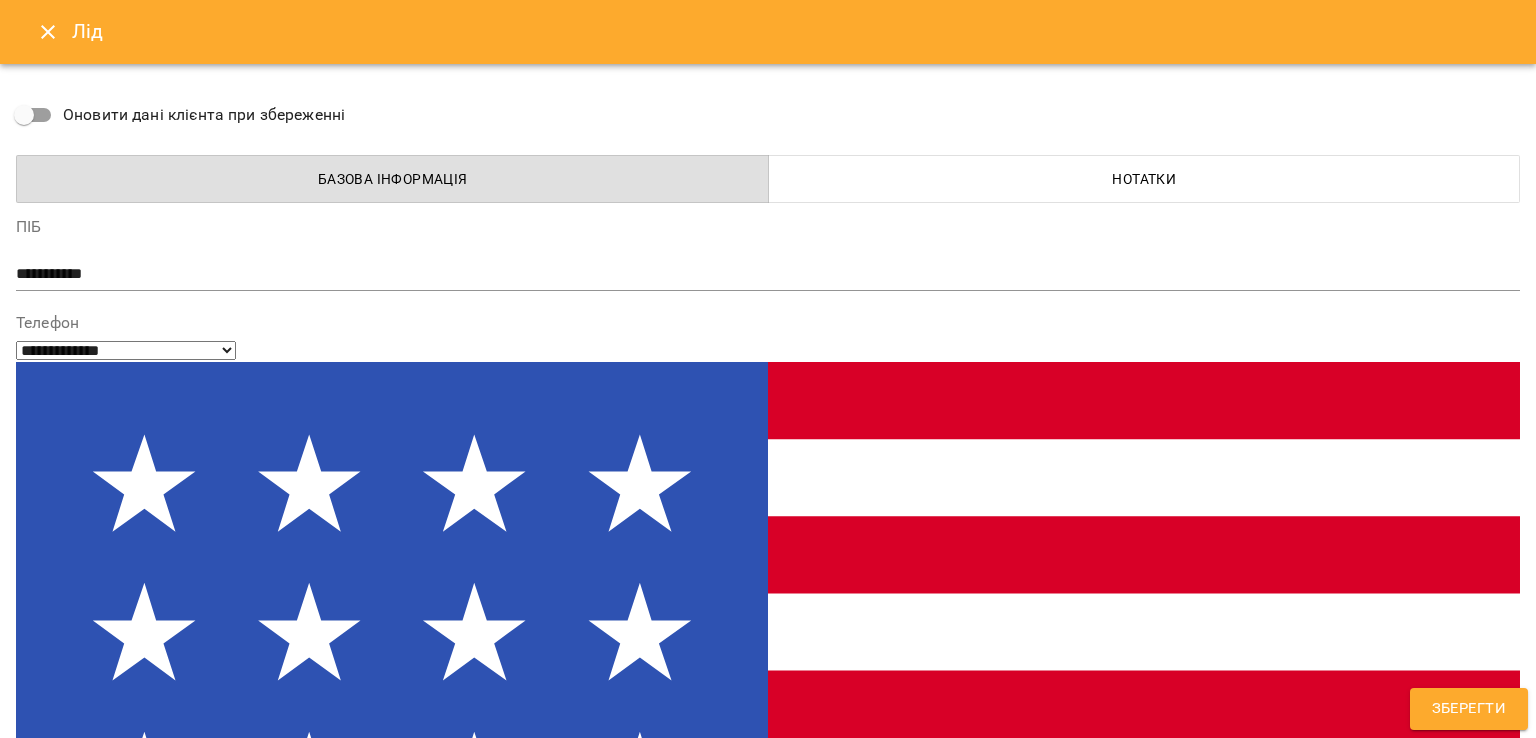 type on "**********" 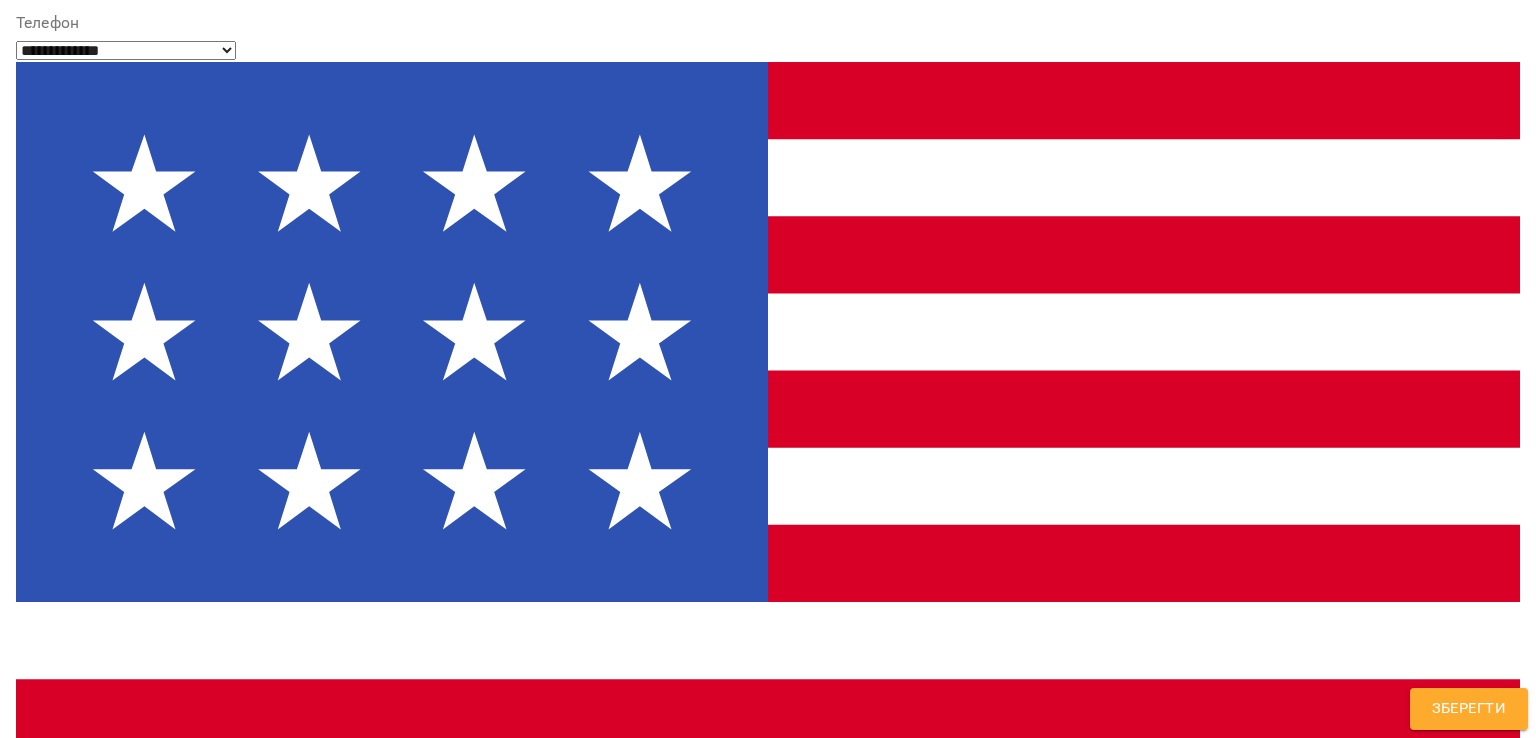 click on "**********" at bounding box center [768, 1527] 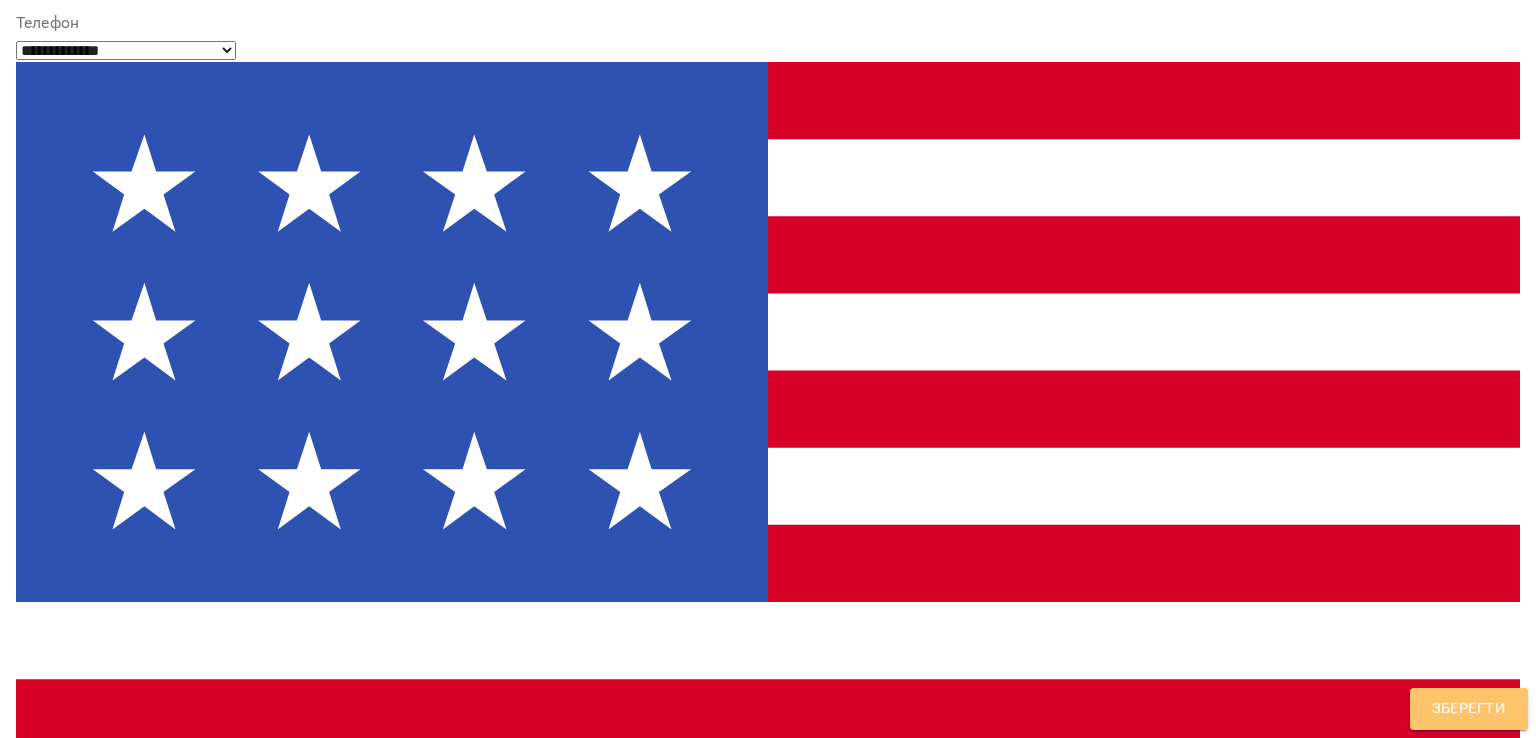 click on "Зберегти" at bounding box center (1469, 709) 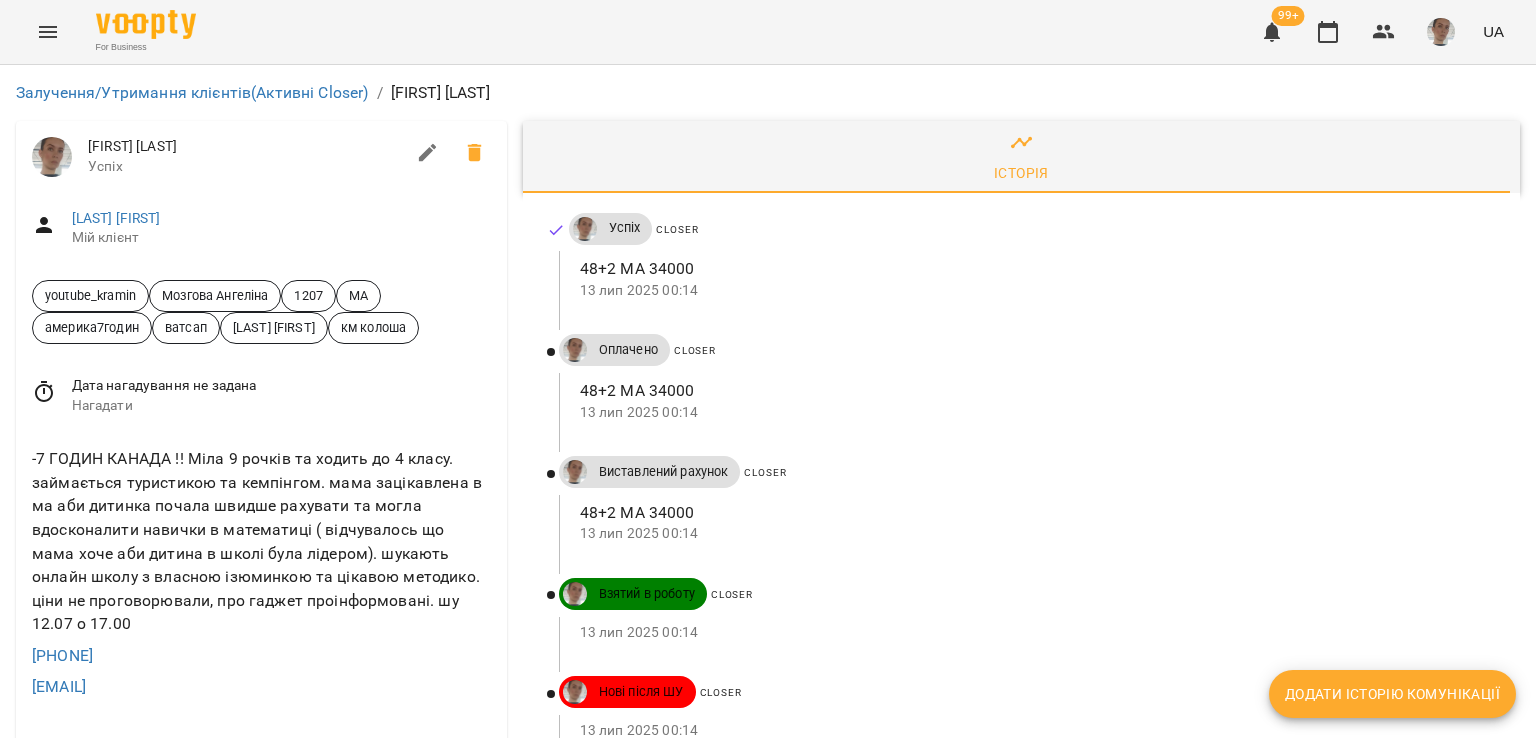 scroll, scrollTop: 600, scrollLeft: 0, axis: vertical 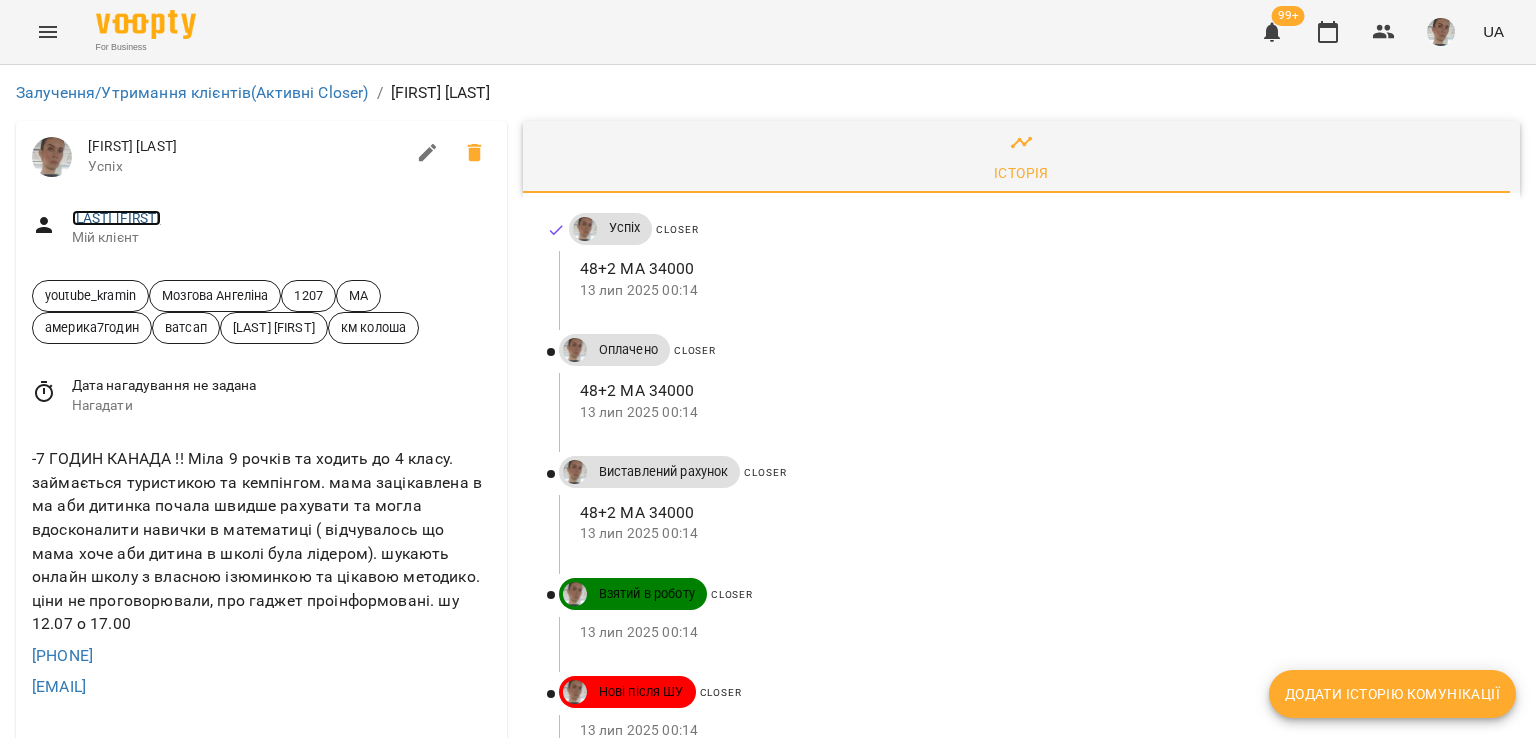 click on "[FIRST] [LAST]" at bounding box center (116, 218) 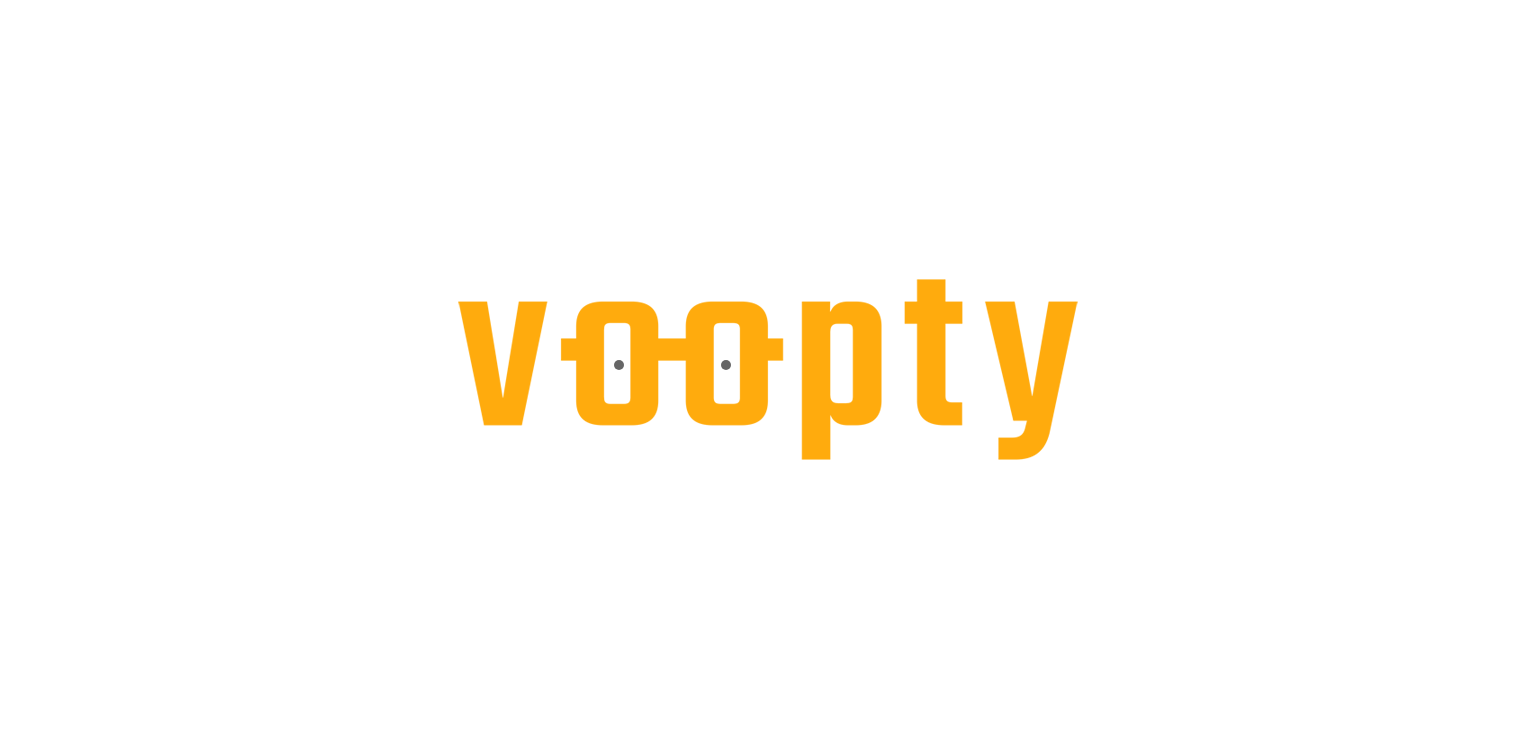 scroll, scrollTop: 0, scrollLeft: 0, axis: both 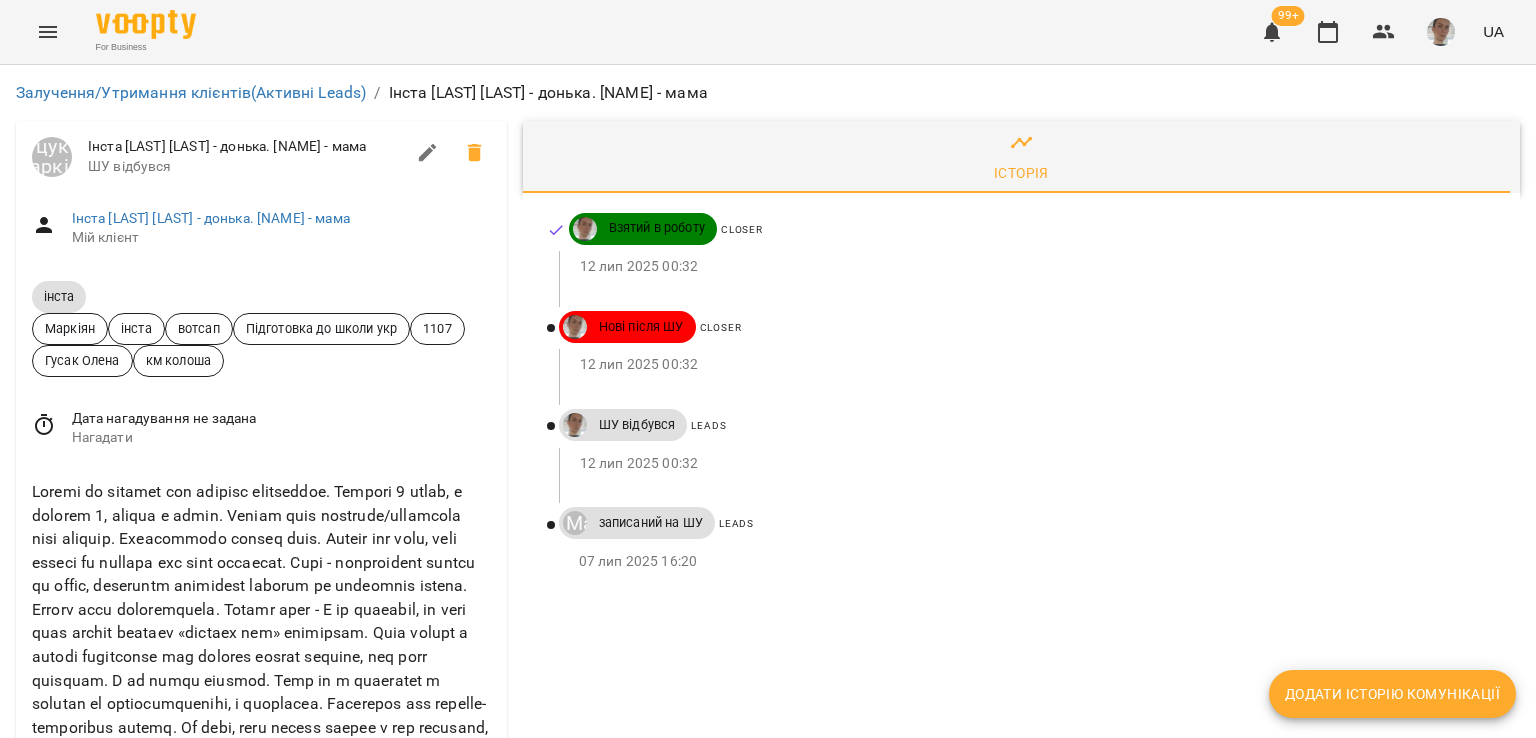 click on "Додати історію комунікації" at bounding box center (1392, 694) 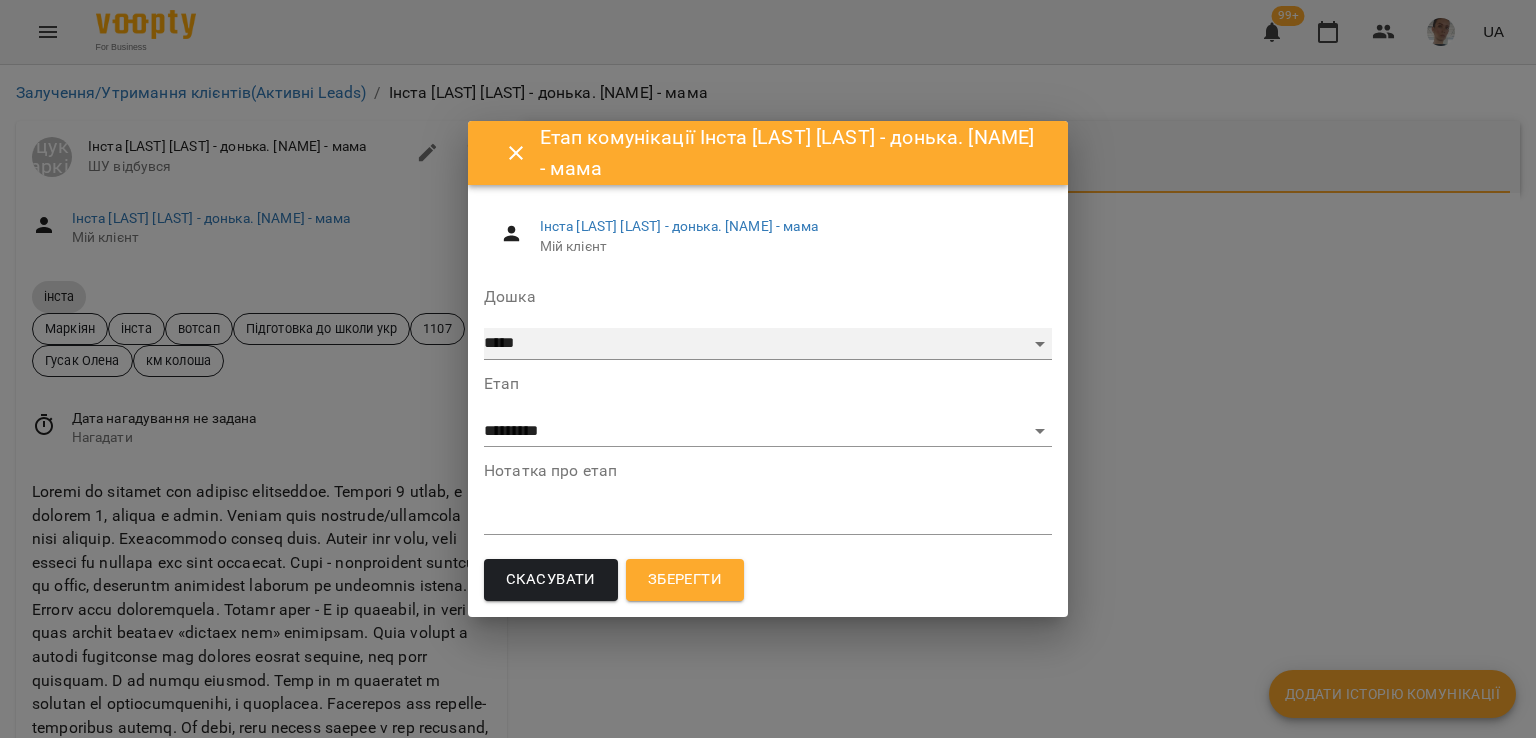 click on "***** ******** ****** ********" at bounding box center [768, 344] 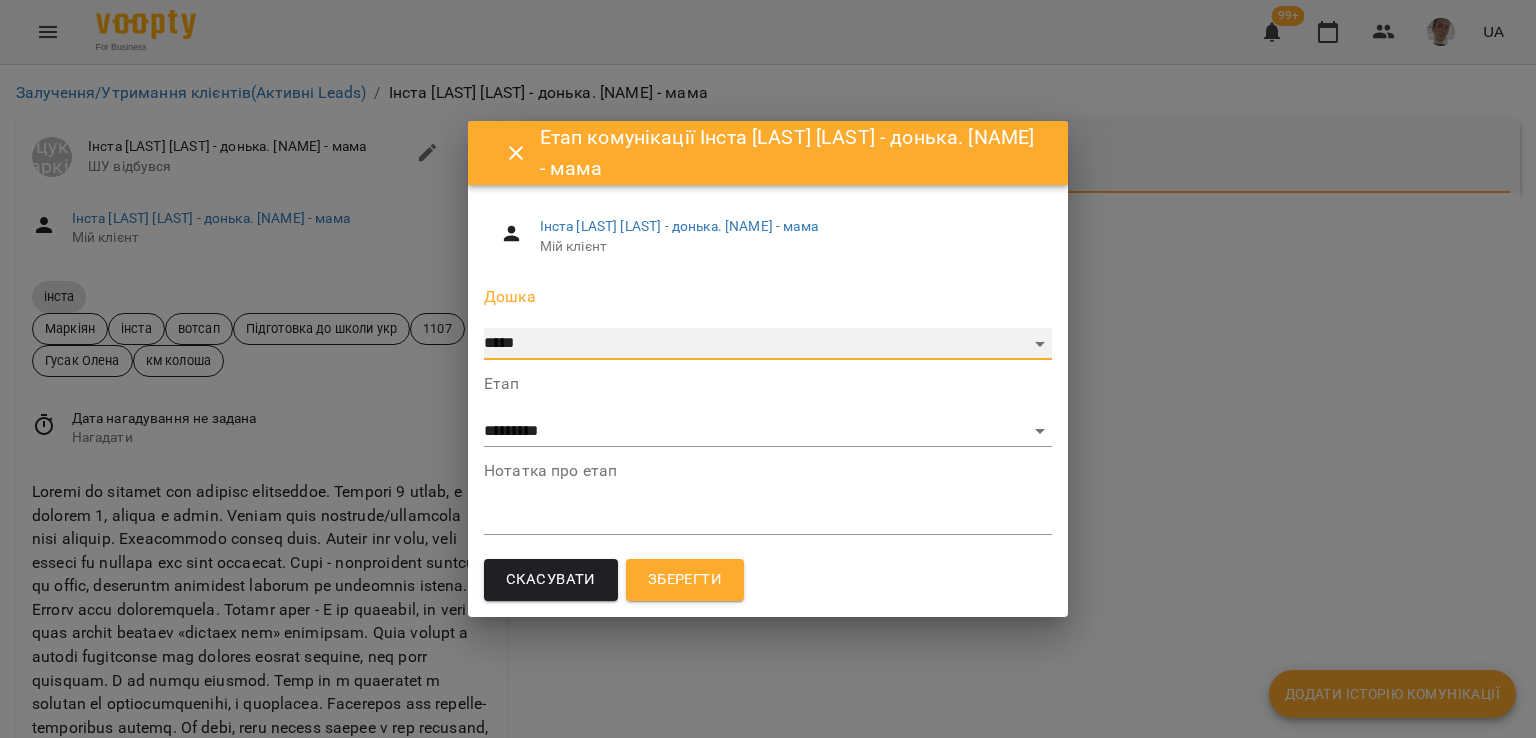 select on "**********" 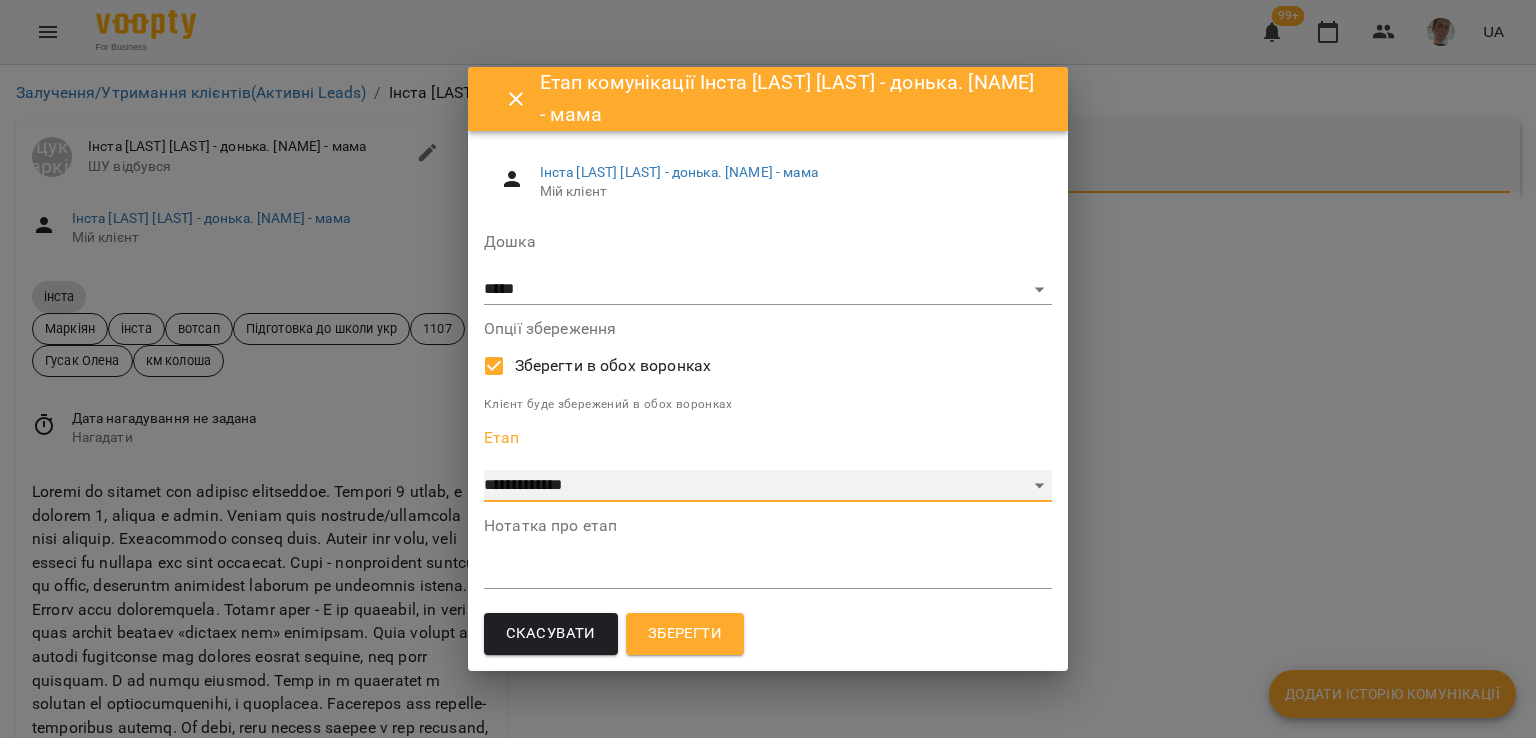 click on "**********" at bounding box center (768, 486) 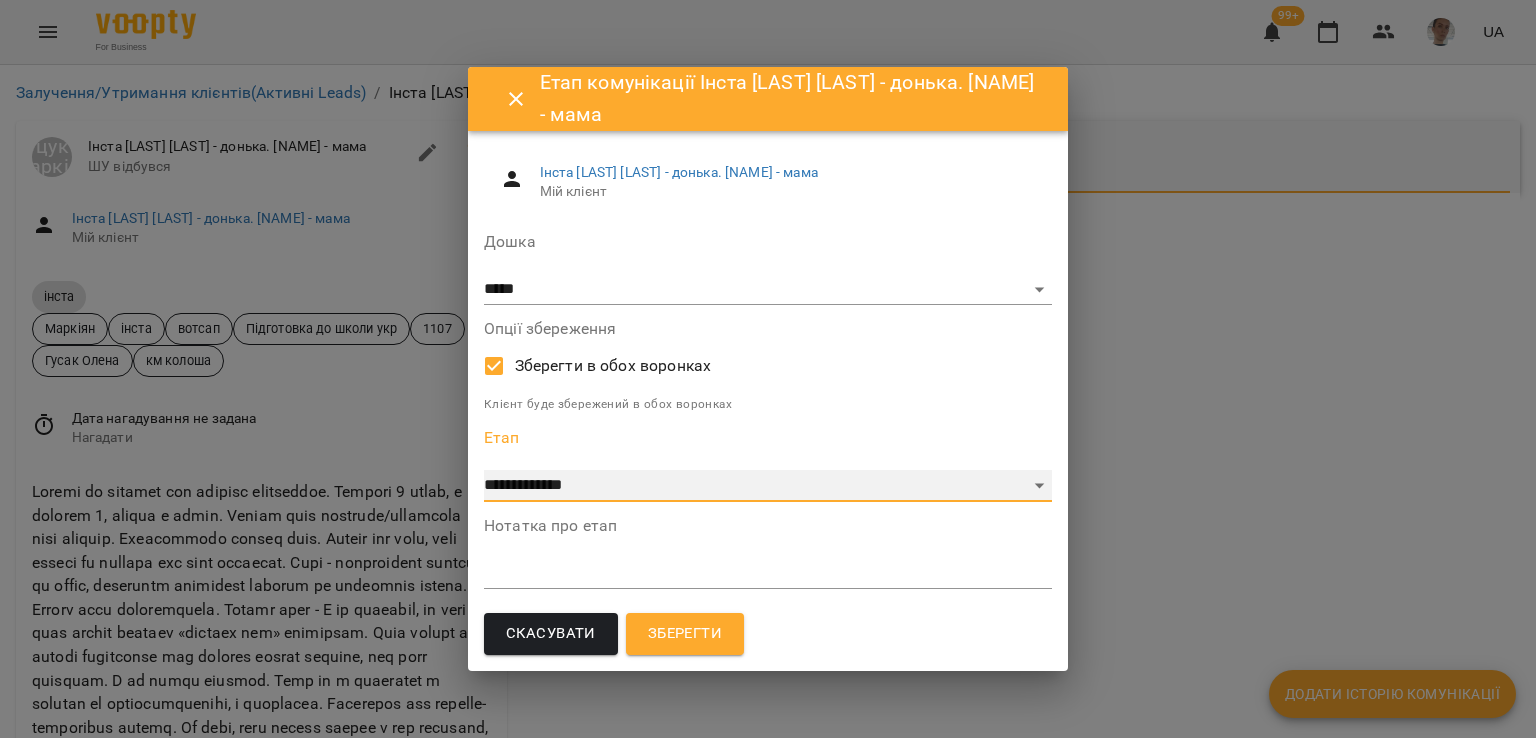 select on "**" 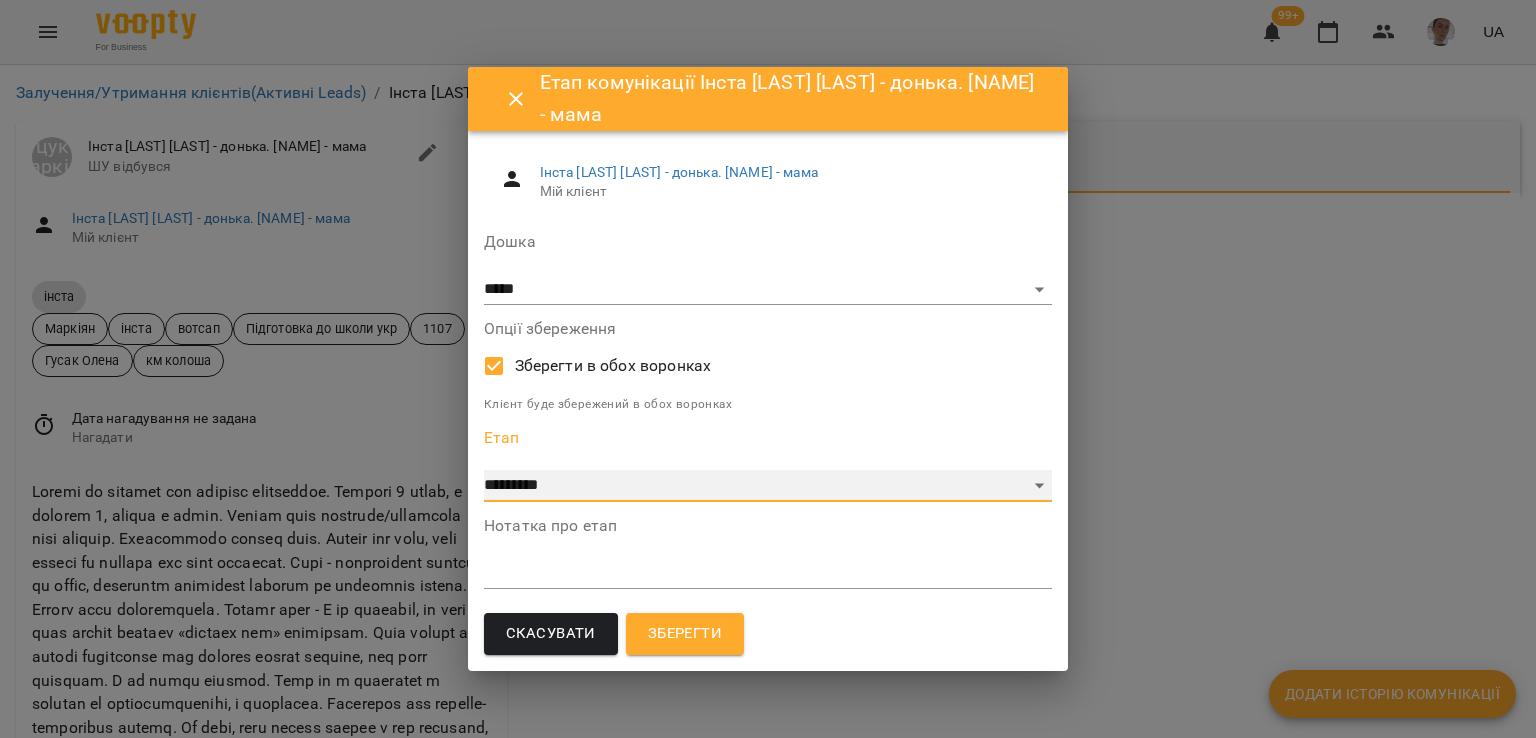 click on "**********" at bounding box center (768, 486) 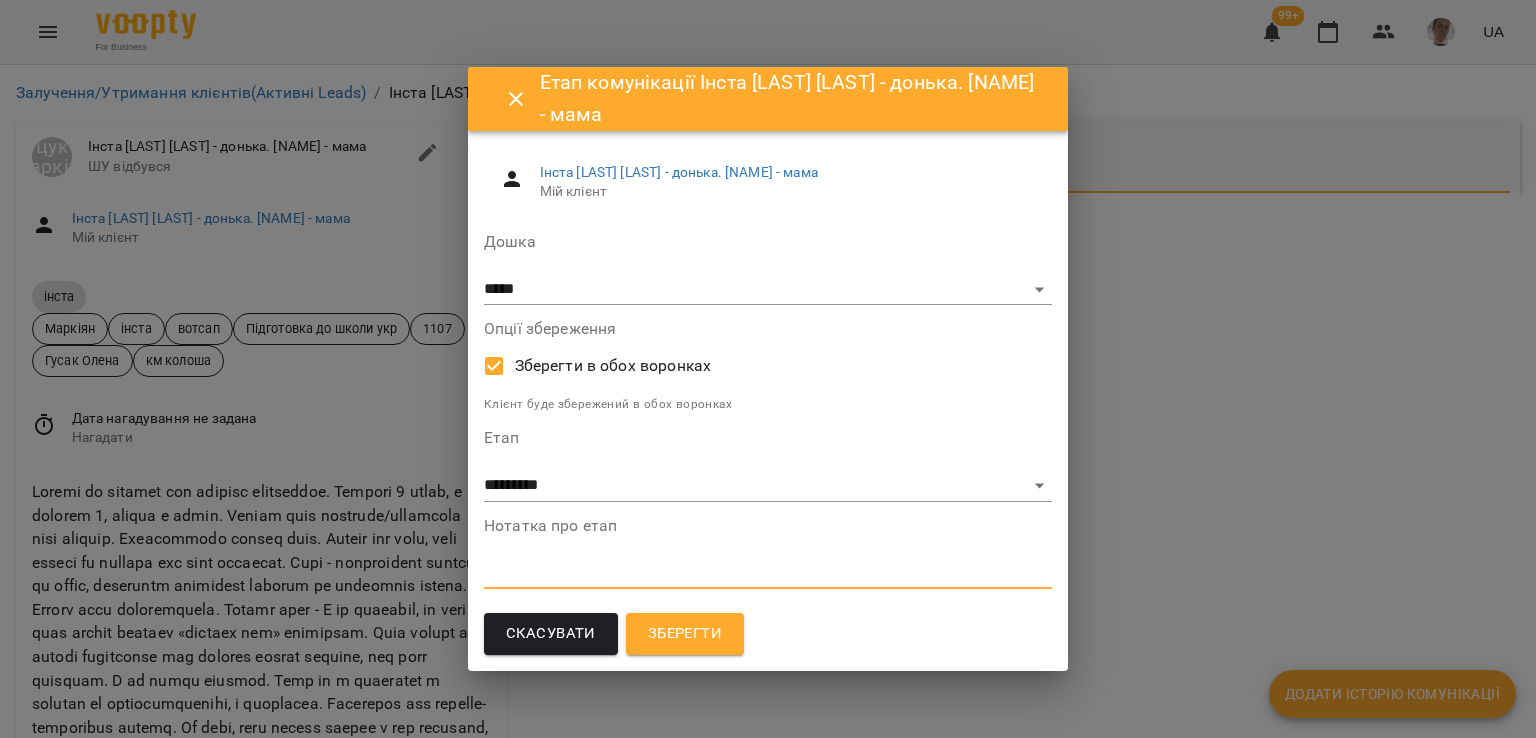 click at bounding box center [768, 572] 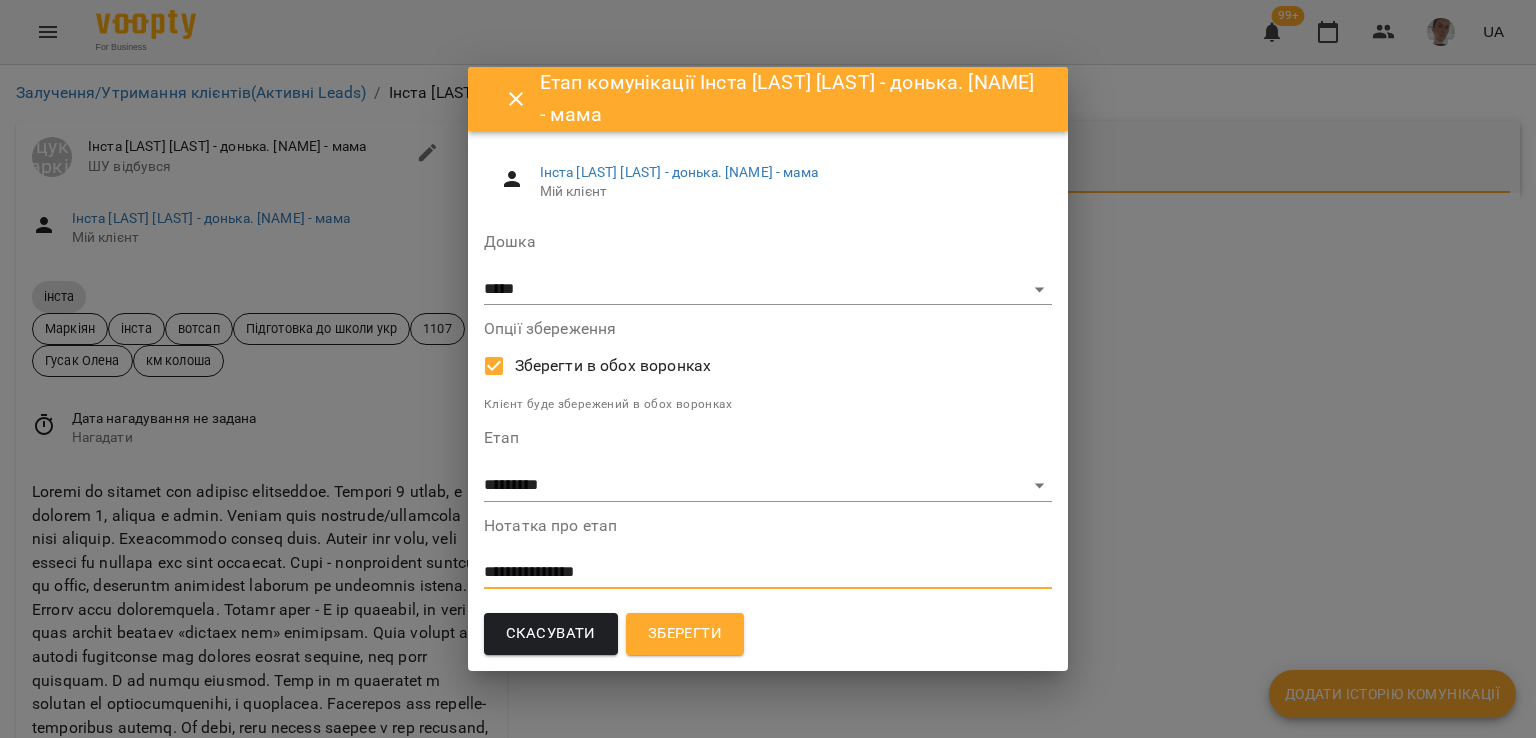 drag, startPoint x: 605, startPoint y: 572, endPoint x: 563, endPoint y: 569, distance: 42.107006 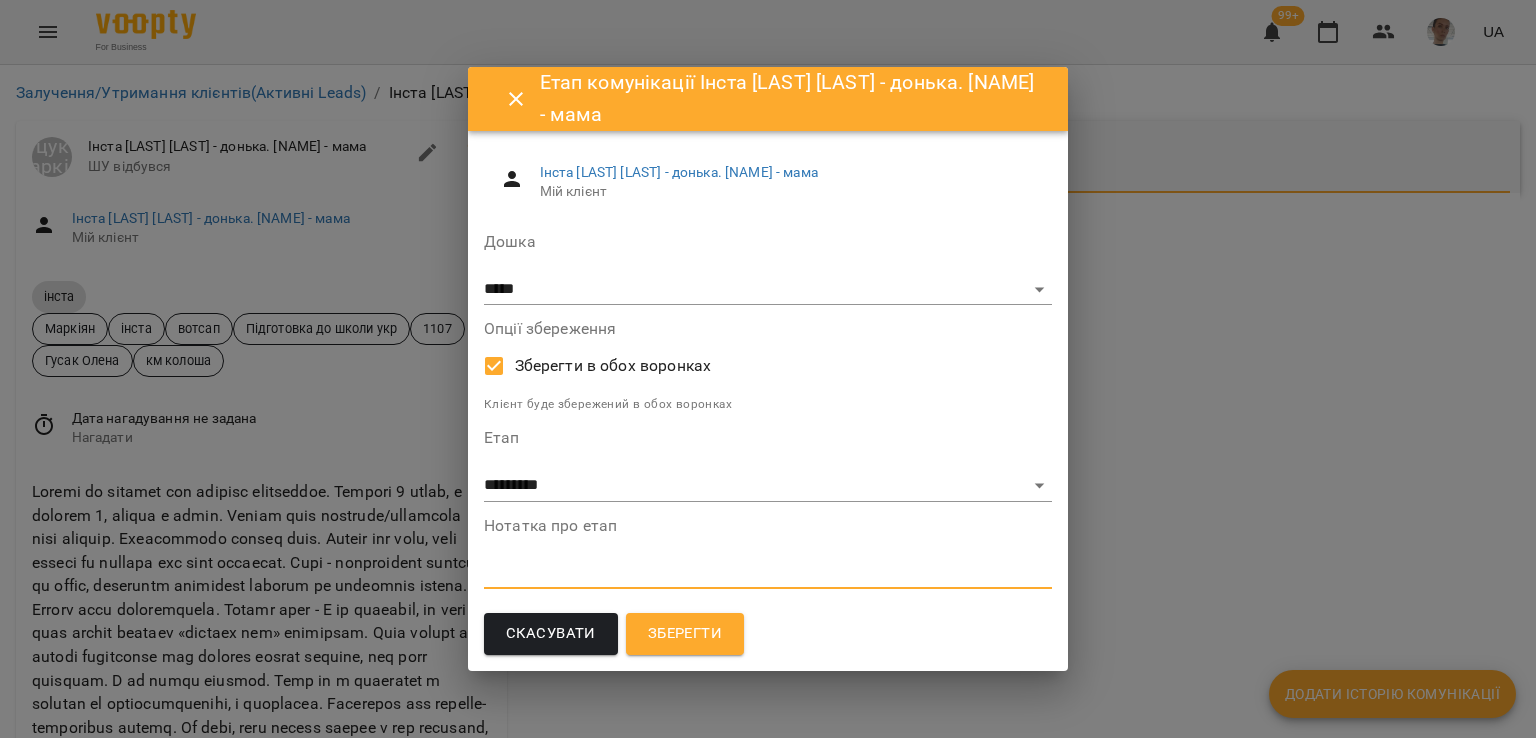 click at bounding box center (768, 572) 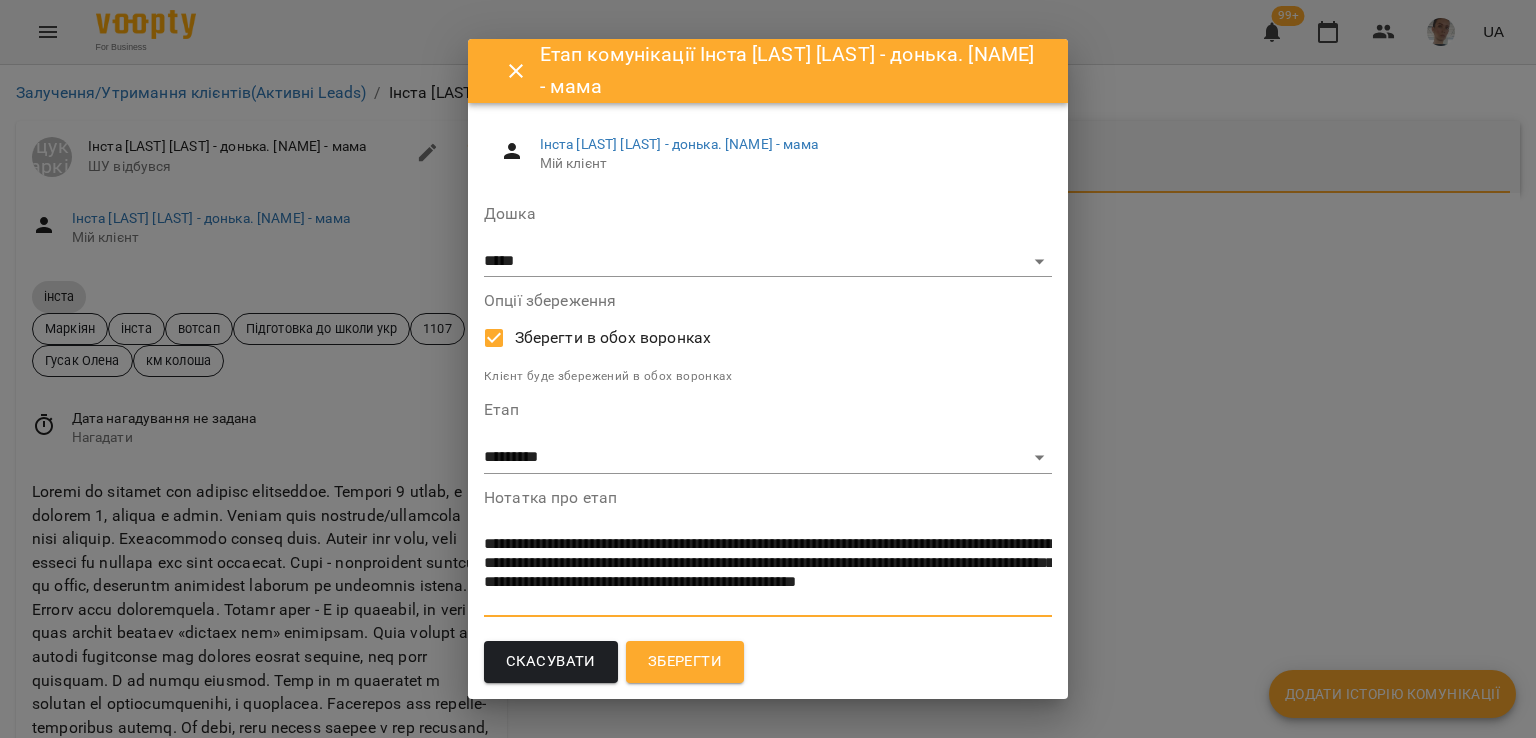 type on "**********" 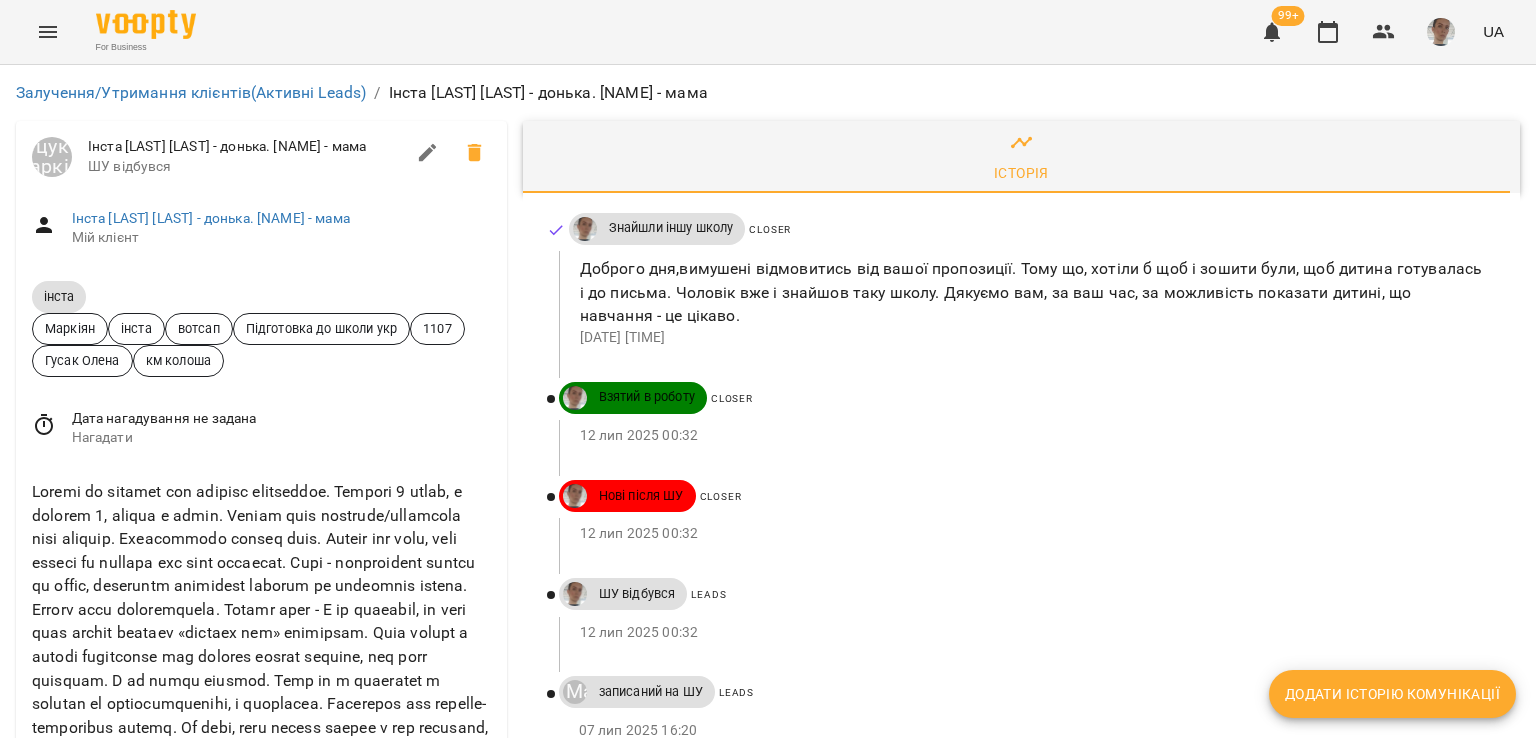 click 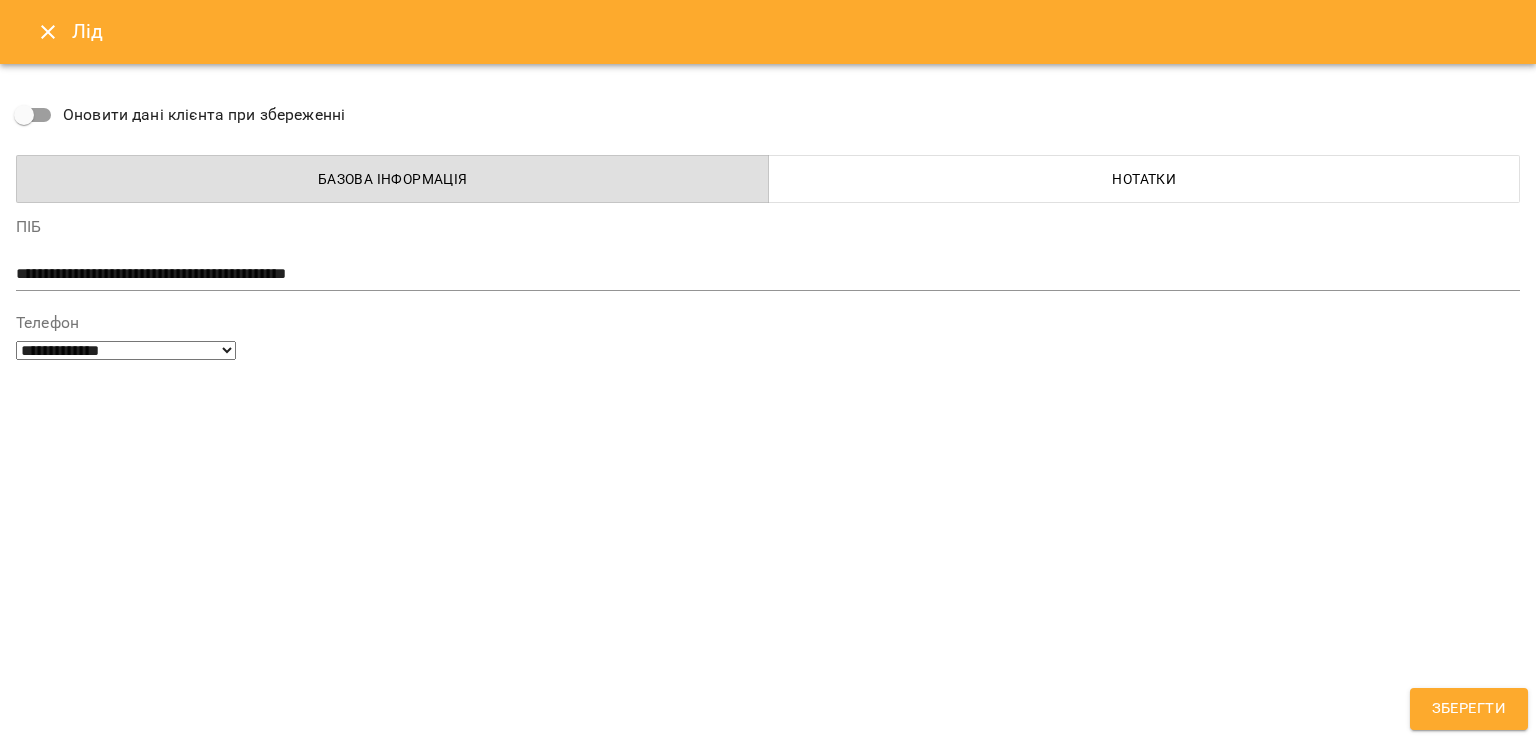 type on "**********" 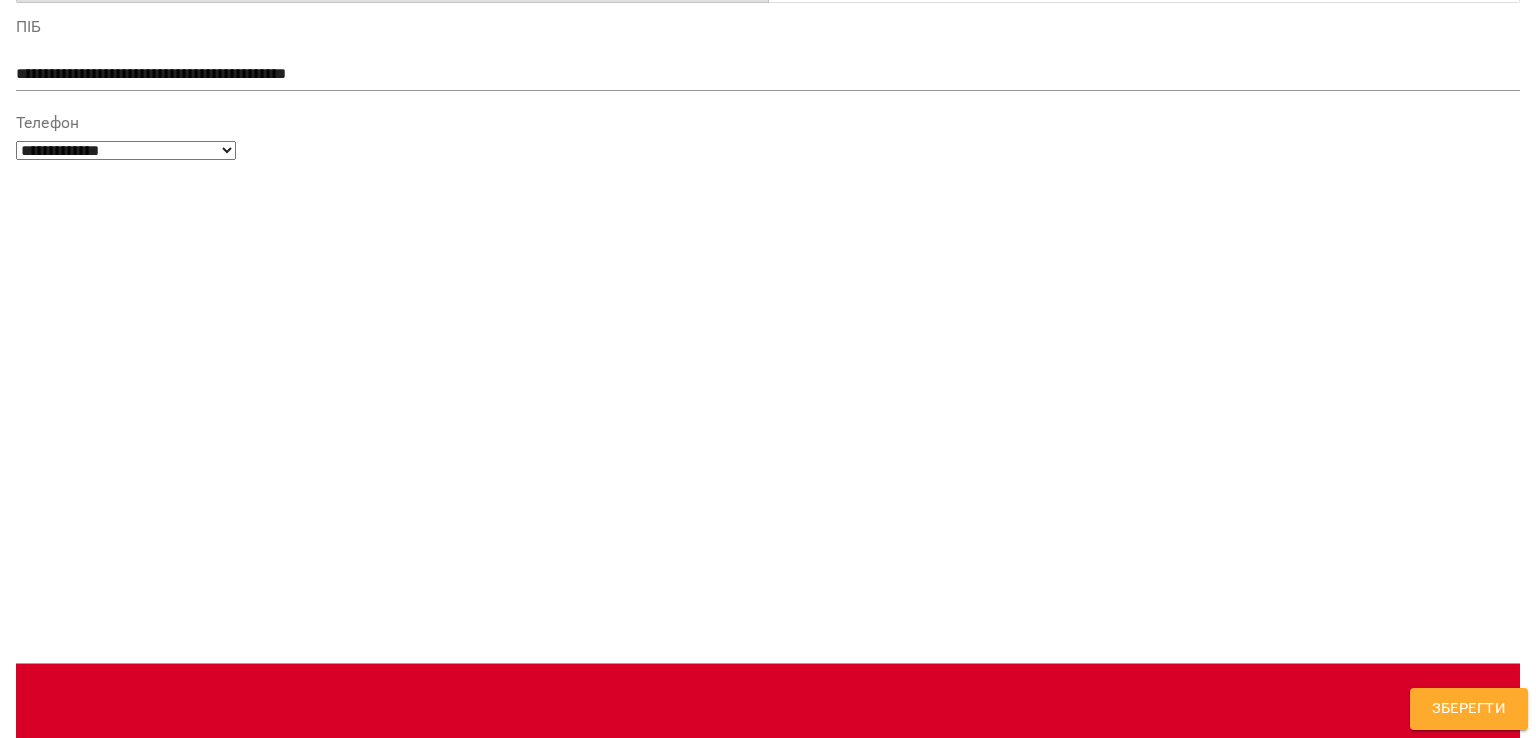 click on "**********" at bounding box center (768, 1627) 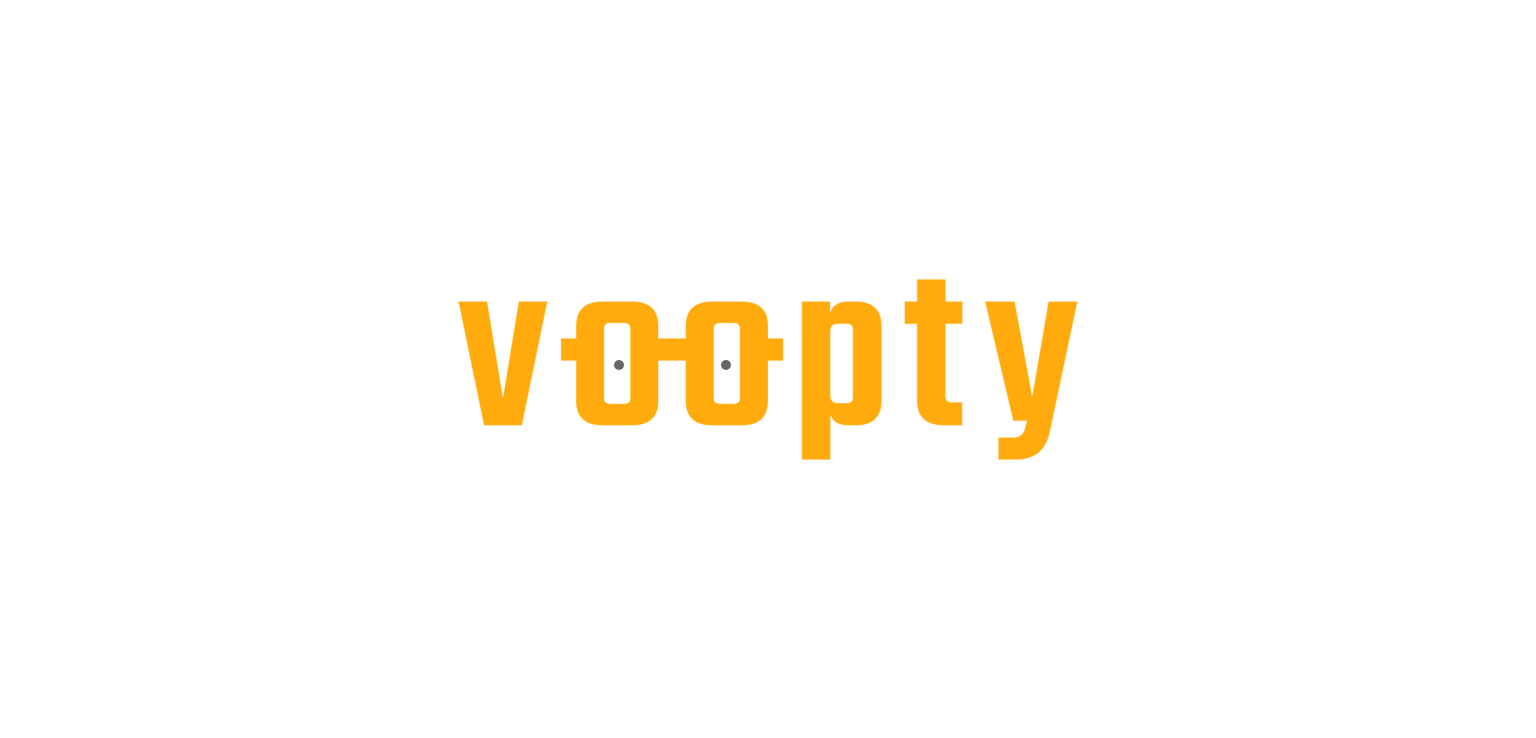 scroll, scrollTop: 0, scrollLeft: 0, axis: both 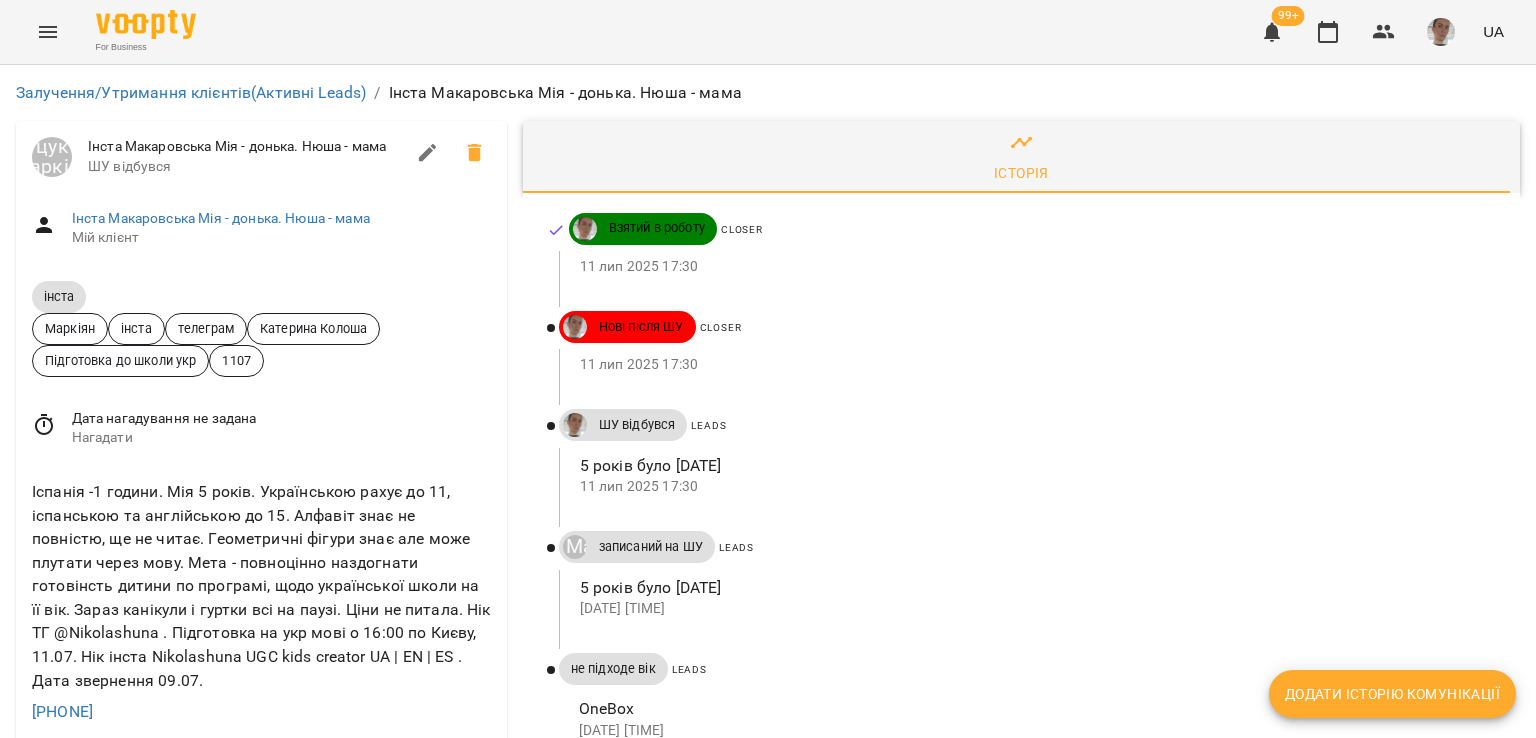 click 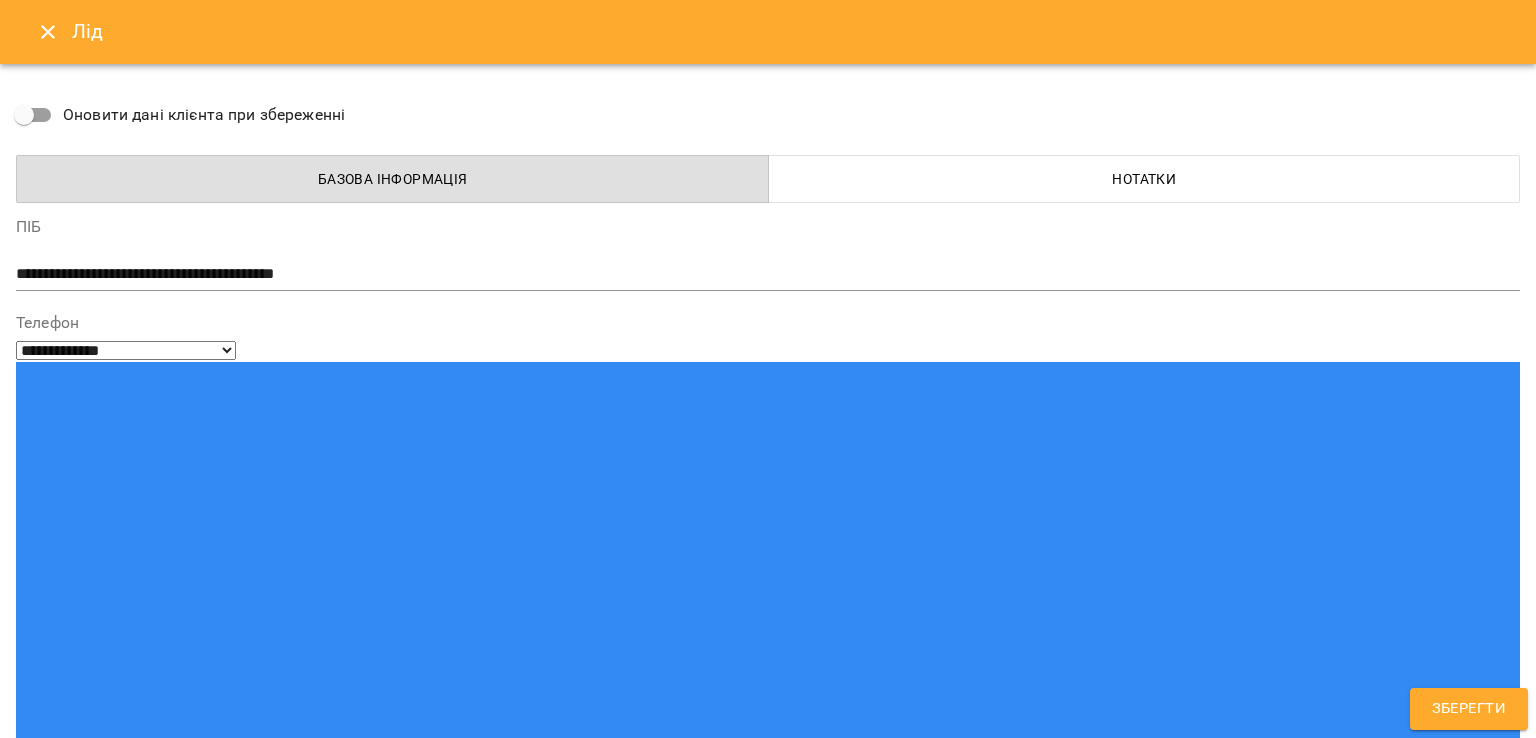 type on "**********" 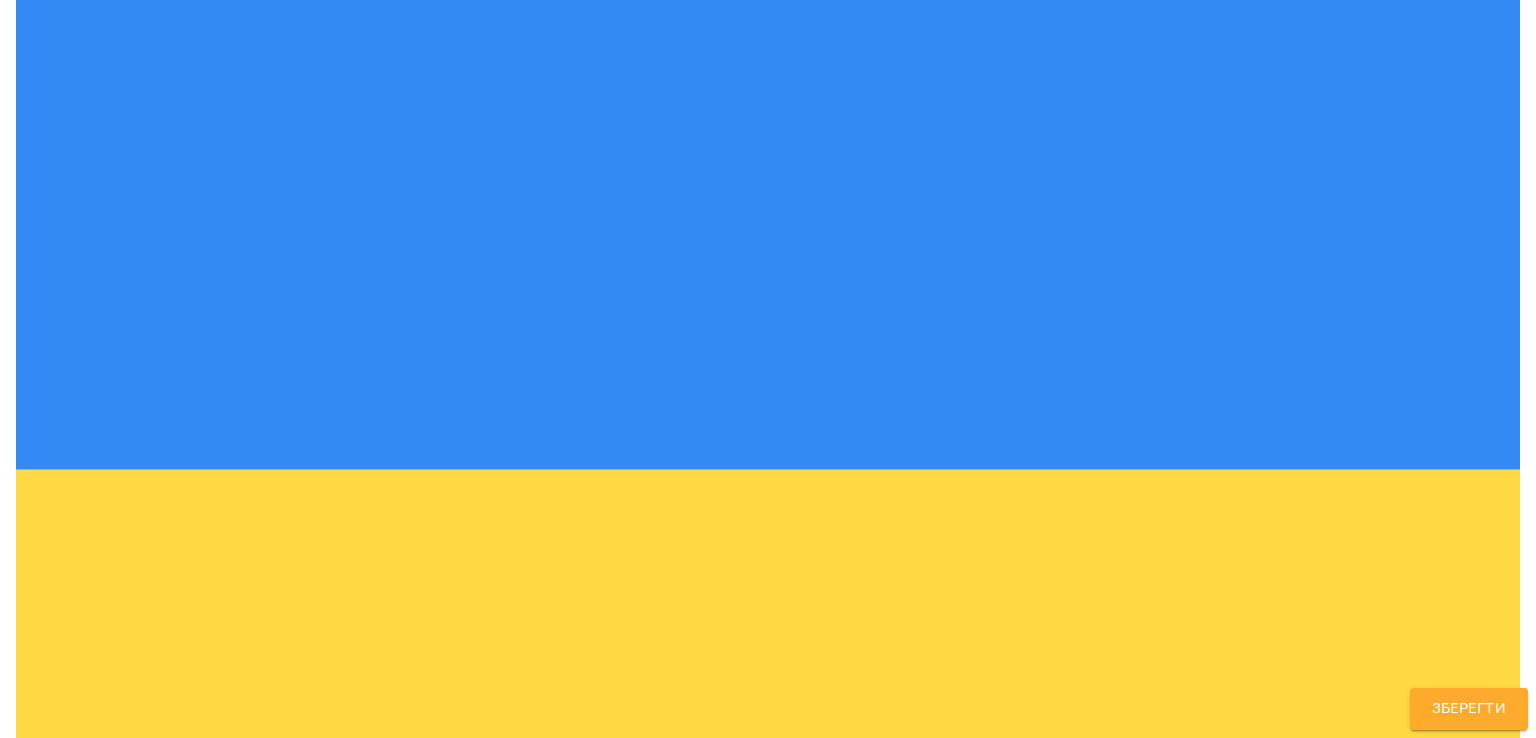 scroll, scrollTop: 400, scrollLeft: 0, axis: vertical 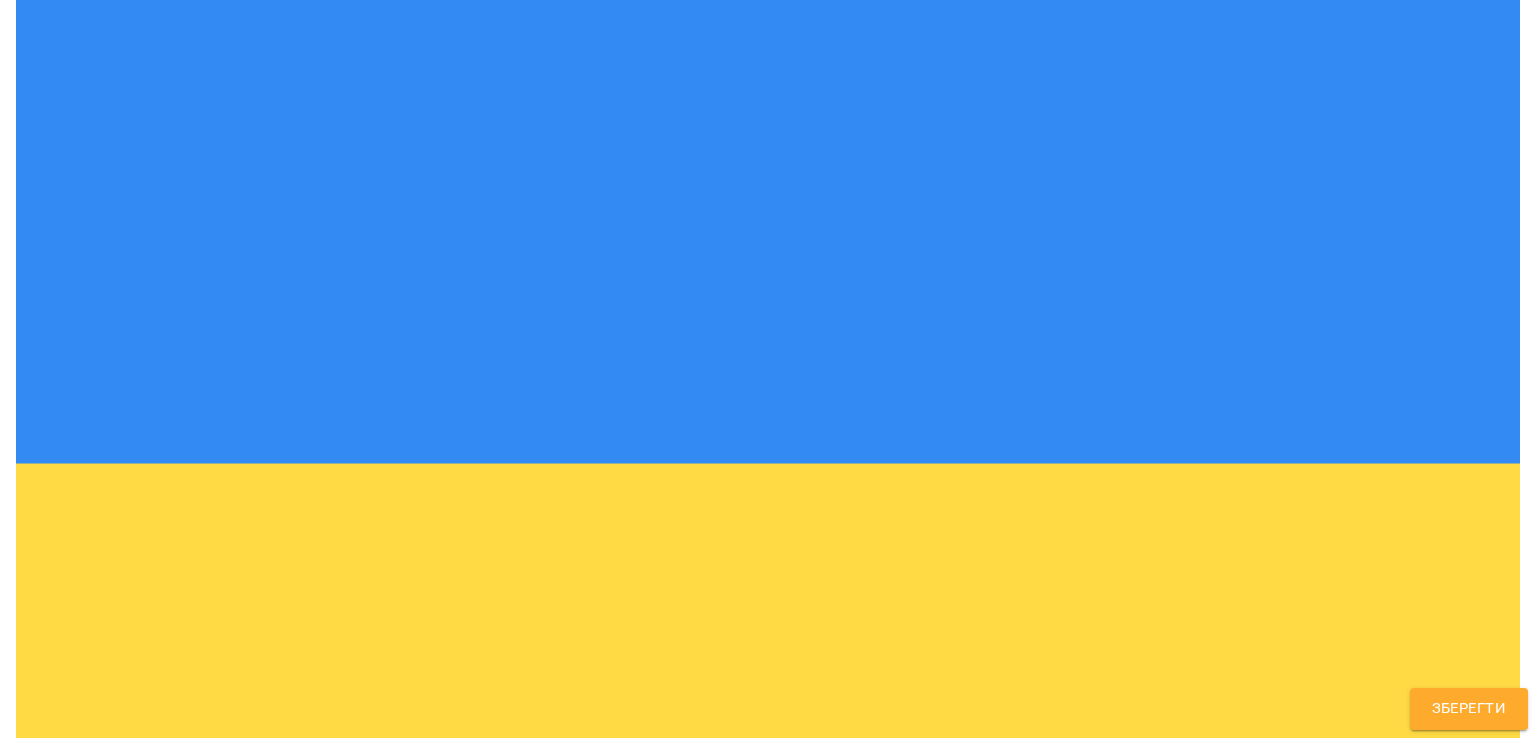 click on "**********" at bounding box center [768, 1427] 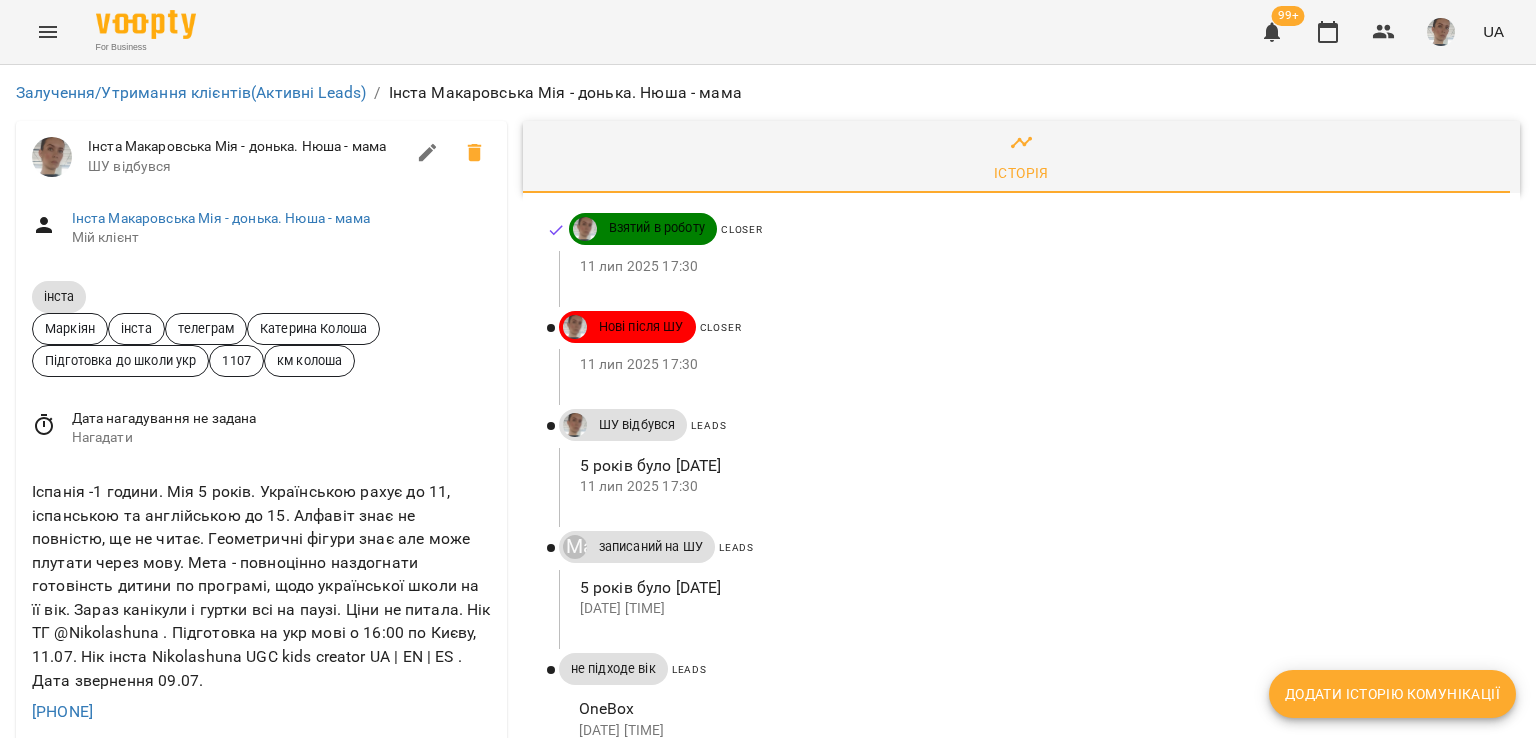 scroll, scrollTop: 0, scrollLeft: 0, axis: both 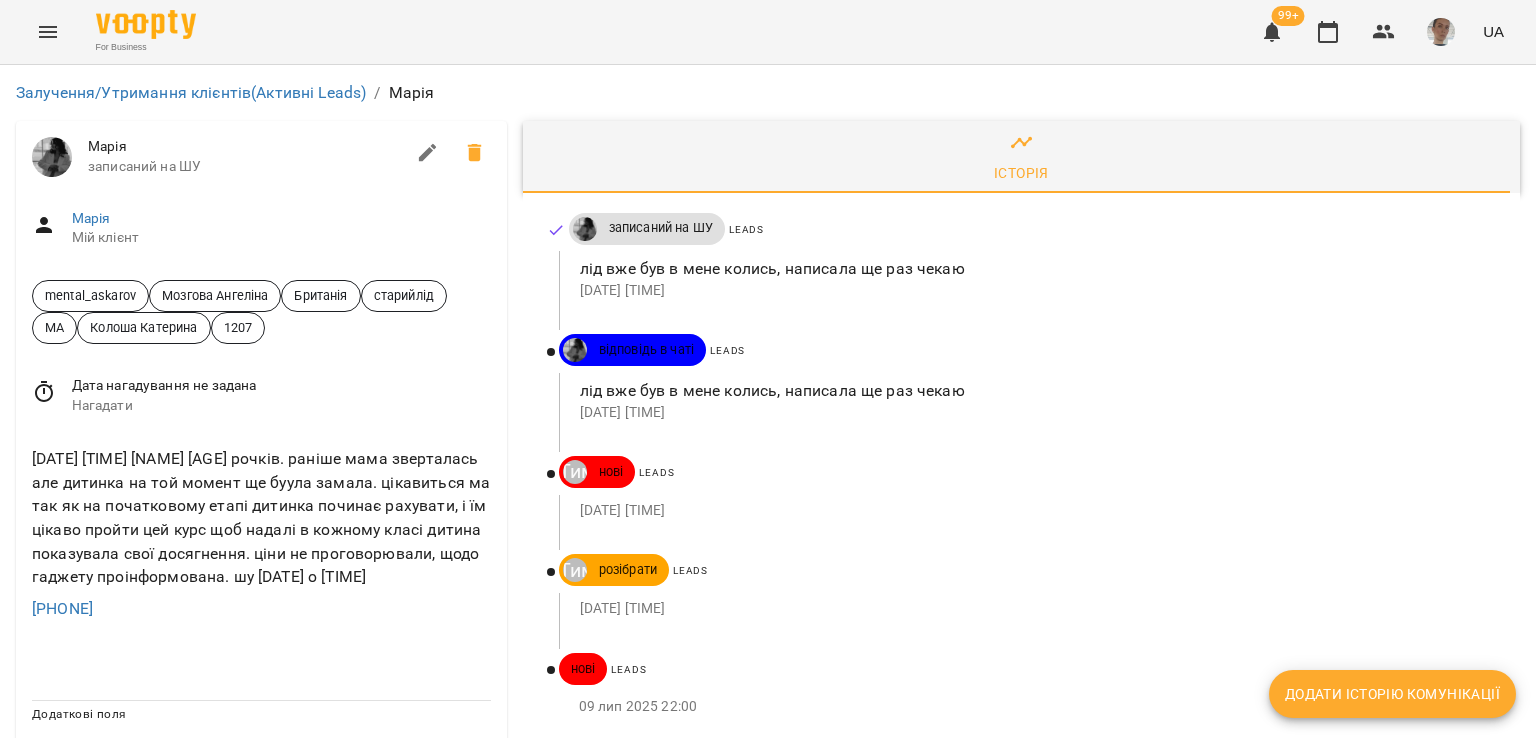 click on "Додати історію комунікації" at bounding box center [1392, 694] 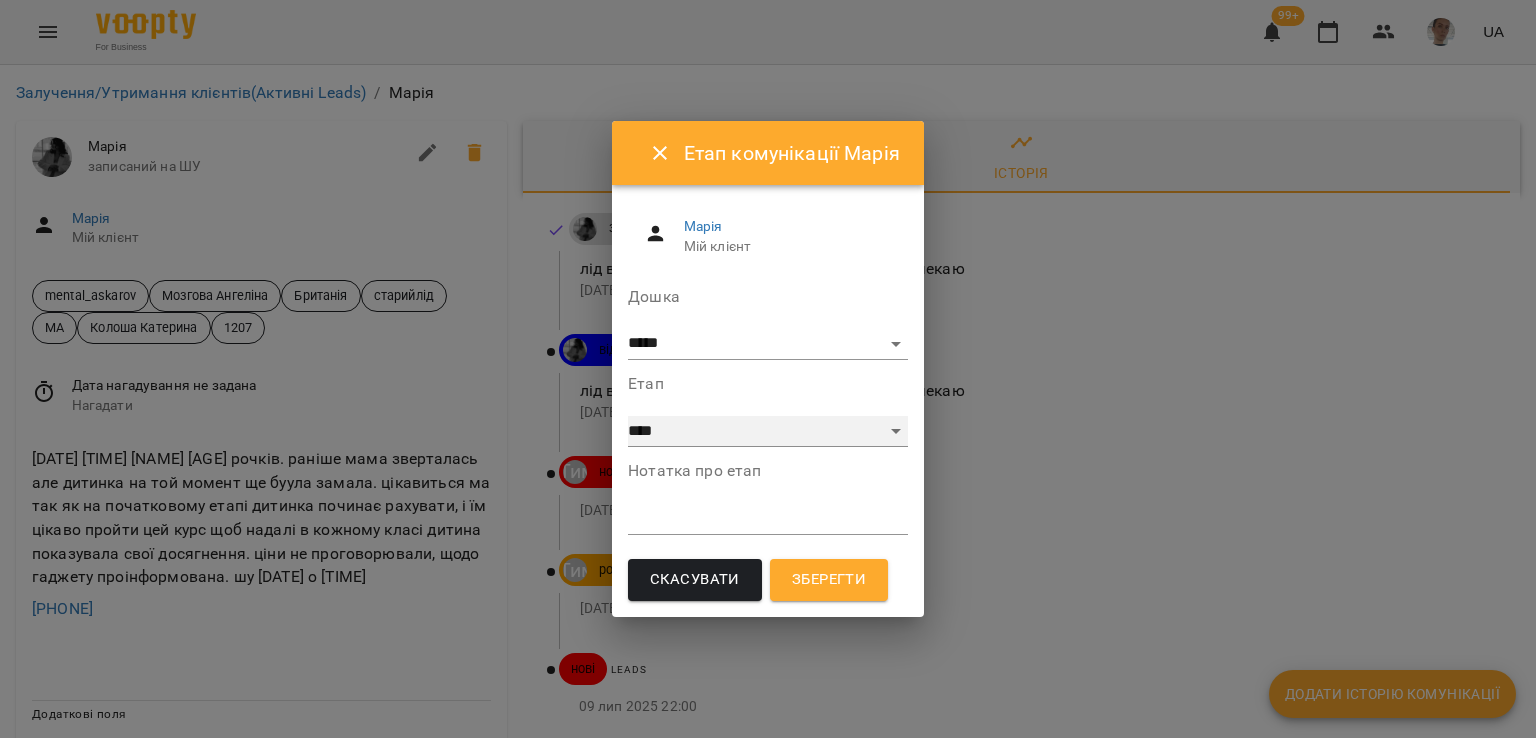 click on "**********" at bounding box center [768, 432] 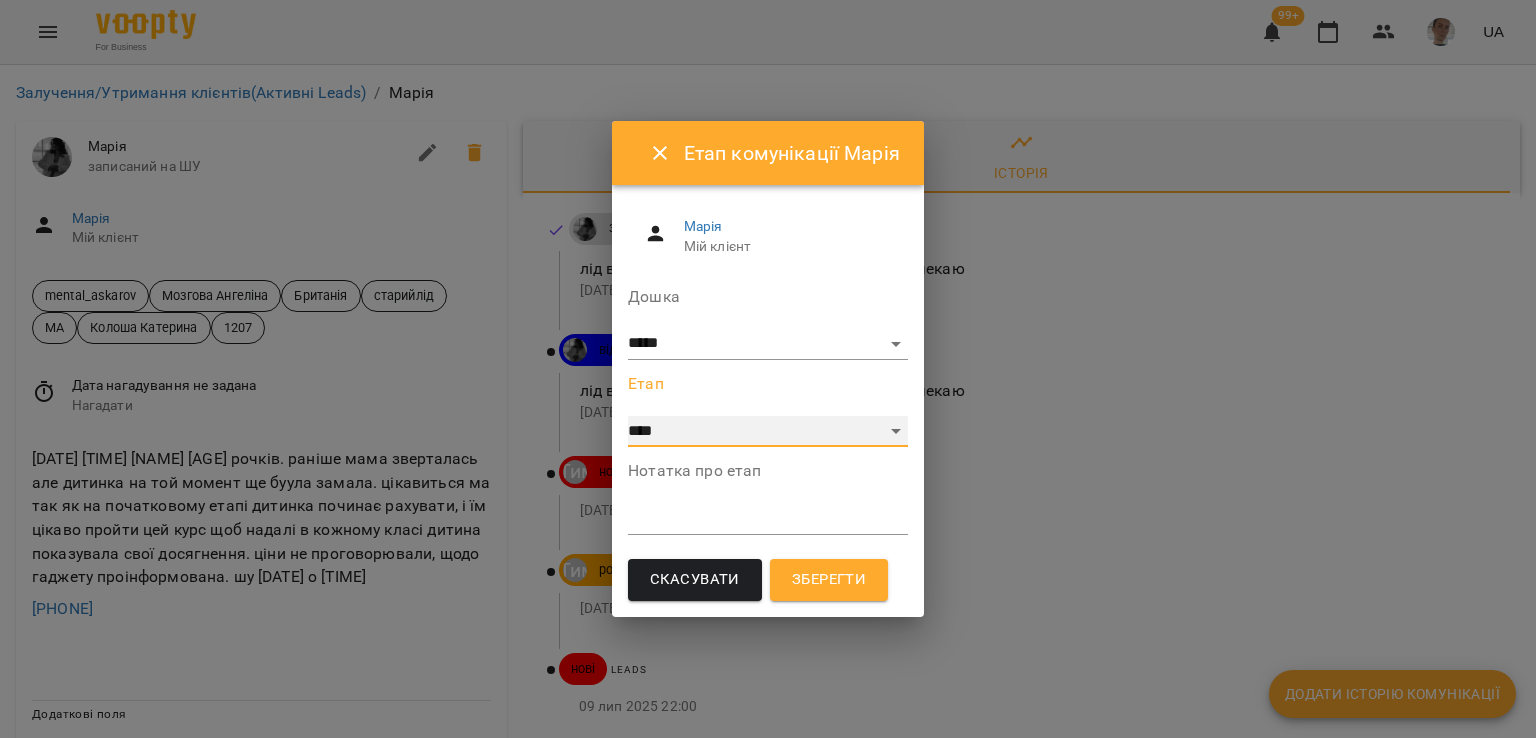 select on "**" 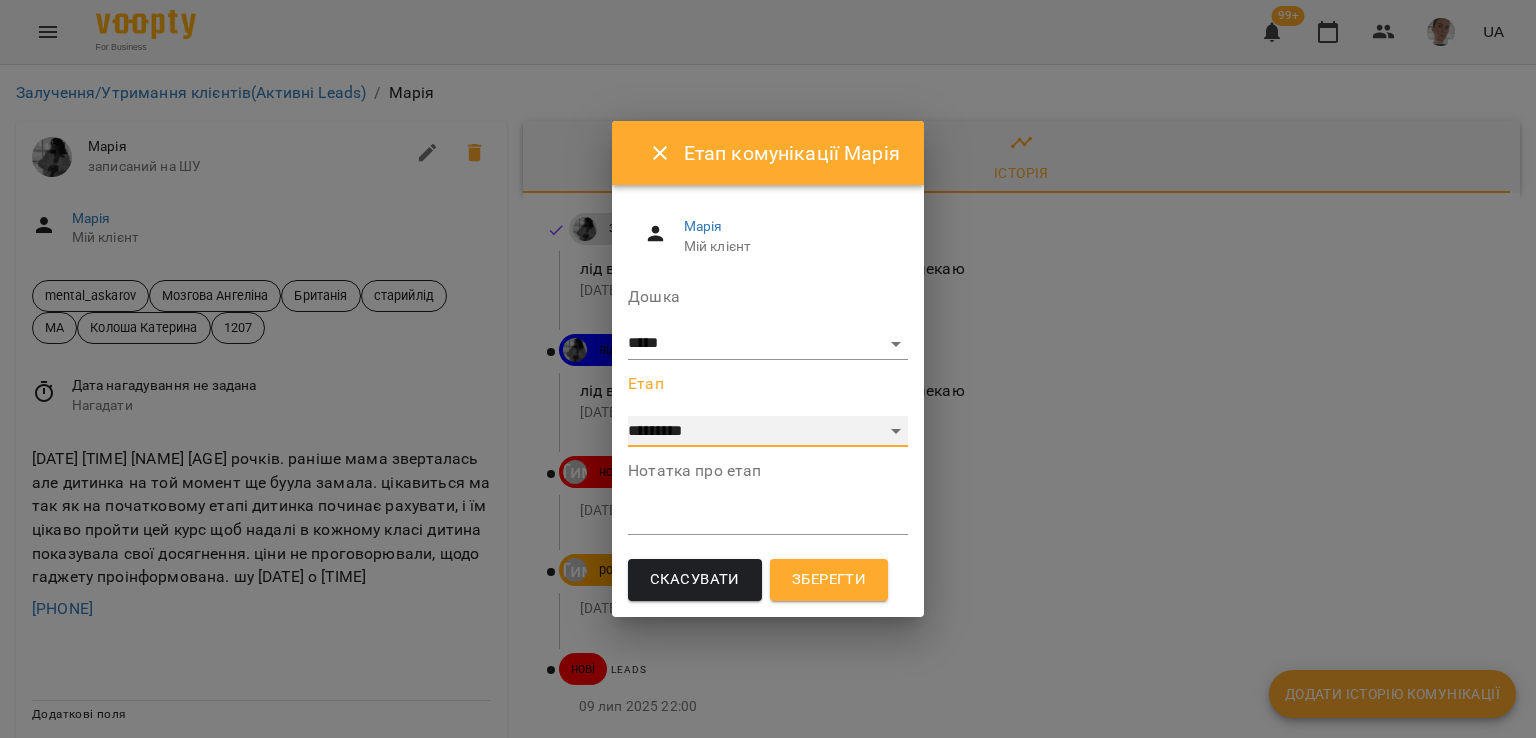 click on "**********" at bounding box center [768, 432] 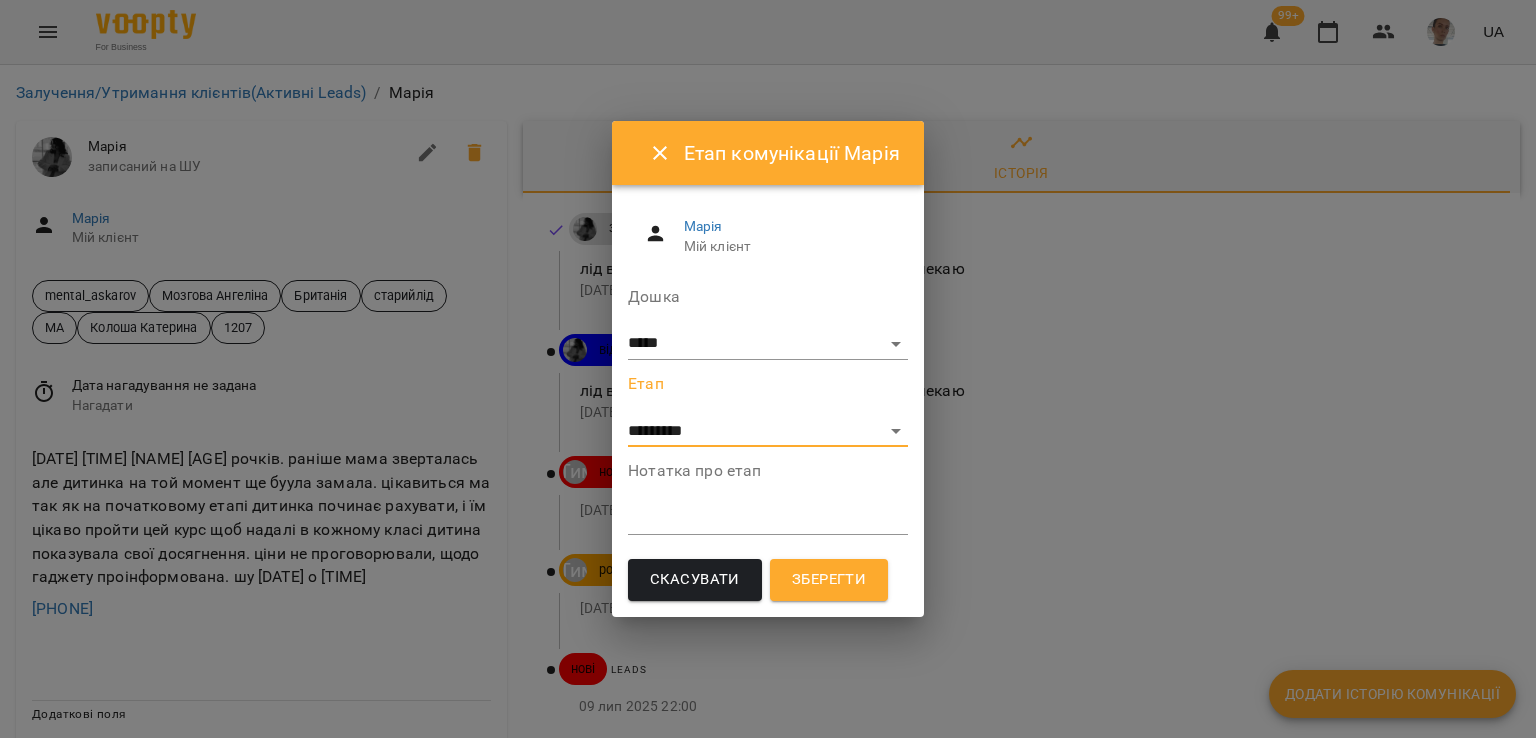 click on "Зберегти" at bounding box center [829, 580] 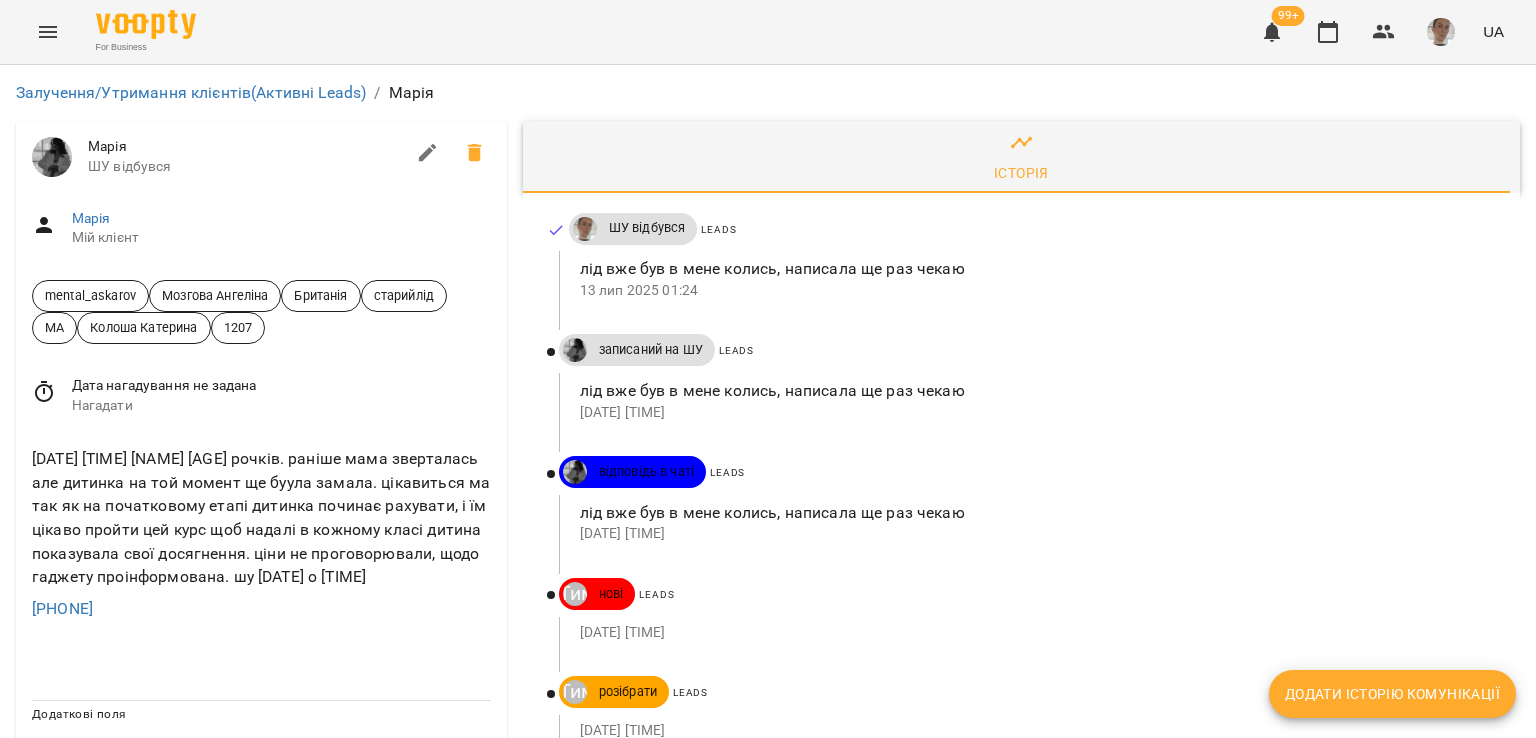 click on "Додати історію комунікації" at bounding box center (1392, 694) 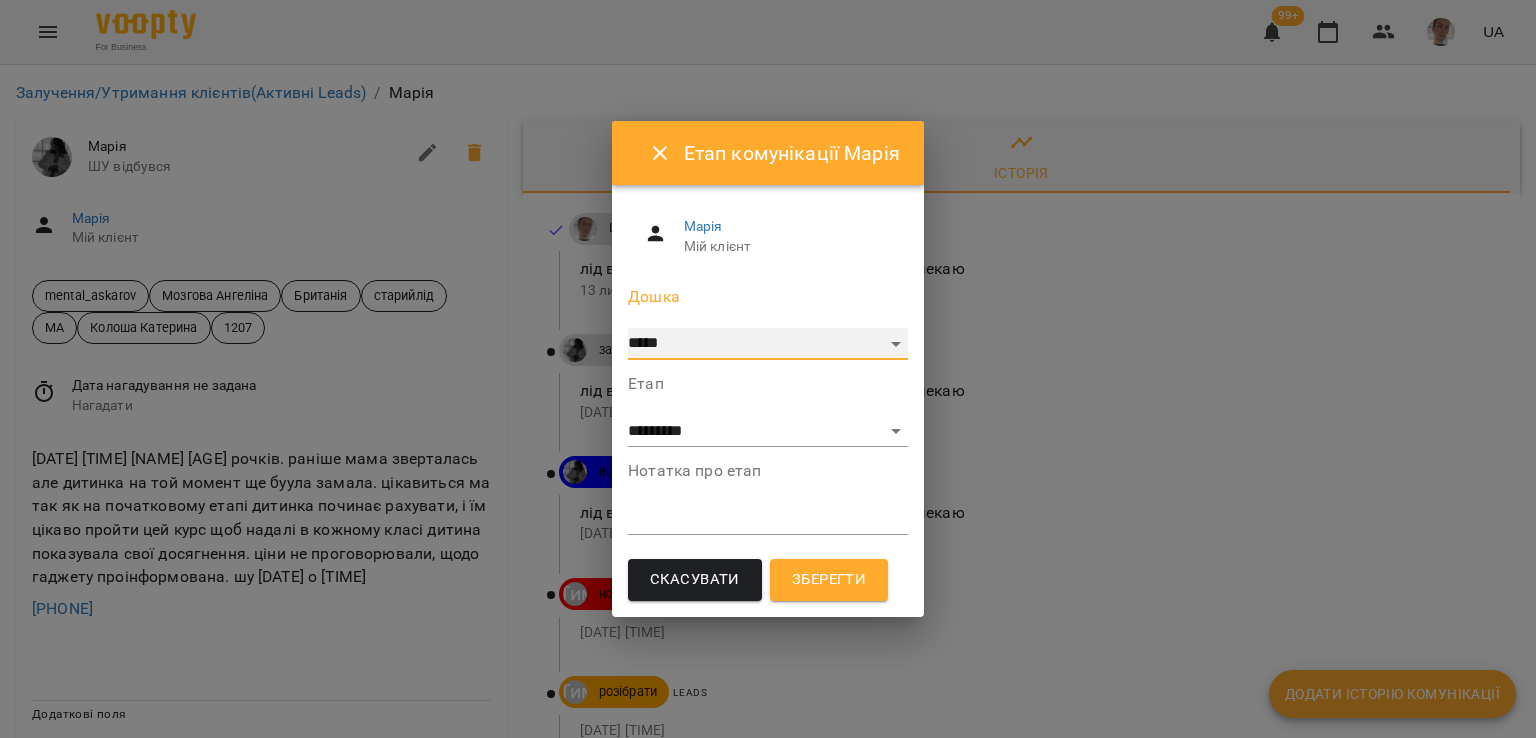drag, startPoint x: 890, startPoint y: 352, endPoint x: 880, endPoint y: 354, distance: 10.198039 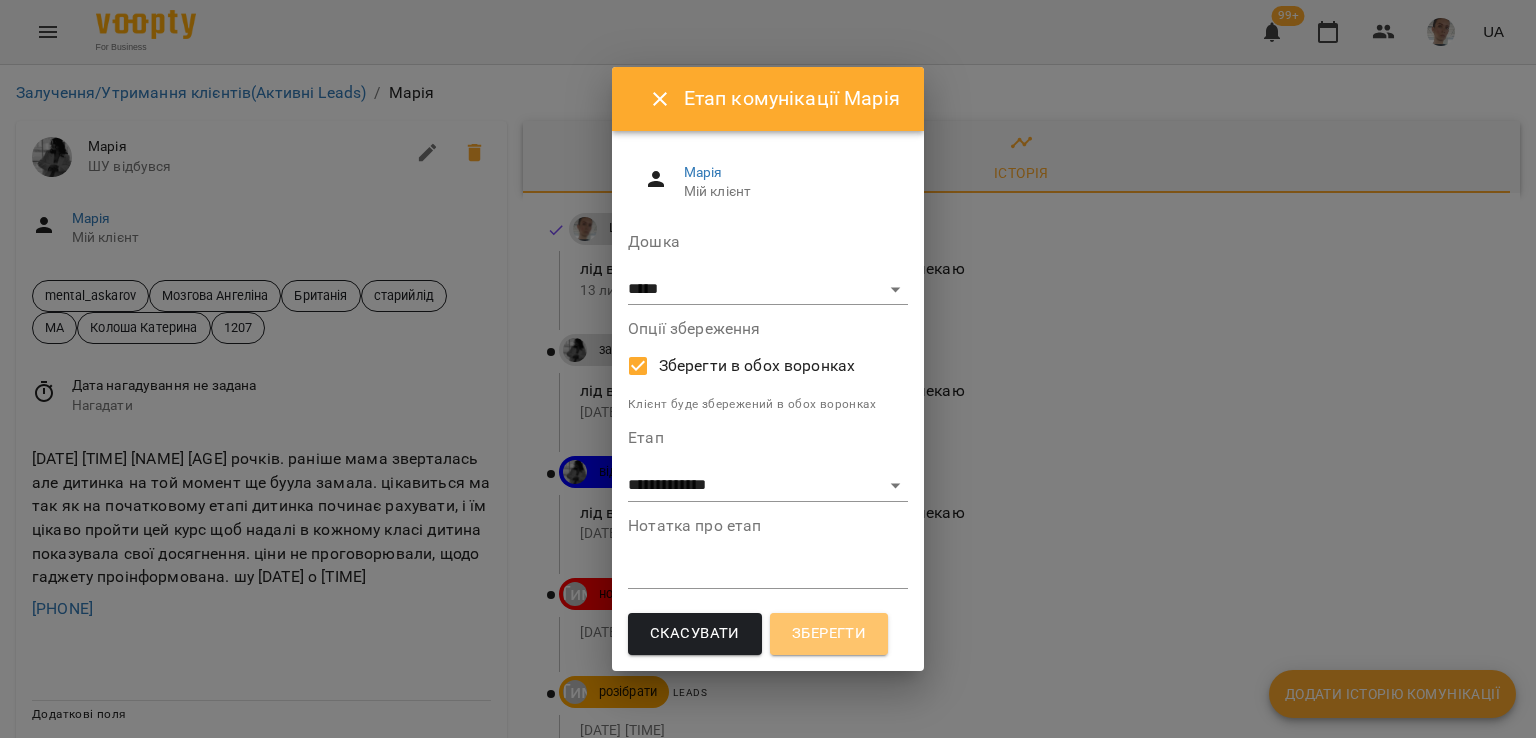 click on "Зберегти" at bounding box center (829, 634) 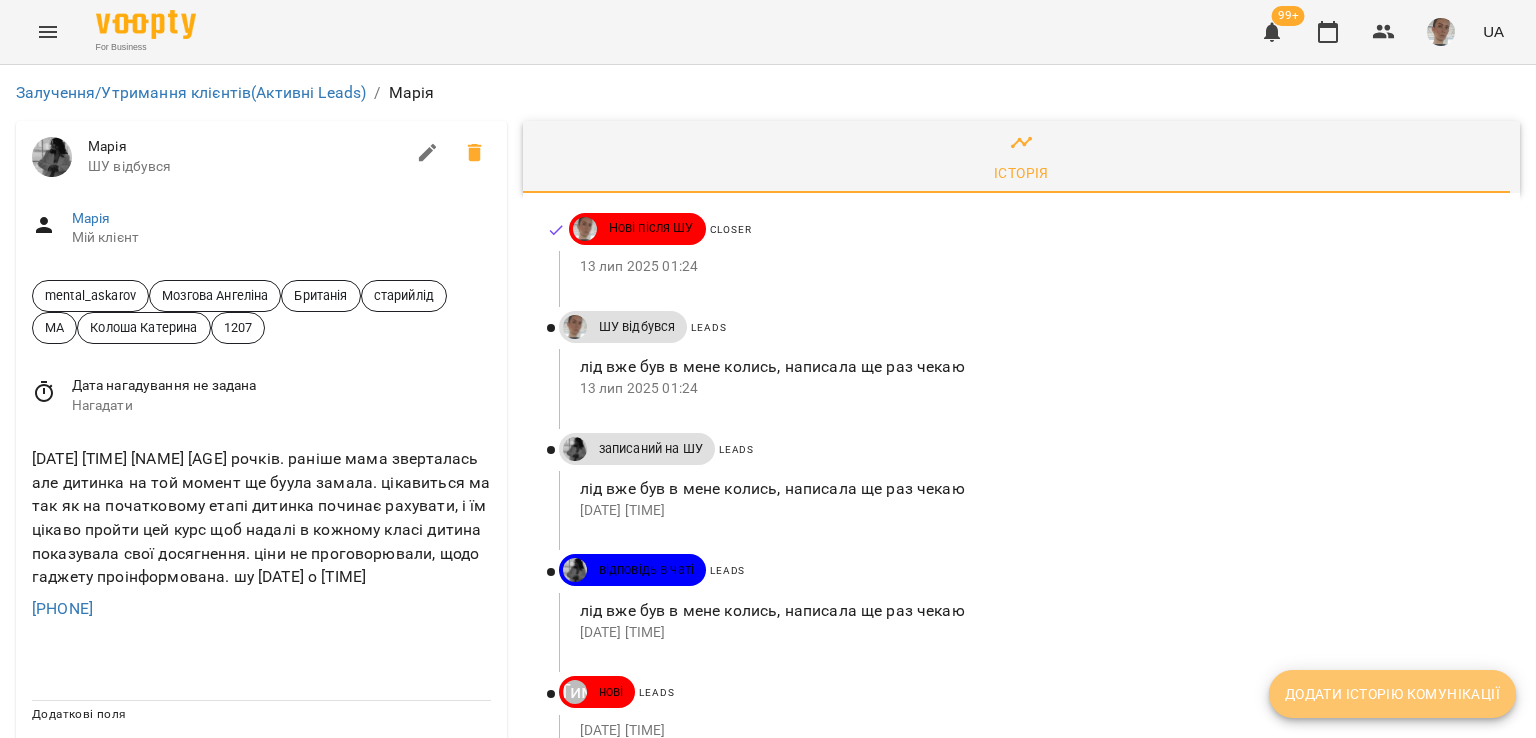 click on "Додати історію комунікації" at bounding box center (1392, 694) 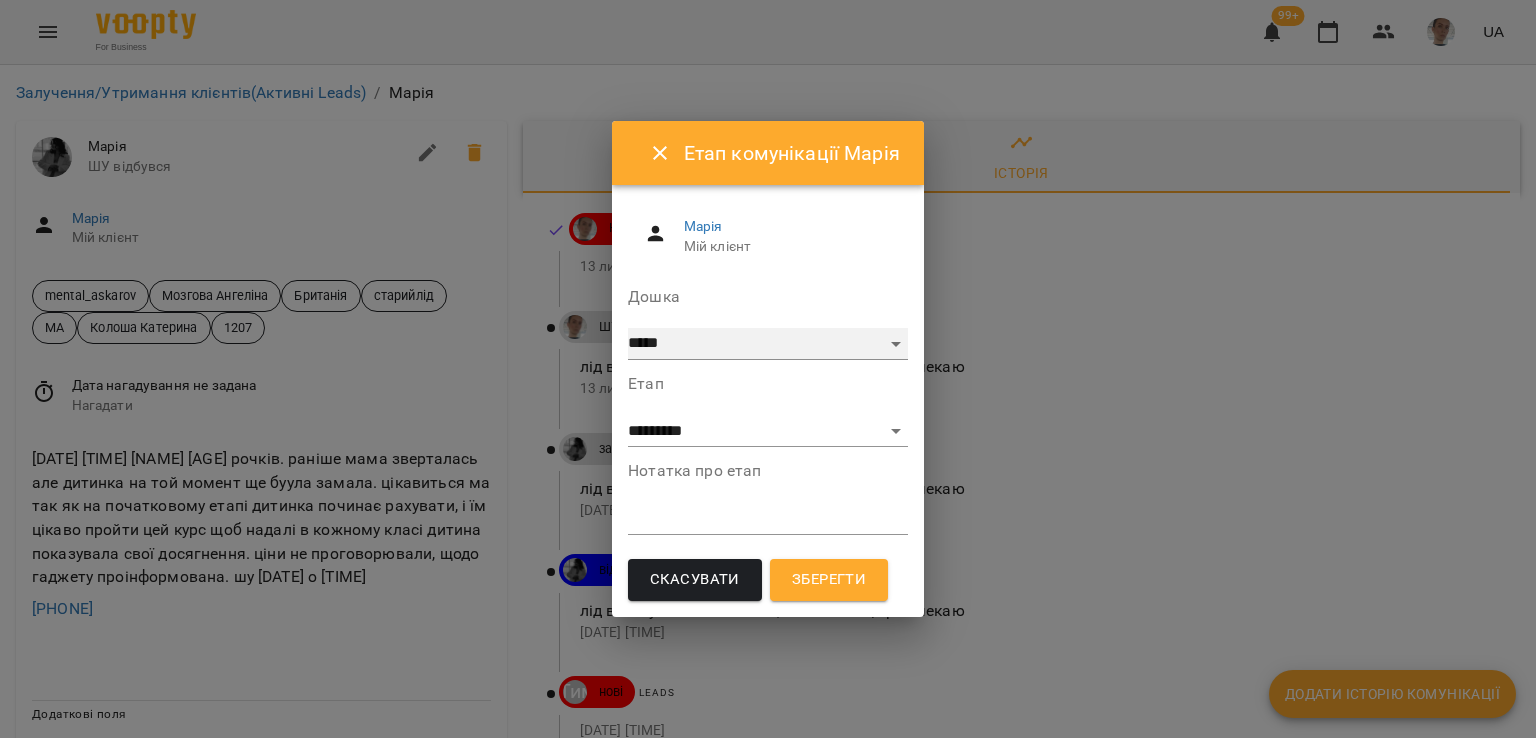 click on "***** ******** ****** ********" at bounding box center (768, 344) 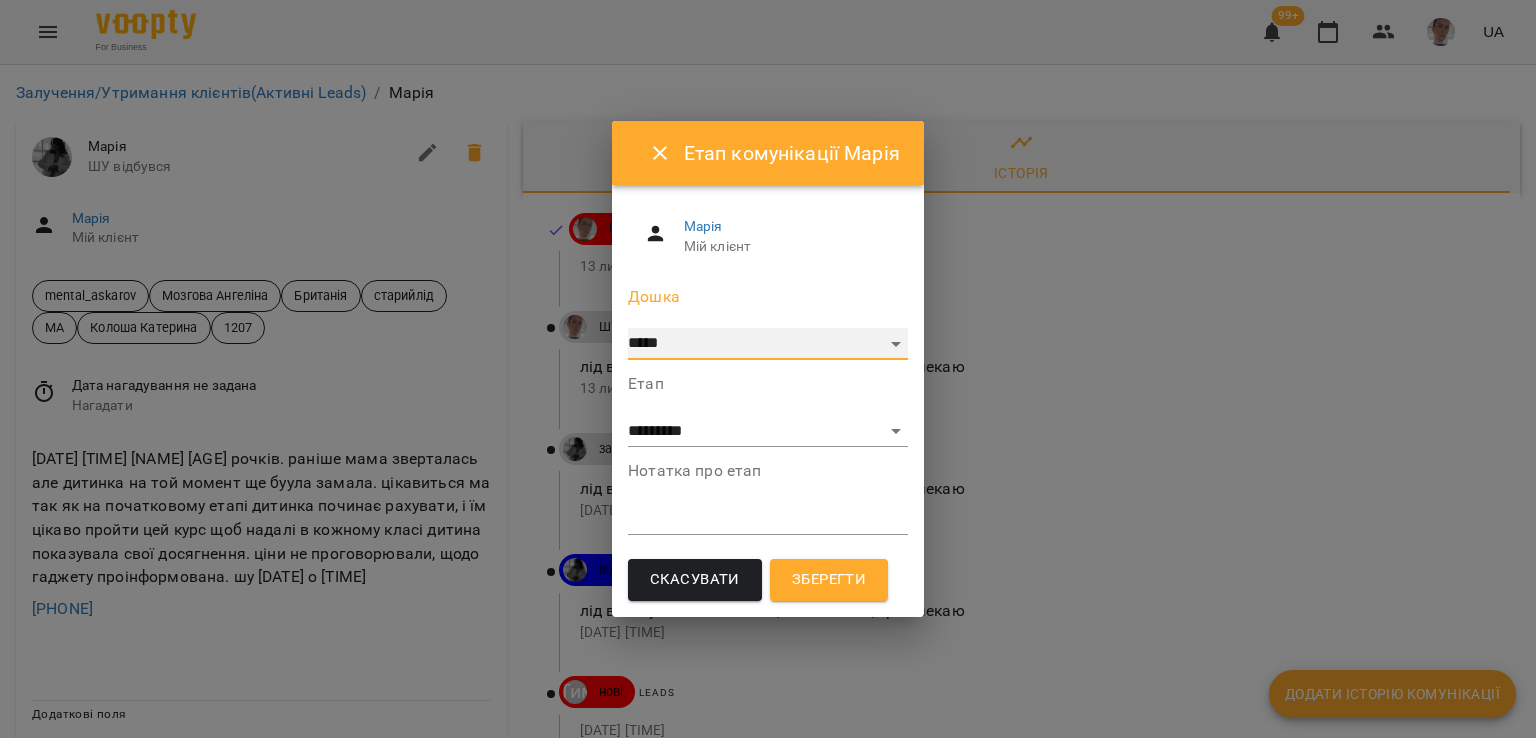 select on "**********" 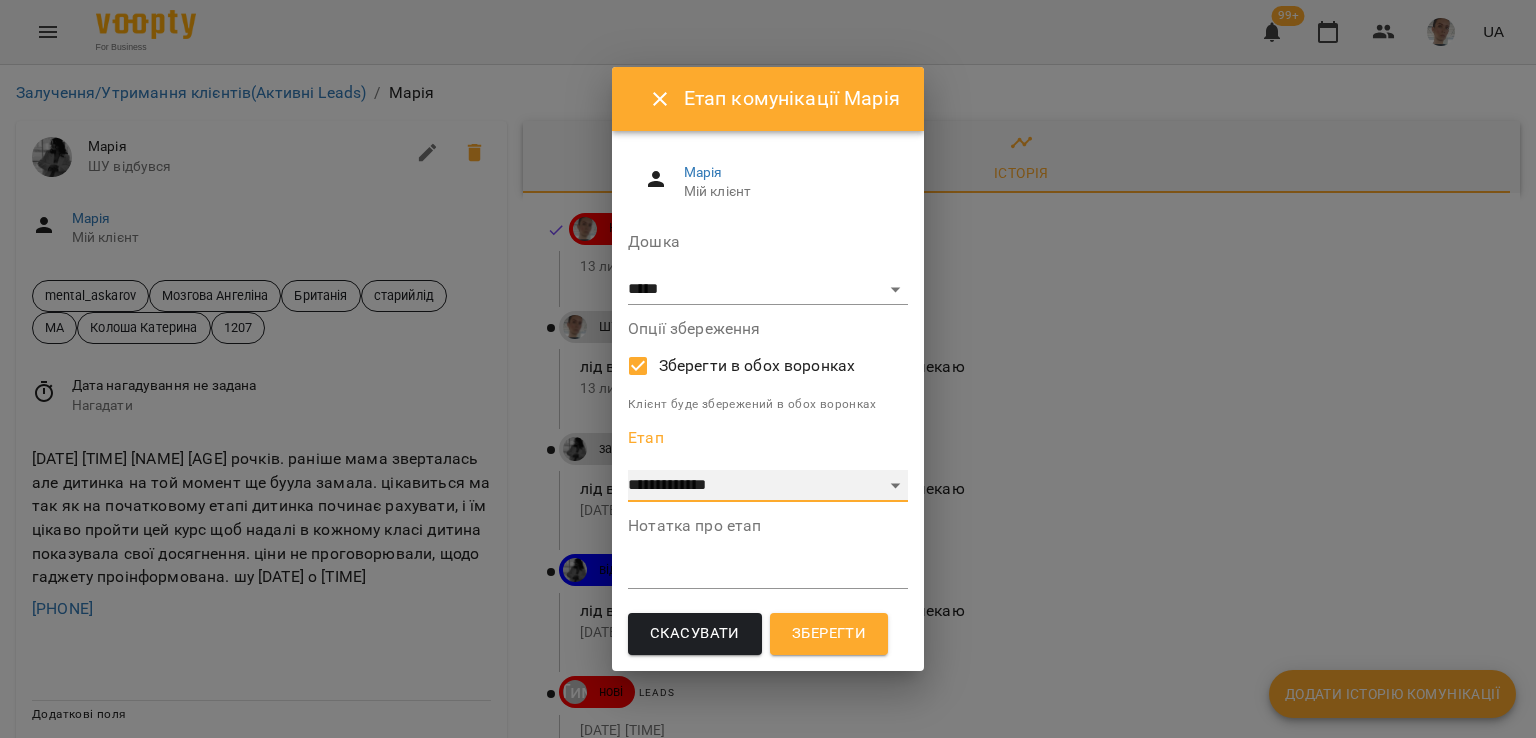 click on "**********" at bounding box center (768, 486) 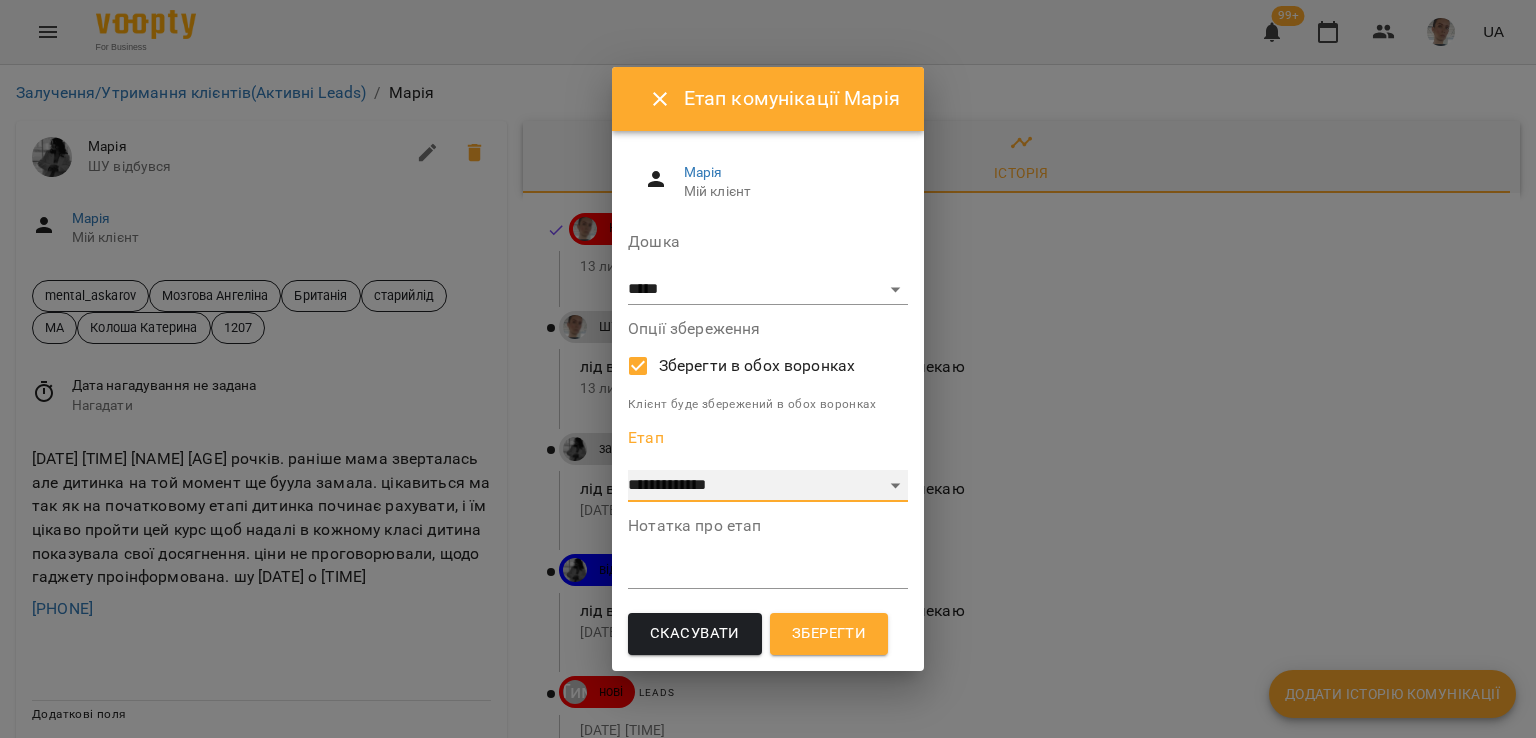 select on "*" 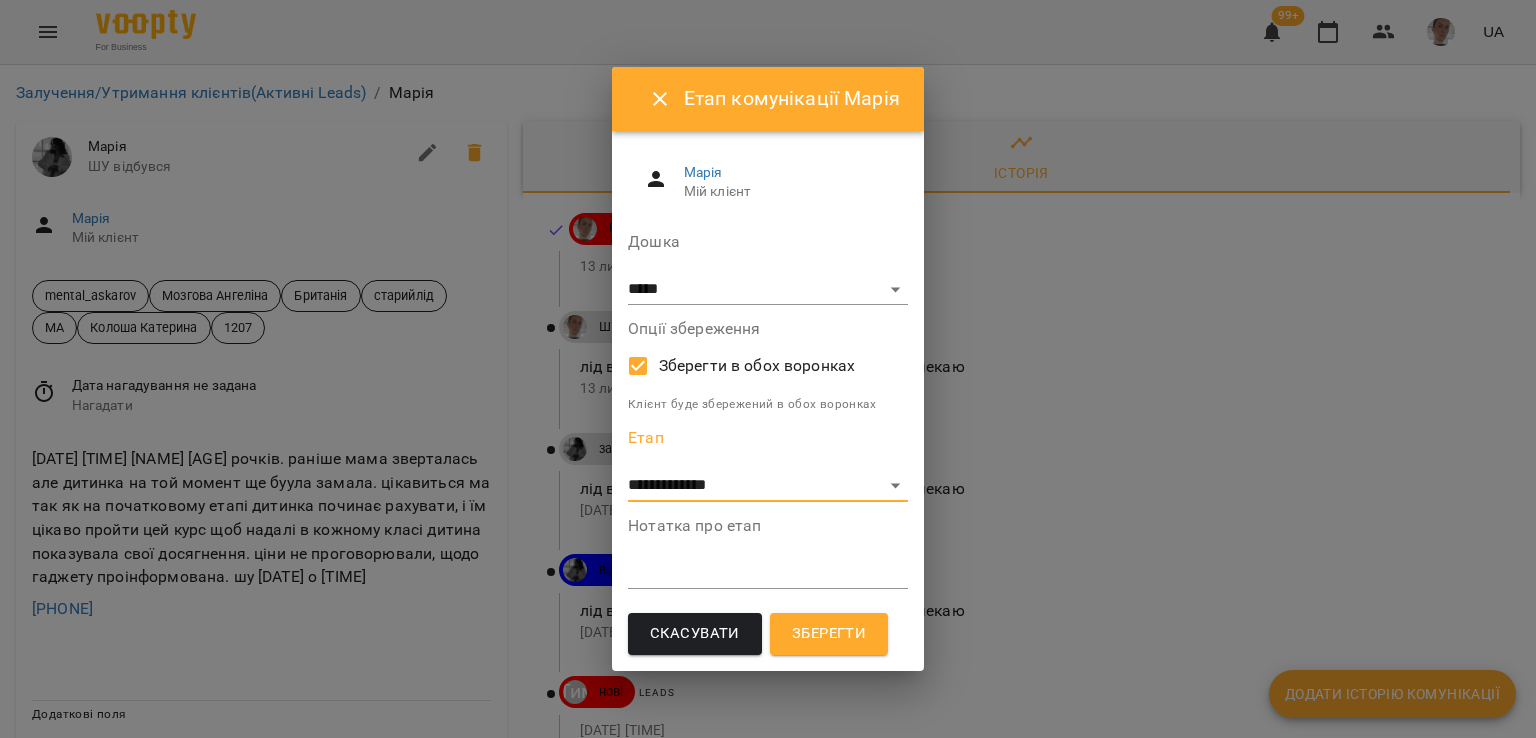 click on "Зберегти" at bounding box center [829, 634] 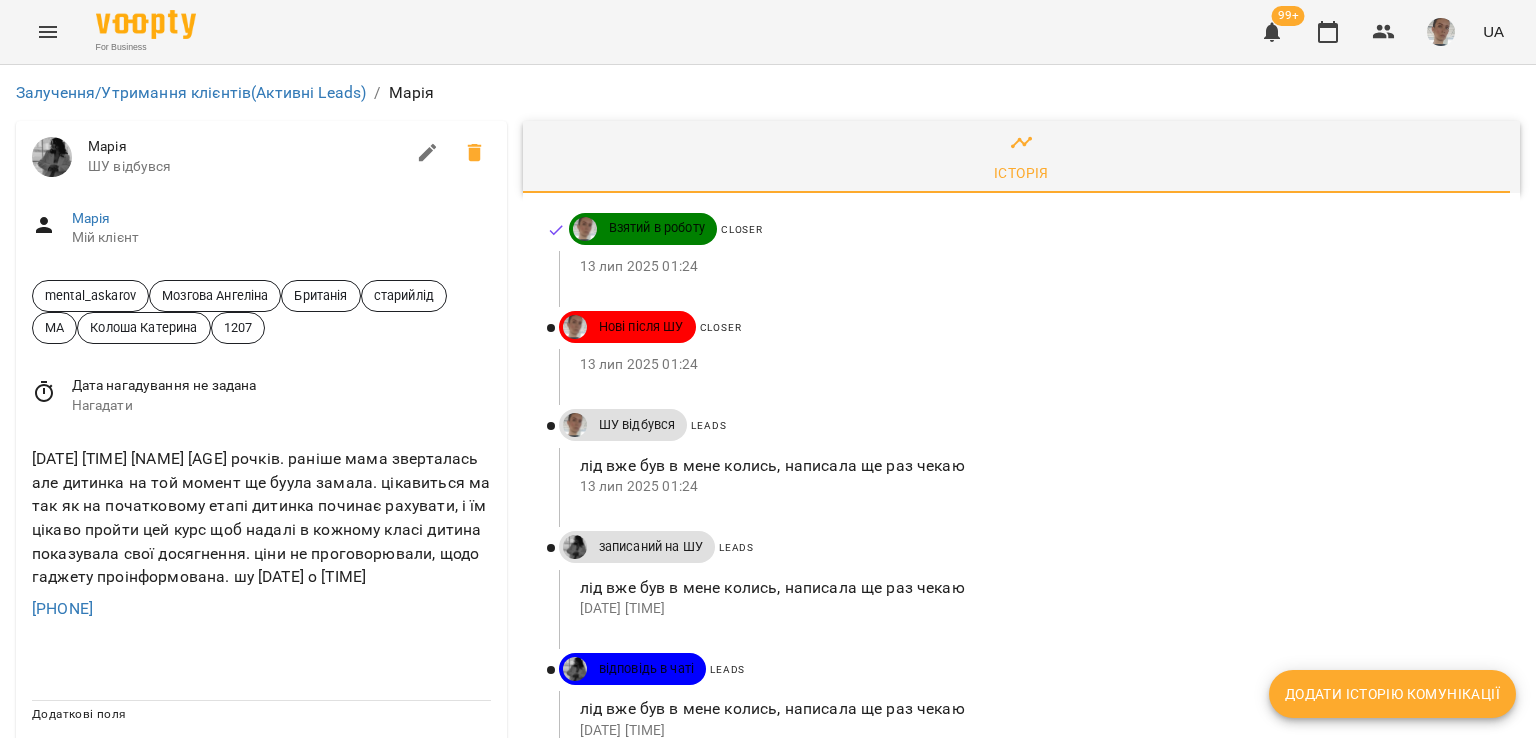 scroll, scrollTop: 0, scrollLeft: 0, axis: both 